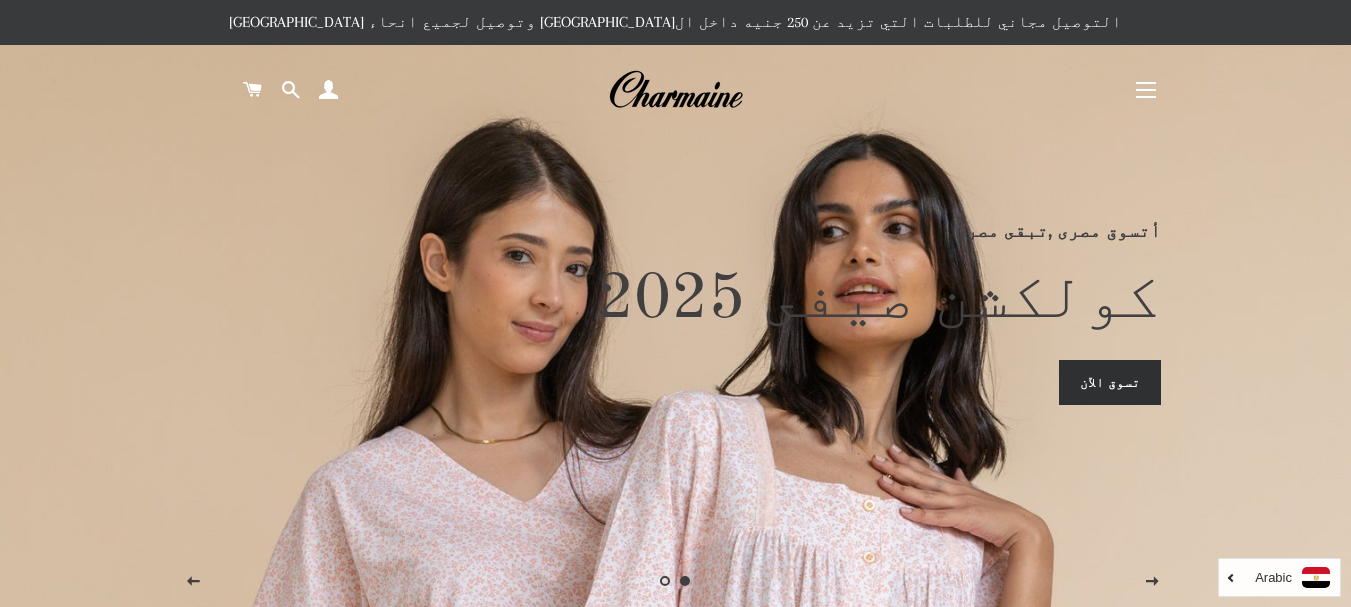 scroll, scrollTop: 0, scrollLeft: 0, axis: both 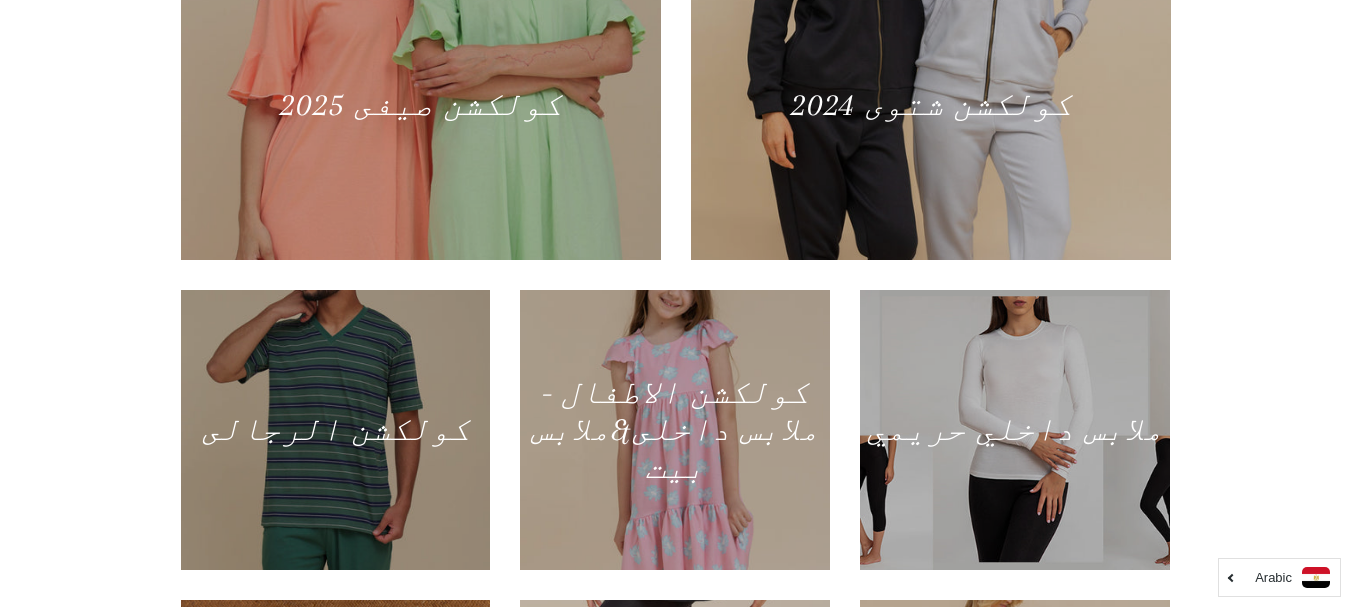 click on "منتجاتنا
كولكشن صيفى 2025
كولكشن شتوى 2024
كولكشن الرجالى" at bounding box center (675, 363) 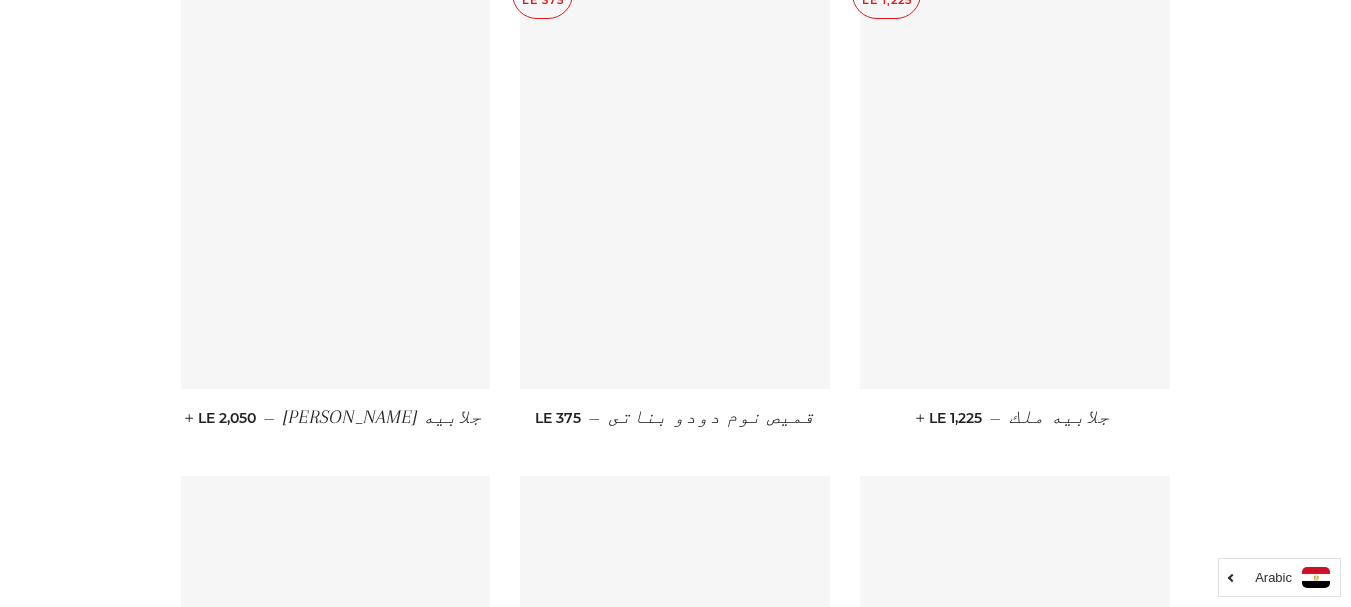 scroll, scrollTop: 5920, scrollLeft: 0, axis: vertical 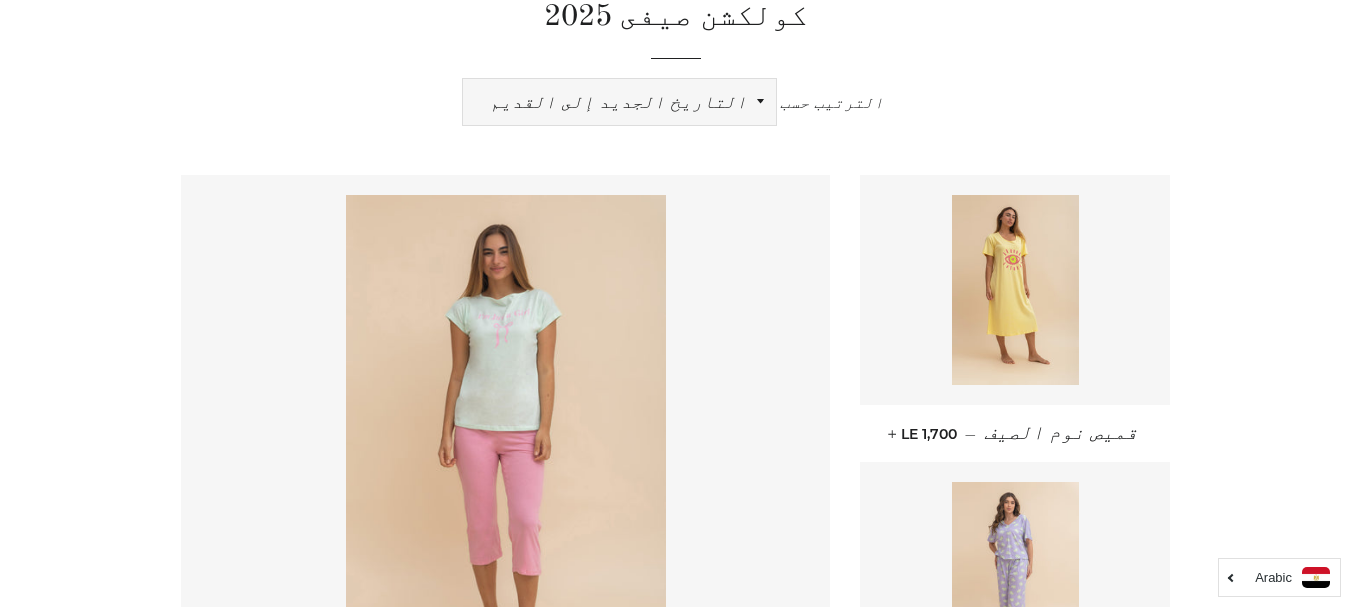 click on "ظهرت
اكثر المبيعات
أبجديا من الألف إلى الياء
ابجديا من الياء الى الالف
السعر المنخفض إلى الاعلى
االسعر من الاعلى الى المنخفض
التاريخ القديم إلى الجديد
التاريخ الجديد إلى القديم" at bounding box center [619, 102] 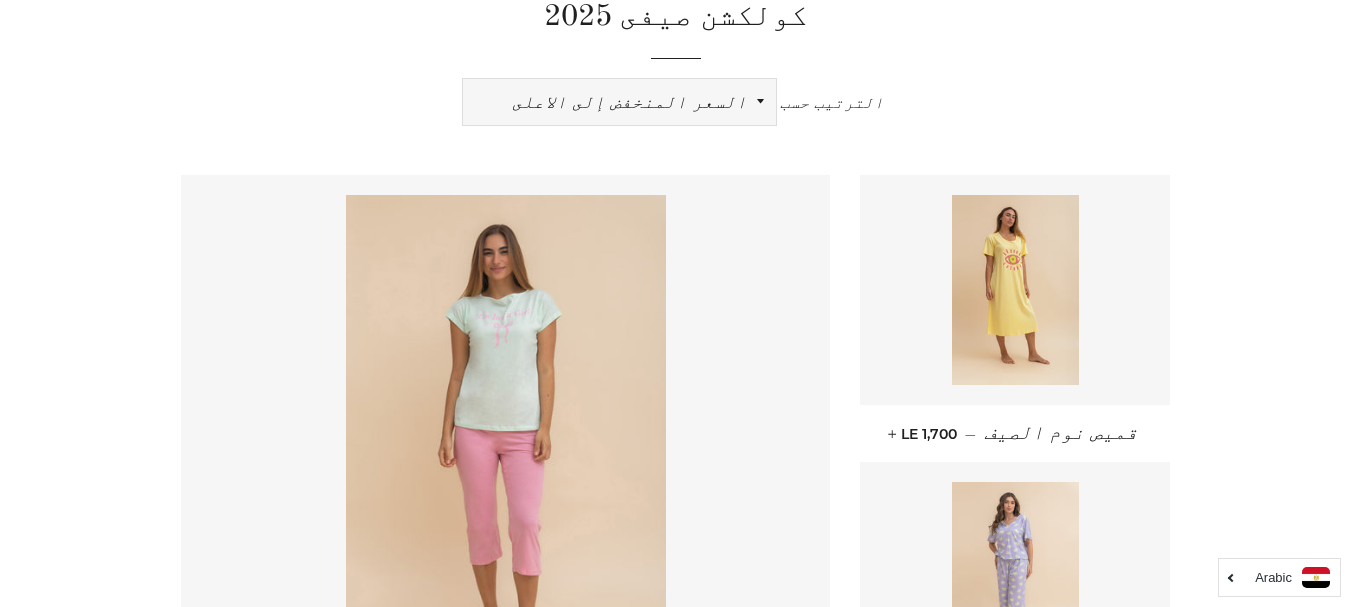 click on "ظهرت
اكثر المبيعات
أبجديا من الألف إلى الياء
ابجديا من الياء الى الالف
السعر المنخفض إلى الاعلى
االسعر من الاعلى الى المنخفض
التاريخ القديم إلى الجديد
التاريخ الجديد إلى القديم" at bounding box center [619, 102] 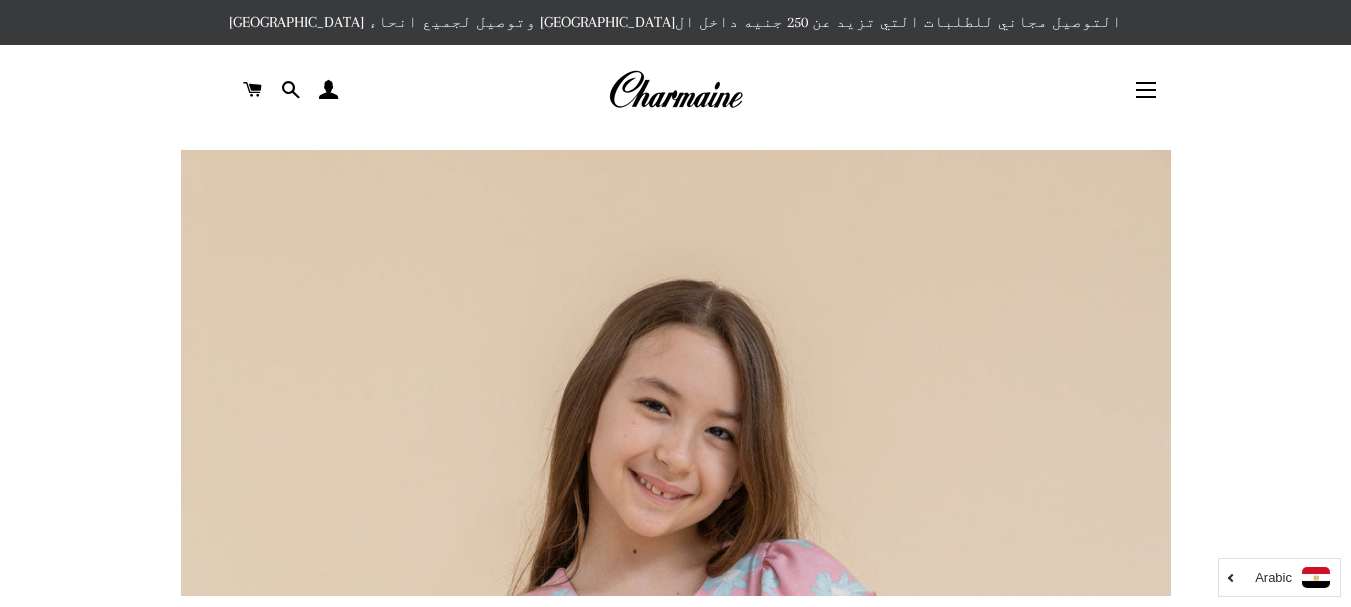 scroll, scrollTop: 0, scrollLeft: 0, axis: both 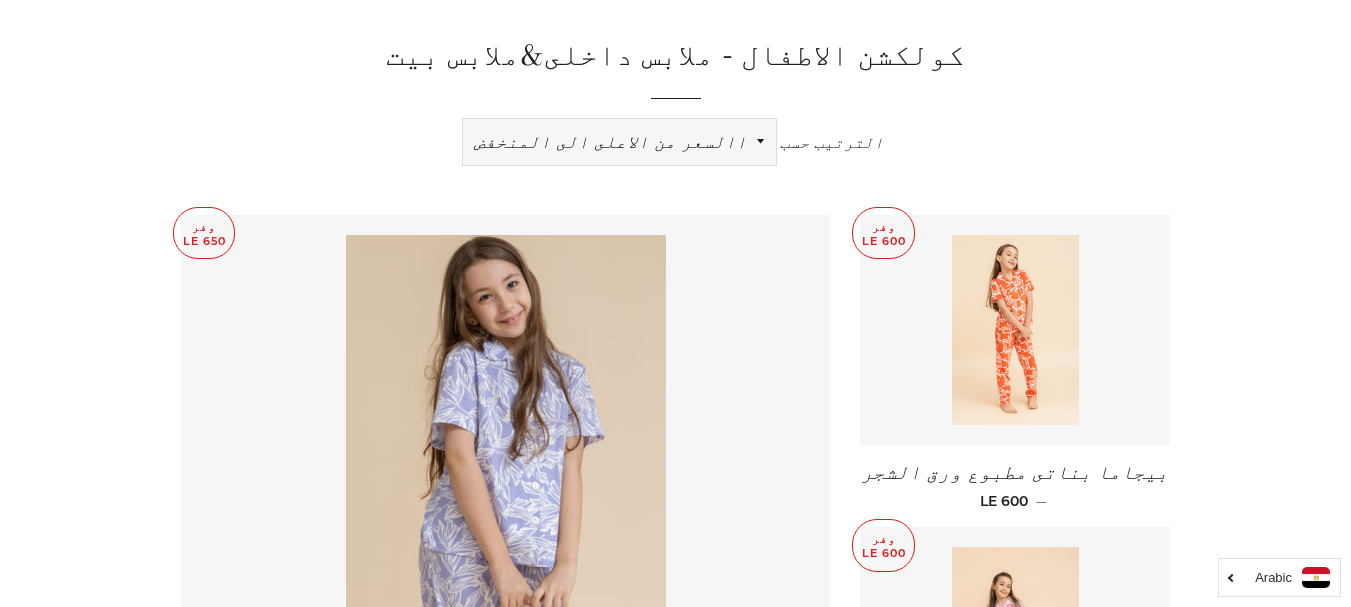 click on "ظهرت
اكثر المبيعات
أبجديا من الألف إلى الياء
ابجديا من الياء الى الالف
السعر المنخفض إلى الاعلى
االسعر من الاعلى الى المنخفض
التاريخ القديم إلى الجديد
التاريخ الجديد إلى القديم" at bounding box center [619, 142] 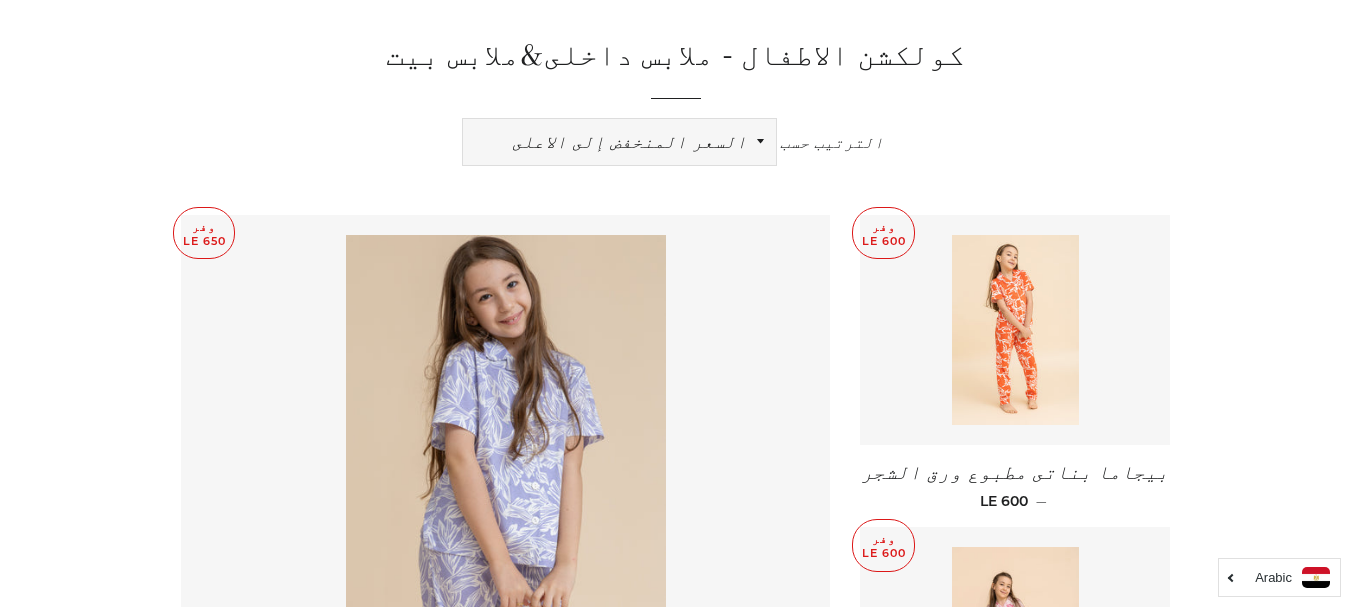 click on "ظهرت
اكثر المبيعات
أبجديا من الألف إلى الياء
ابجديا من الياء الى الالف
السعر المنخفض إلى الاعلى
االسعر من الاعلى الى المنخفض
التاريخ القديم إلى الجديد
التاريخ الجديد إلى القديم" at bounding box center [619, 142] 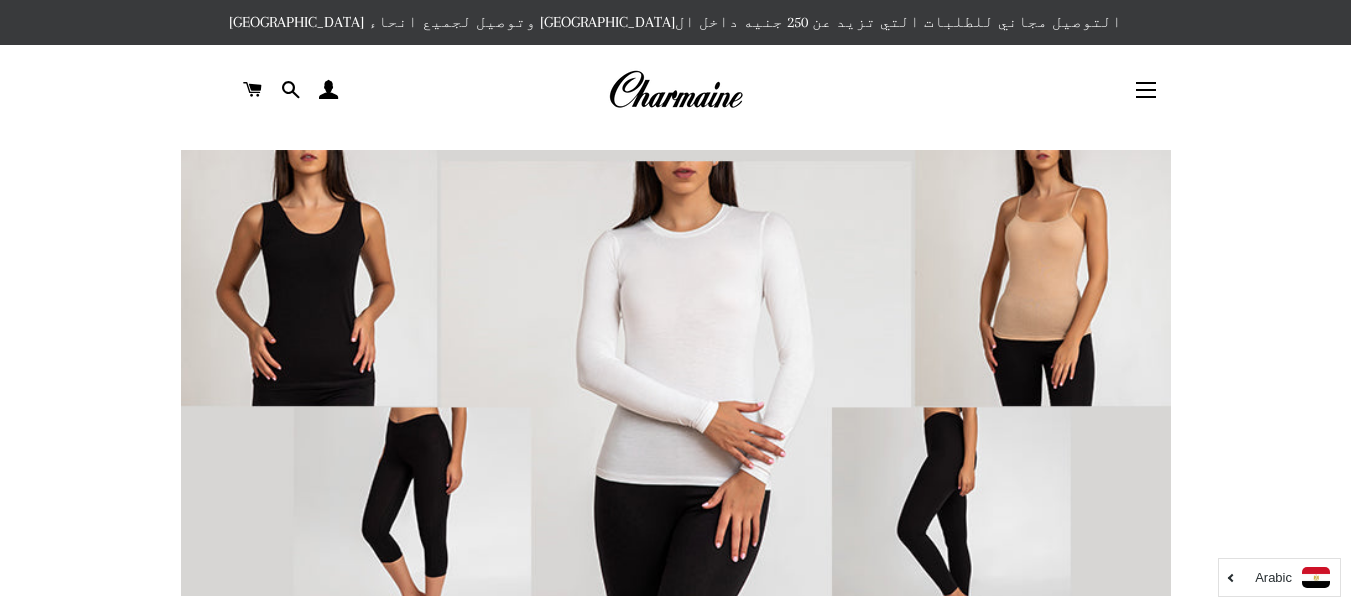 scroll, scrollTop: 0, scrollLeft: 0, axis: both 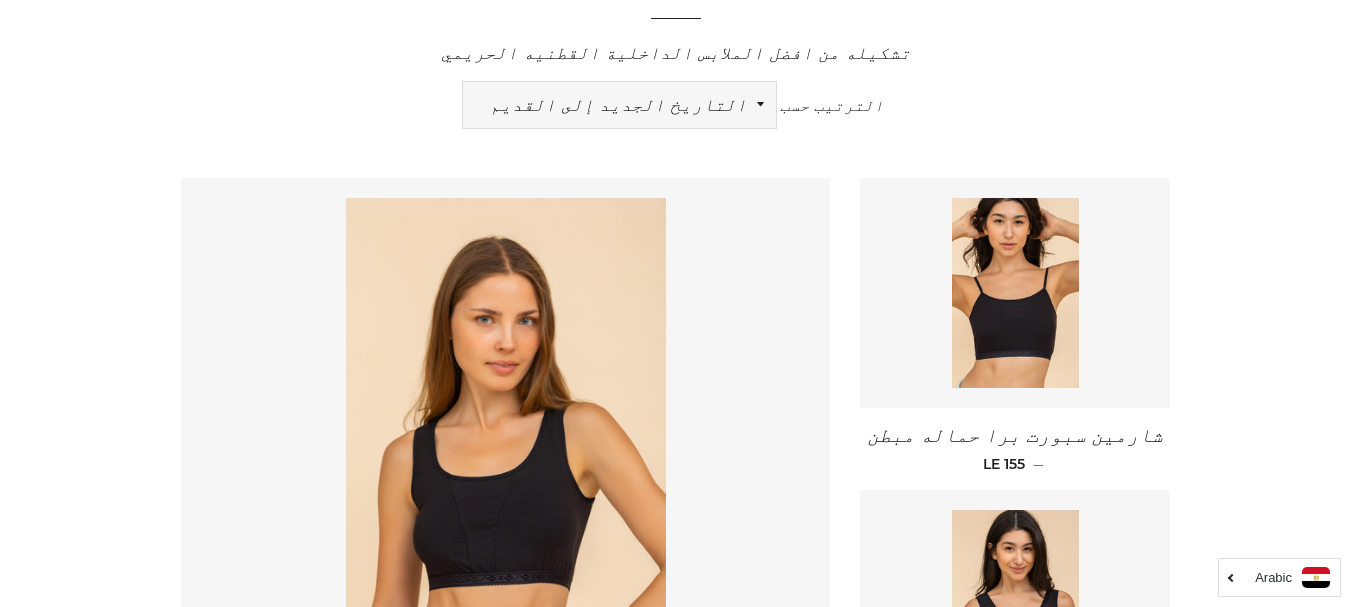 click on "ظهرت
اكثر المبيعات
أبجديا من الألف إلى الياء
ابجديا من الياء الى الالف
السعر المنخفض إلى الاعلى
االسعر من الاعلى الى المنخفض
التاريخ القديم إلى الجديد
التاريخ الجديد إلى القديم" at bounding box center (619, 105) 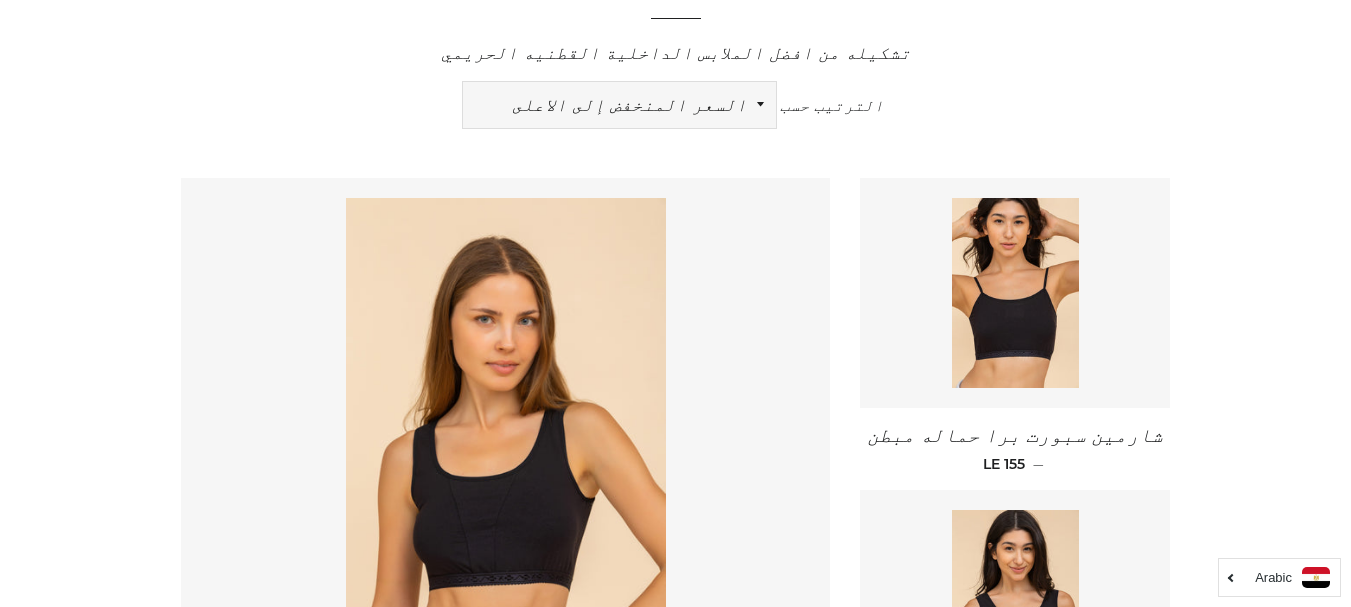 click on "ظهرت
اكثر المبيعات
أبجديا من الألف إلى الياء
ابجديا من الياء الى الالف
السعر المنخفض إلى الاعلى
االسعر من الاعلى الى المنخفض
التاريخ القديم إلى الجديد
التاريخ الجديد إلى القديم" at bounding box center (619, 105) 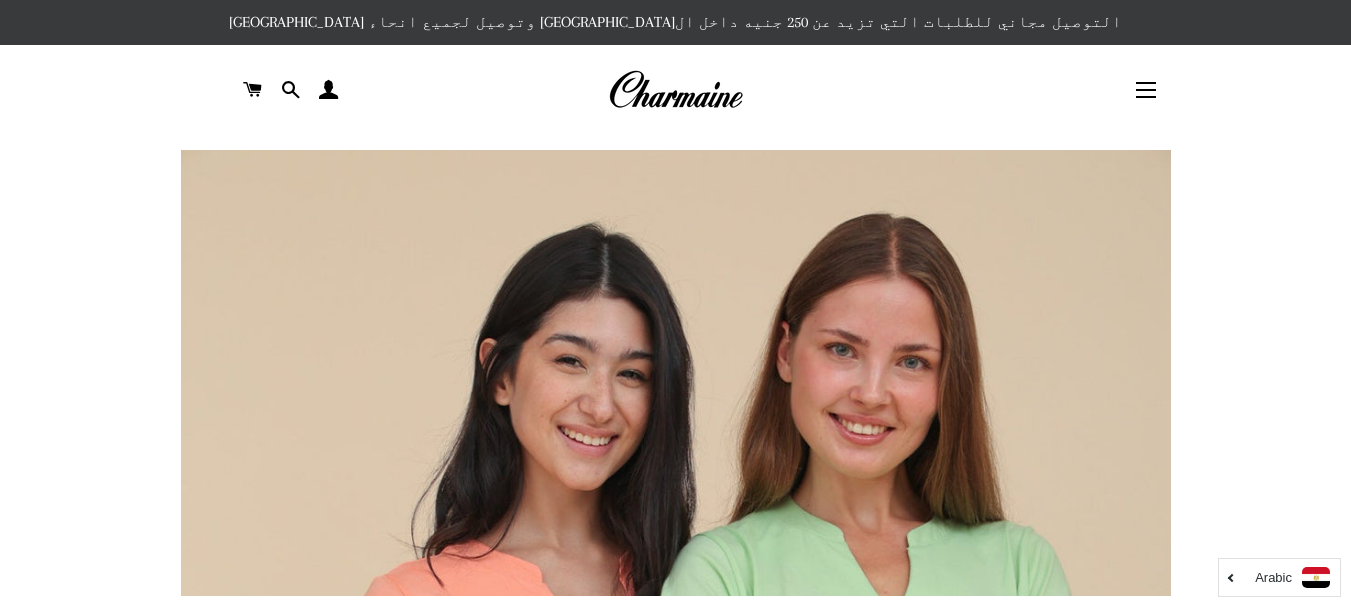 scroll, scrollTop: 0, scrollLeft: 0, axis: both 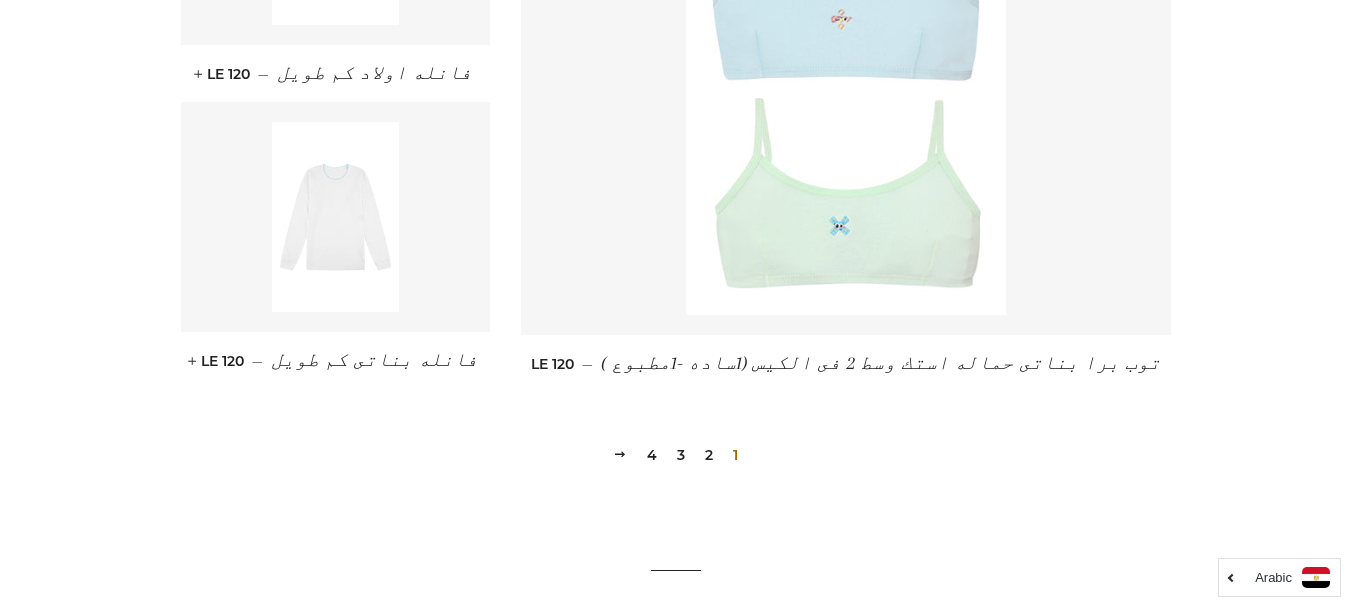 click on "2" at bounding box center (709, 455) 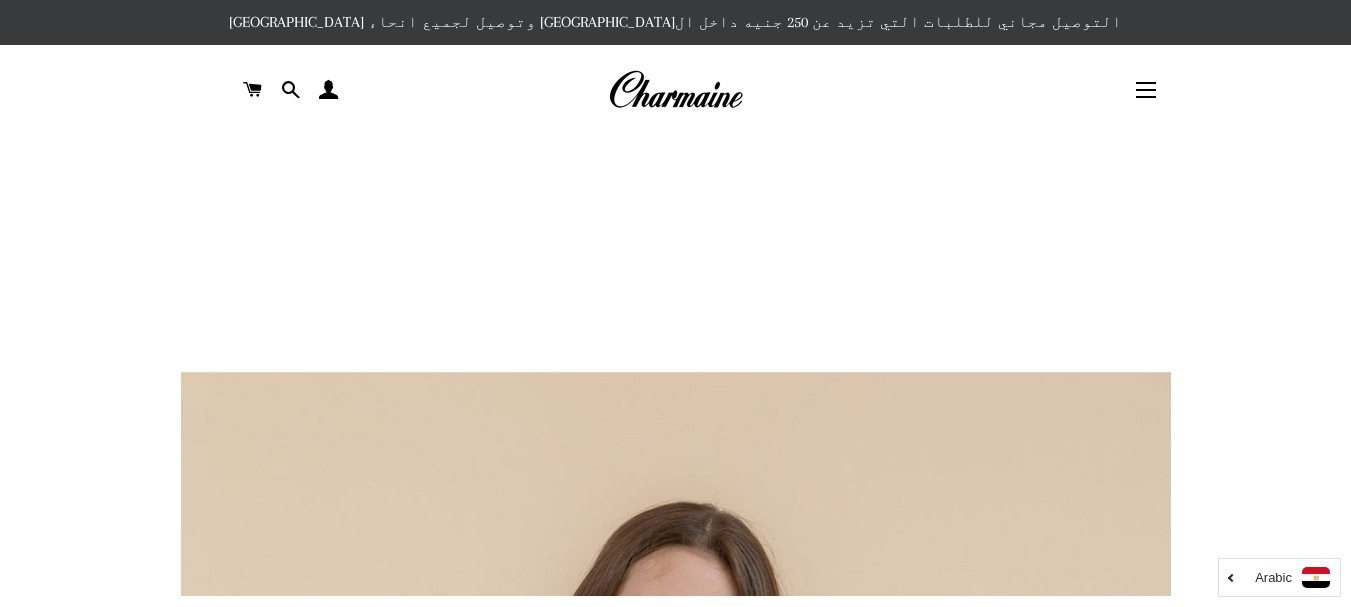 scroll, scrollTop: 1000, scrollLeft: 0, axis: vertical 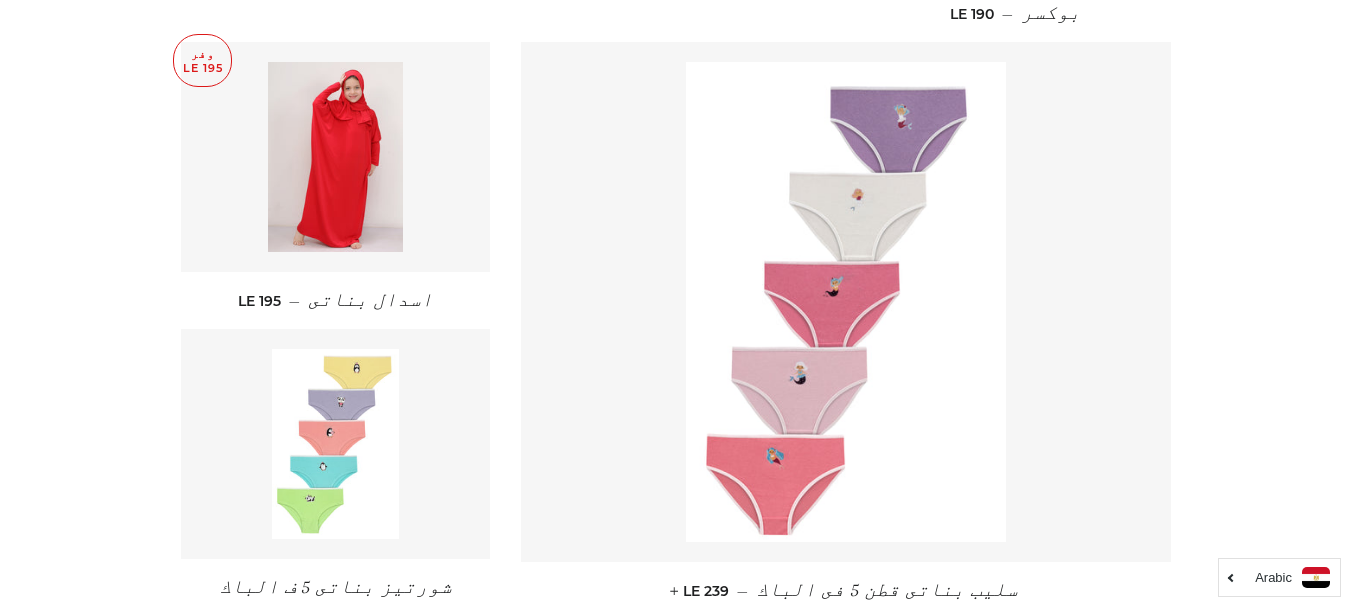 click on "كولكشن الاطفال - ملابس داخلى&ملابس بيت
الترتيب حسب
ظهرت
اكثر المبيعات
أبجديا من الألف إلى الياء
ابجديا من الياء الى الالف
السعر المنخفض إلى الاعلى
االسعر من الاعلى الى المنخفض
التاريخ القديم إلى الجديد
التاريخ الجديد إلى القديم
برا بناتى سبورت من شارمين 2 فى الباك" at bounding box center [675, -893] 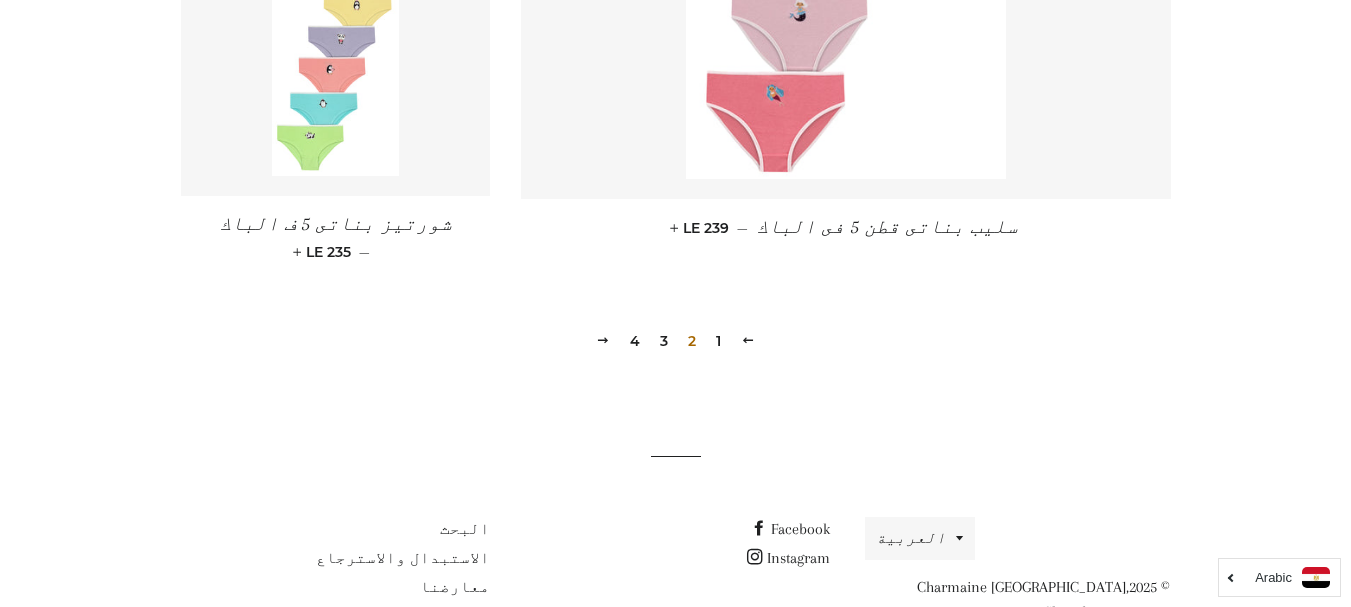 scroll, scrollTop: 3057, scrollLeft: 0, axis: vertical 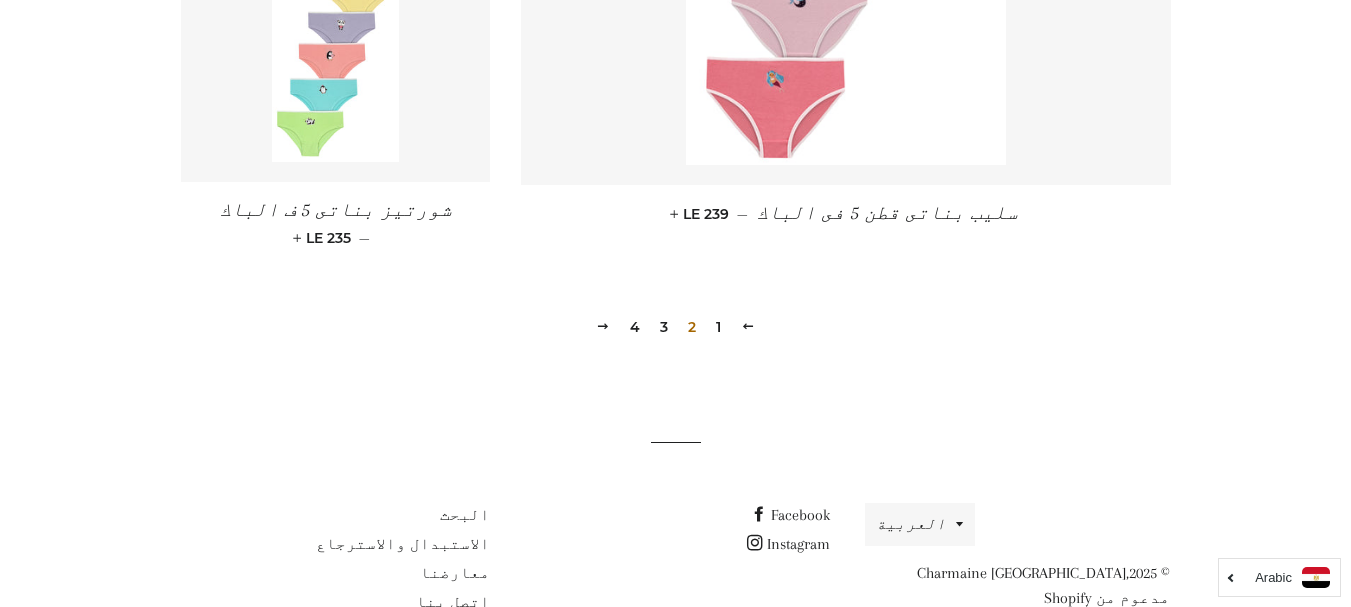 click on "3" at bounding box center (664, 327) 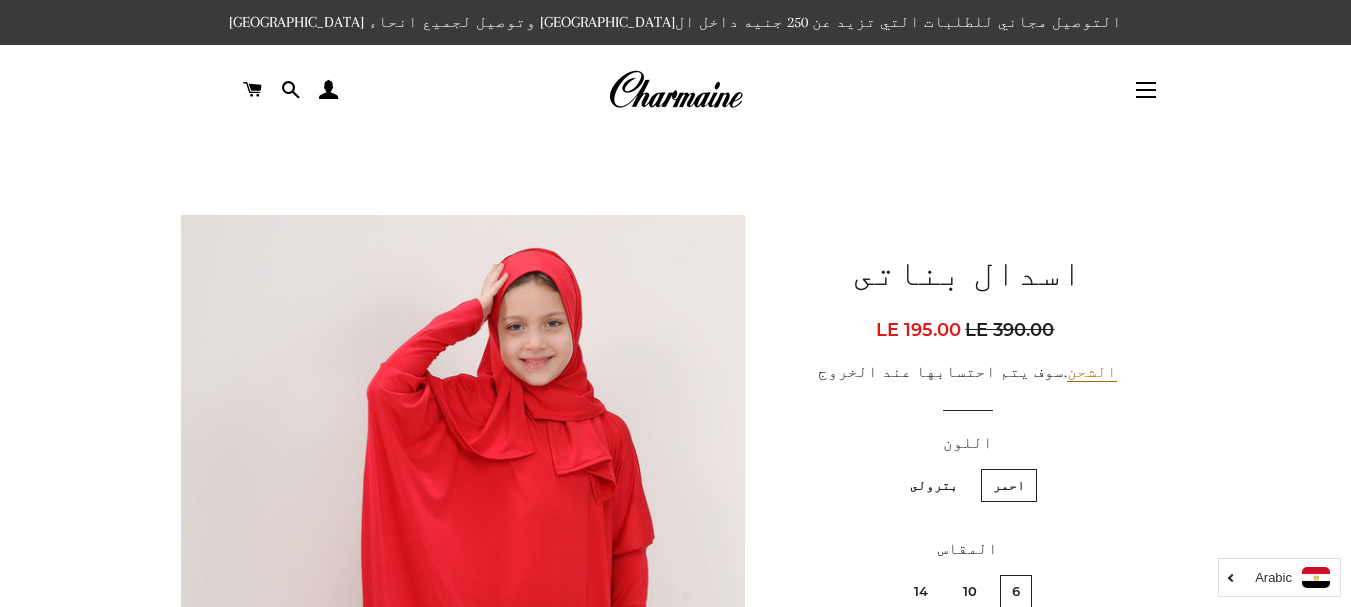 scroll, scrollTop: 0, scrollLeft: 0, axis: both 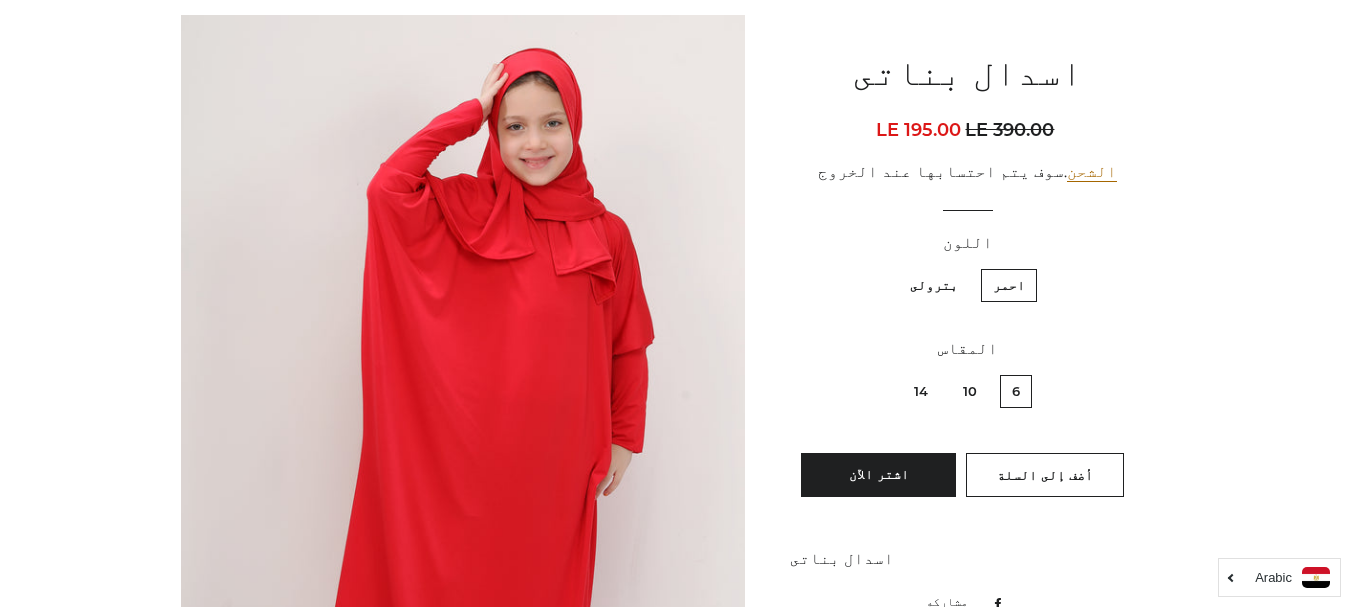 click on "بترولى" at bounding box center (934, 285) 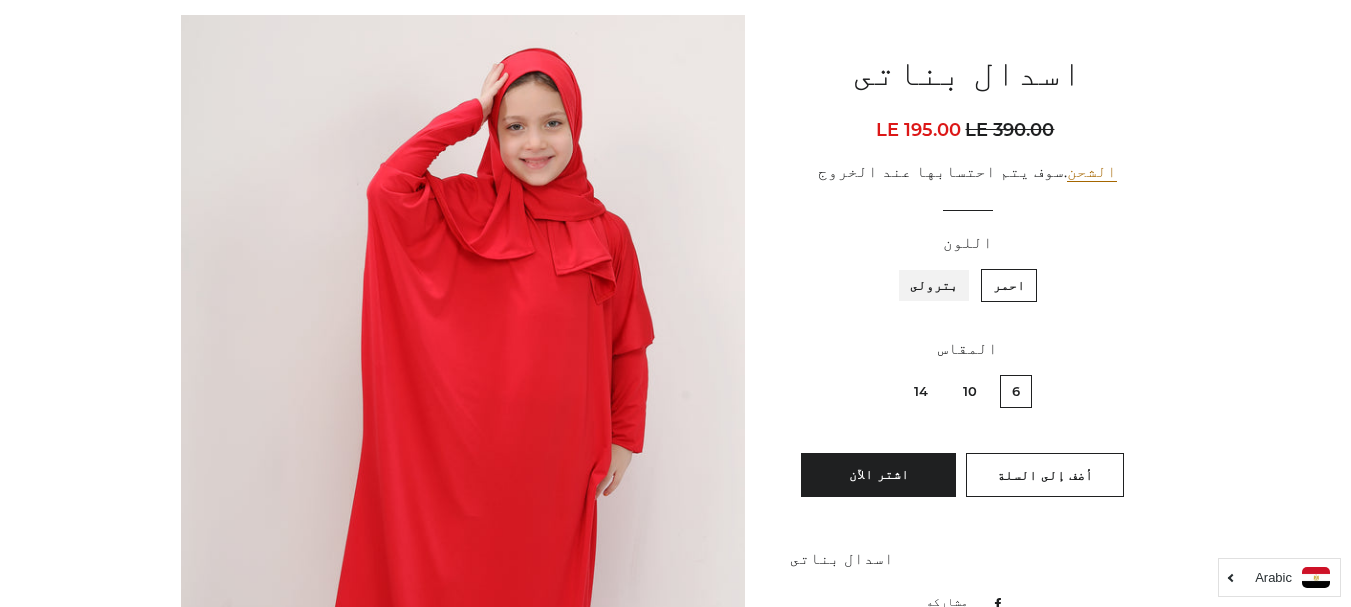click on "بترولى" at bounding box center (963, 266) 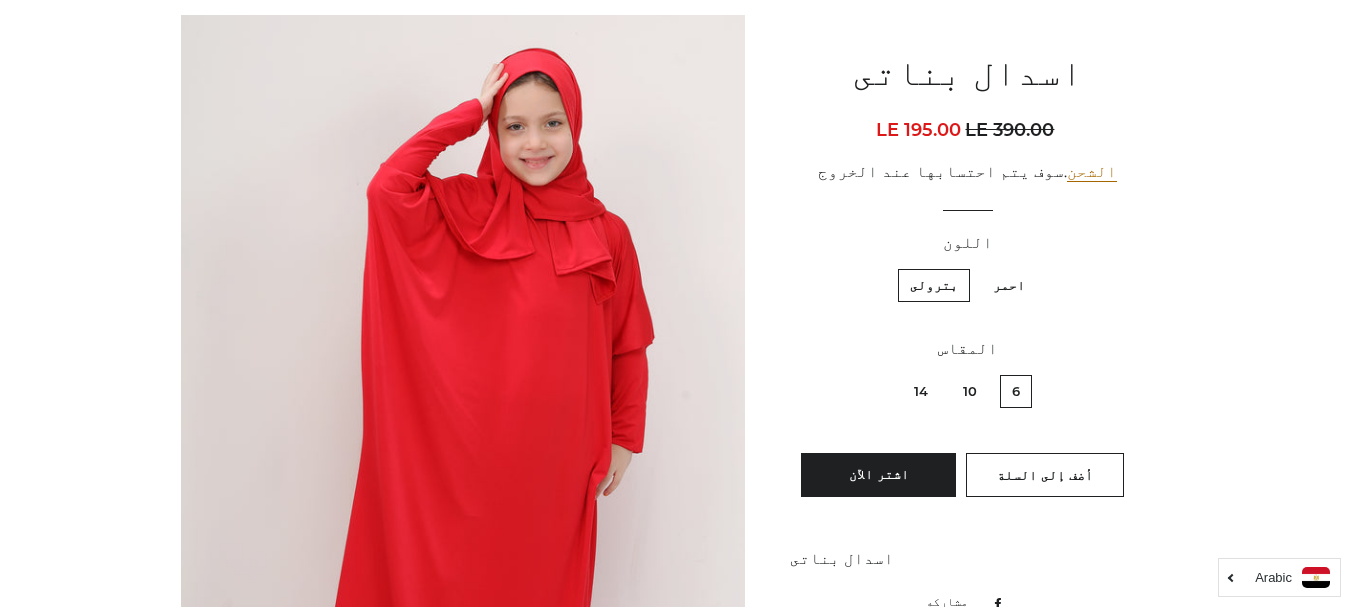 click on "اسدال بناتى
السعر العادي
LE 390.00
السعر بعد الخصم LE 195.00
سعر الوحدة
/  في
الشحن  .سوف يتم احتسابها عند الخروج
احمر 6" at bounding box center (675, 797) 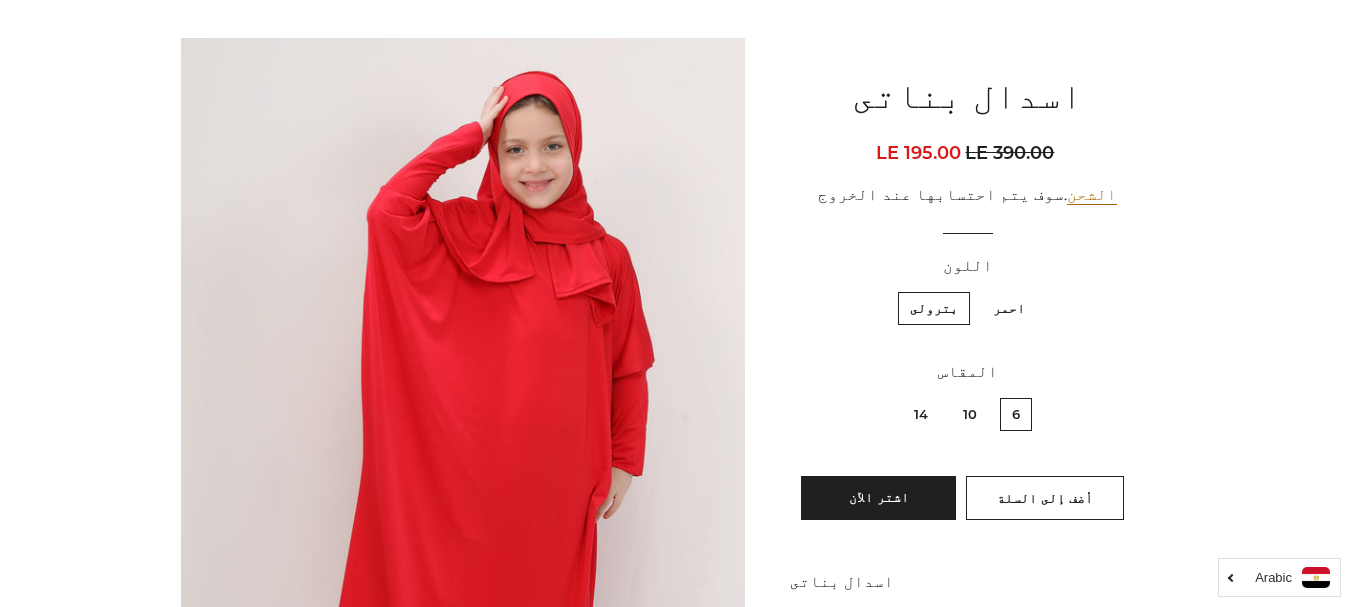 scroll, scrollTop: 170, scrollLeft: 0, axis: vertical 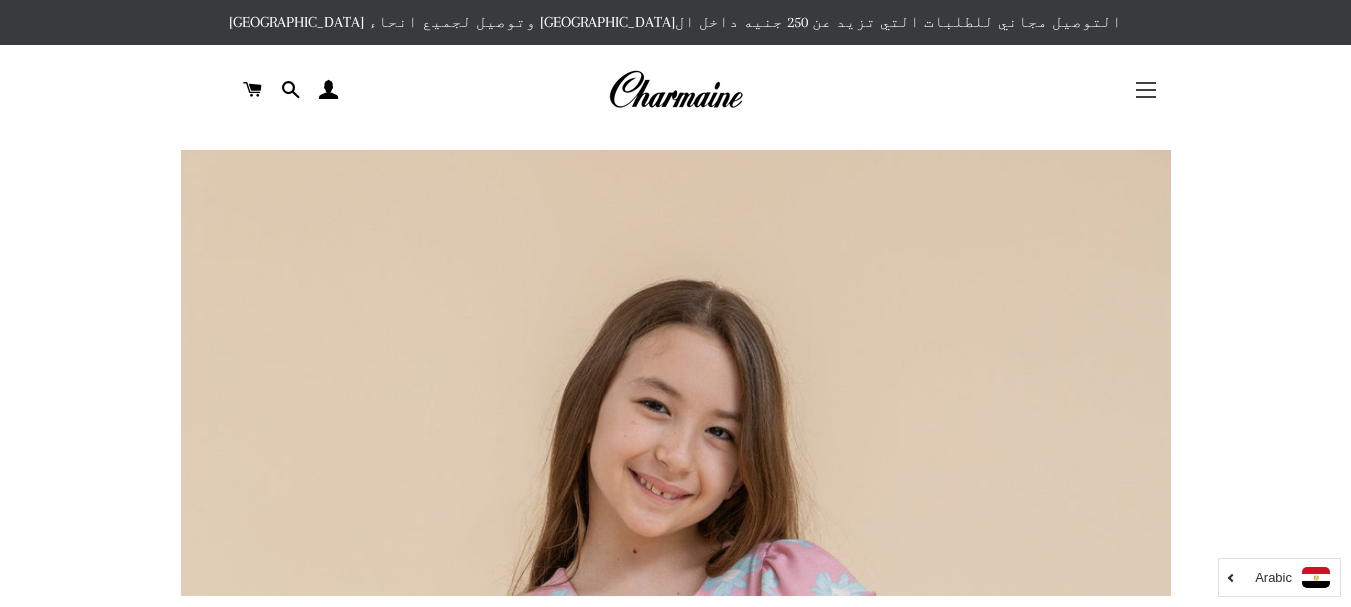 click on "التنقل في الموقع" at bounding box center (1146, 90) 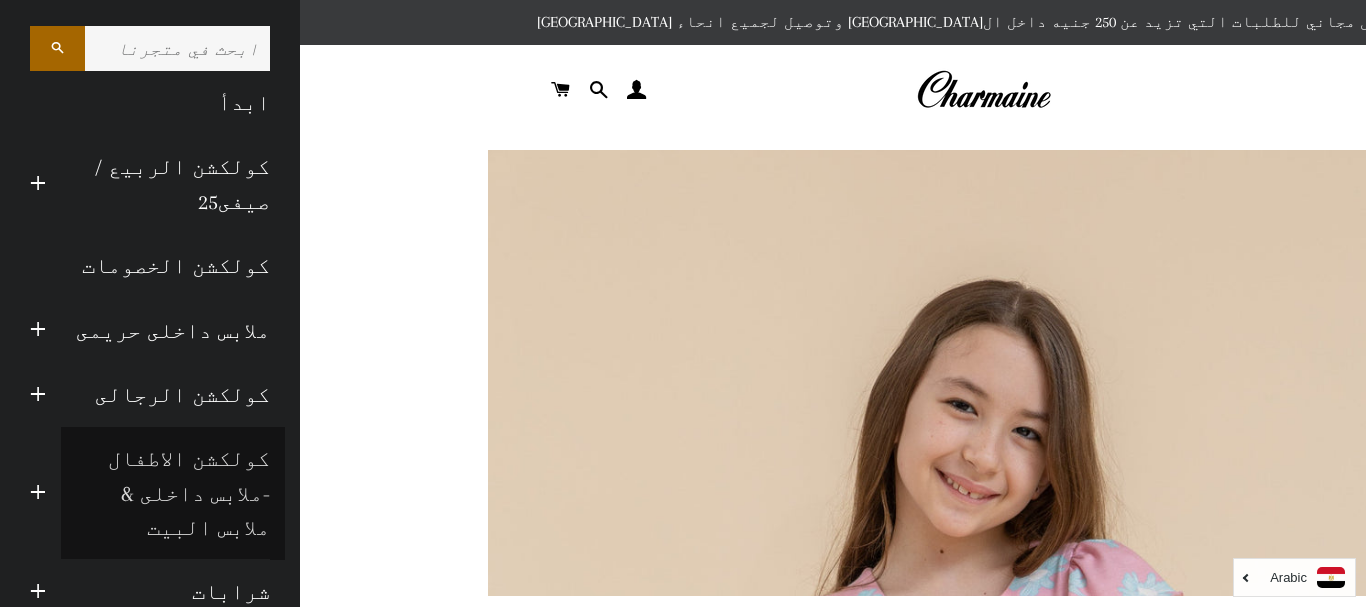 click on "كولكشن الاطفال -ملابس داخلى & ملابس البيت" at bounding box center (173, 493) 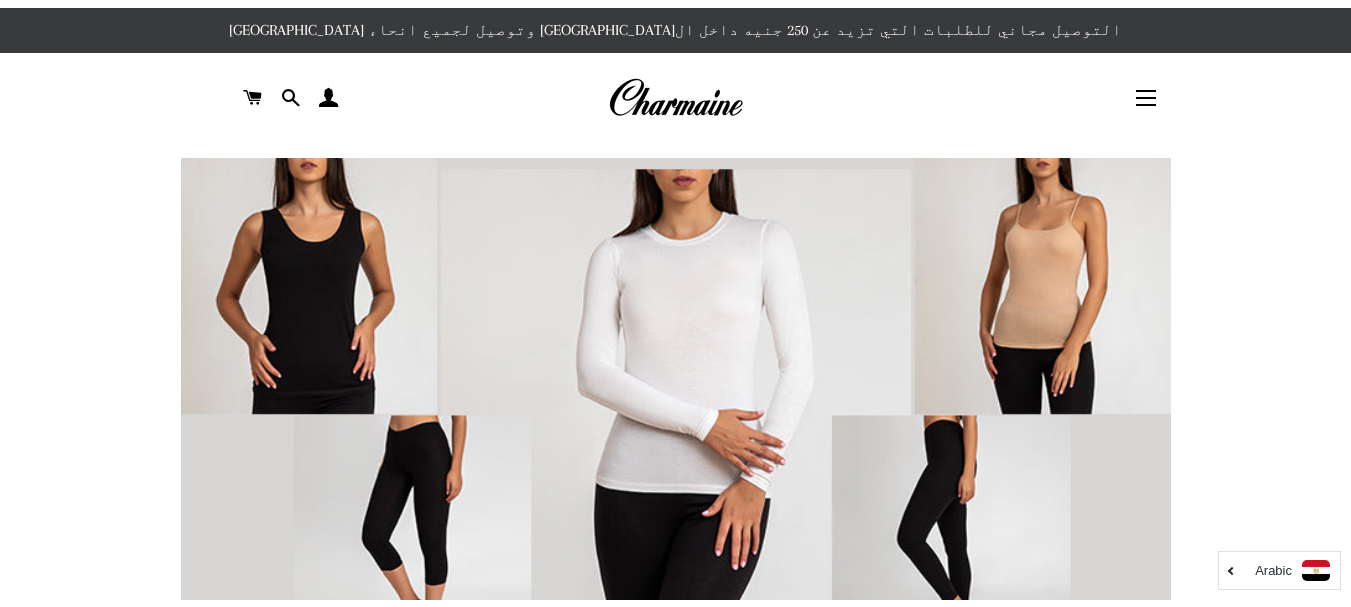 scroll, scrollTop: 0, scrollLeft: 0, axis: both 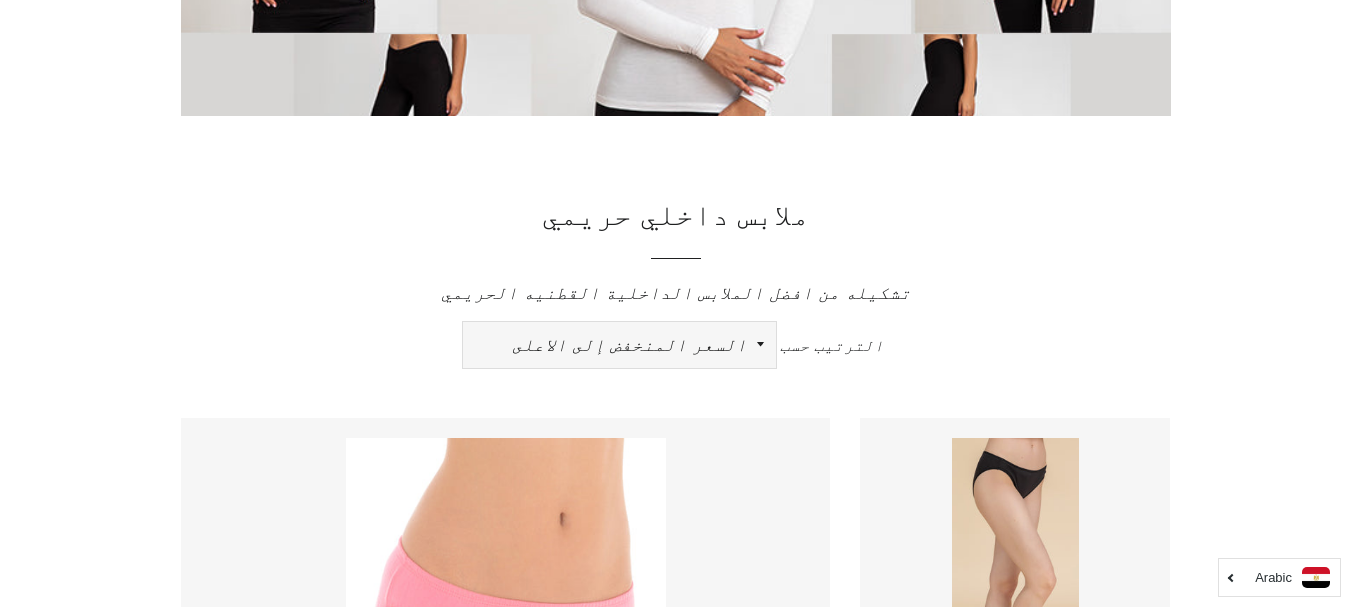 click on "ظهرت
اكثر المبيعات
أبجديا من الألف إلى الياء
ابجديا من الياء الى الالف
السعر المنخفض إلى الاعلى
االسعر من الاعلى الى المنخفض
التاريخ القديم إلى الجديد
التاريخ الجديد إلى القديم" at bounding box center [619, 345] 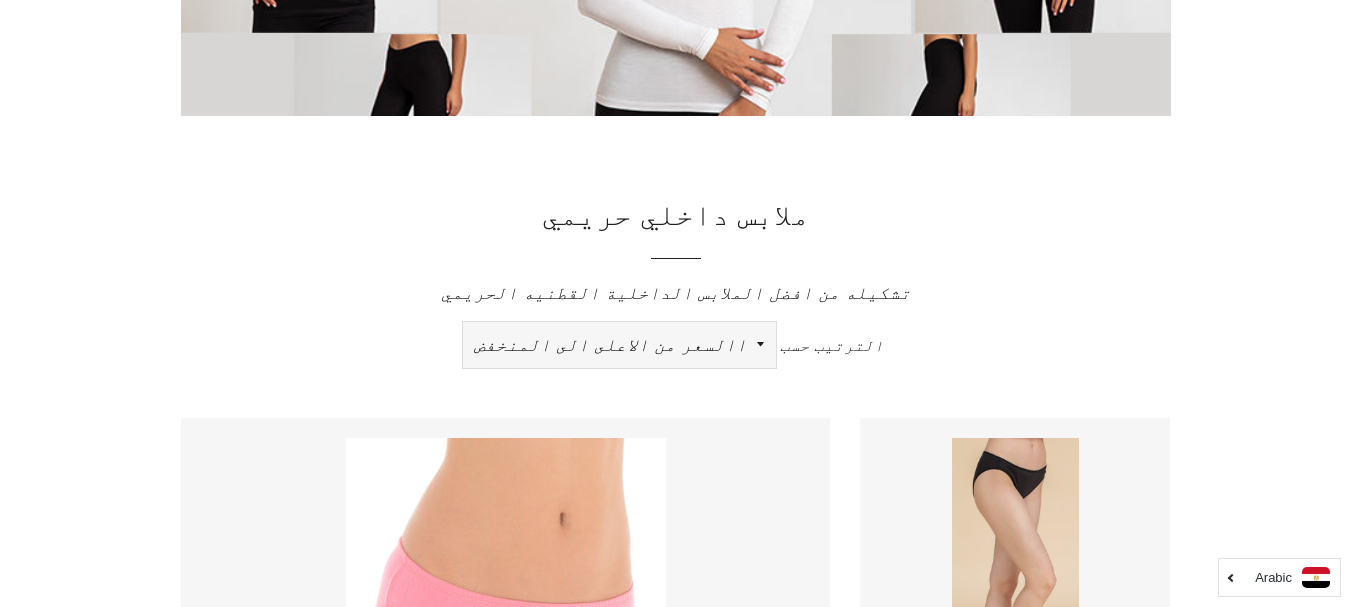 click on "ظهرت
اكثر المبيعات
أبجديا من الألف إلى الياء
ابجديا من الياء الى الالف
السعر المنخفض إلى الاعلى
االسعر من الاعلى الى المنخفض
التاريخ القديم إلى الجديد
التاريخ الجديد إلى القديم" at bounding box center (619, 345) 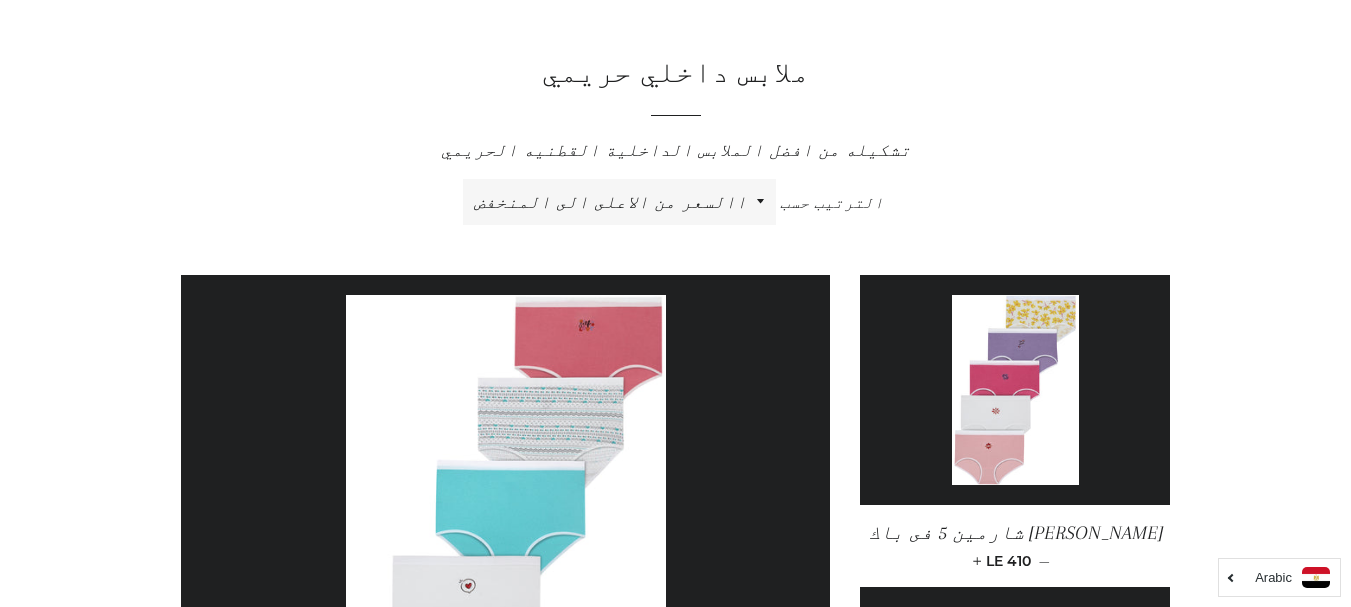 scroll, scrollTop: 0, scrollLeft: 0, axis: both 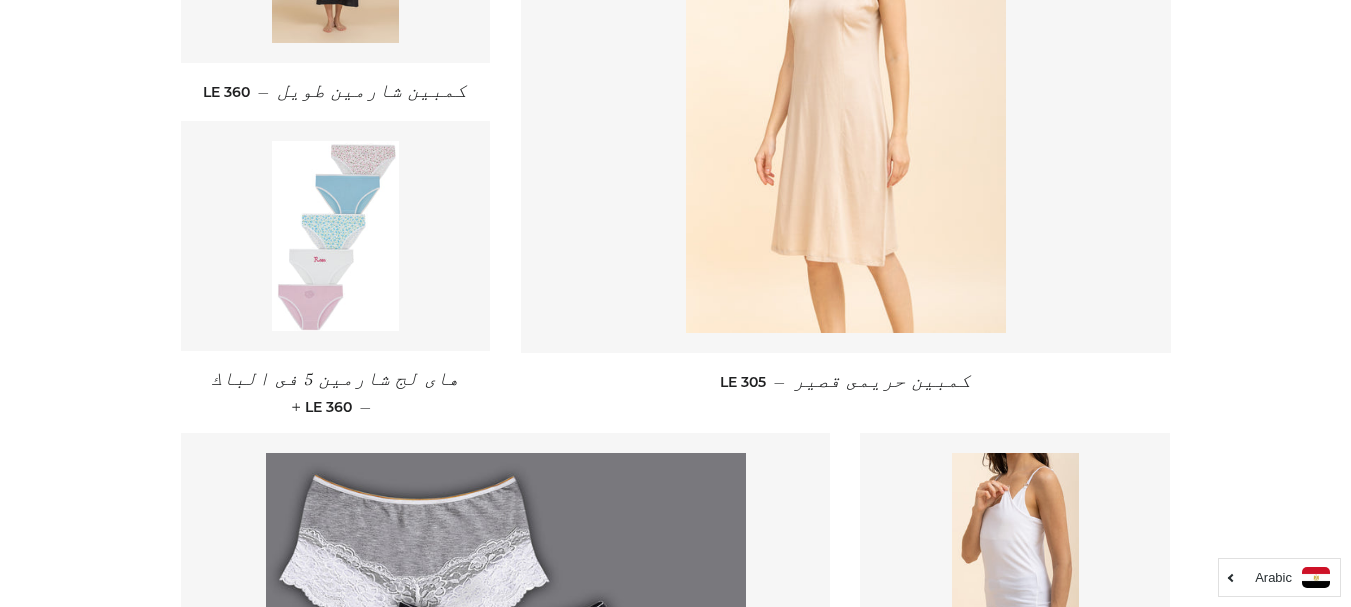 click on "ملابس داخلي حريمي
تشكيله من افضل الملابس الداخلية القطنيه الحريمي
الترتيب حسب
ظهرت
اكثر المبيعات
أبجديا من الألف إلى الياء
ابجديا من الياء الى الالف
السعر المنخفض إلى الاعلى
االسعر من الاعلى الى المنخفض
التاريخ القديم إلى الجديد
التاريخ الجديد إلى القديم" at bounding box center [675, 99] 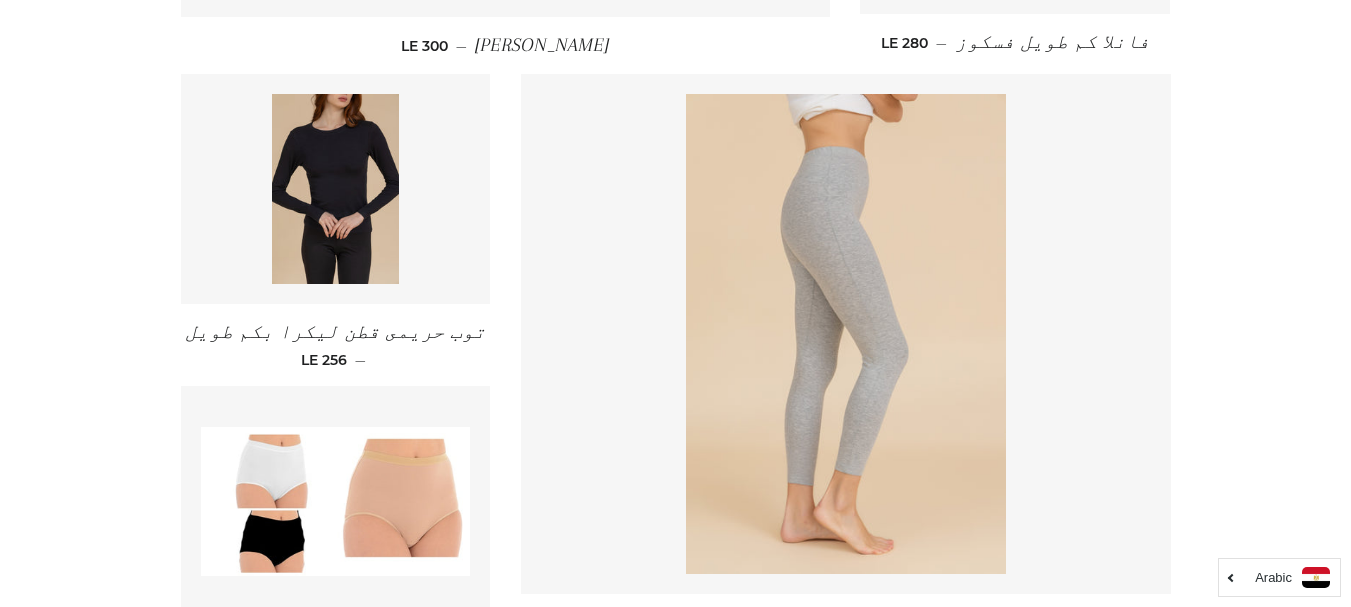 scroll, scrollTop: 2649, scrollLeft: 0, axis: vertical 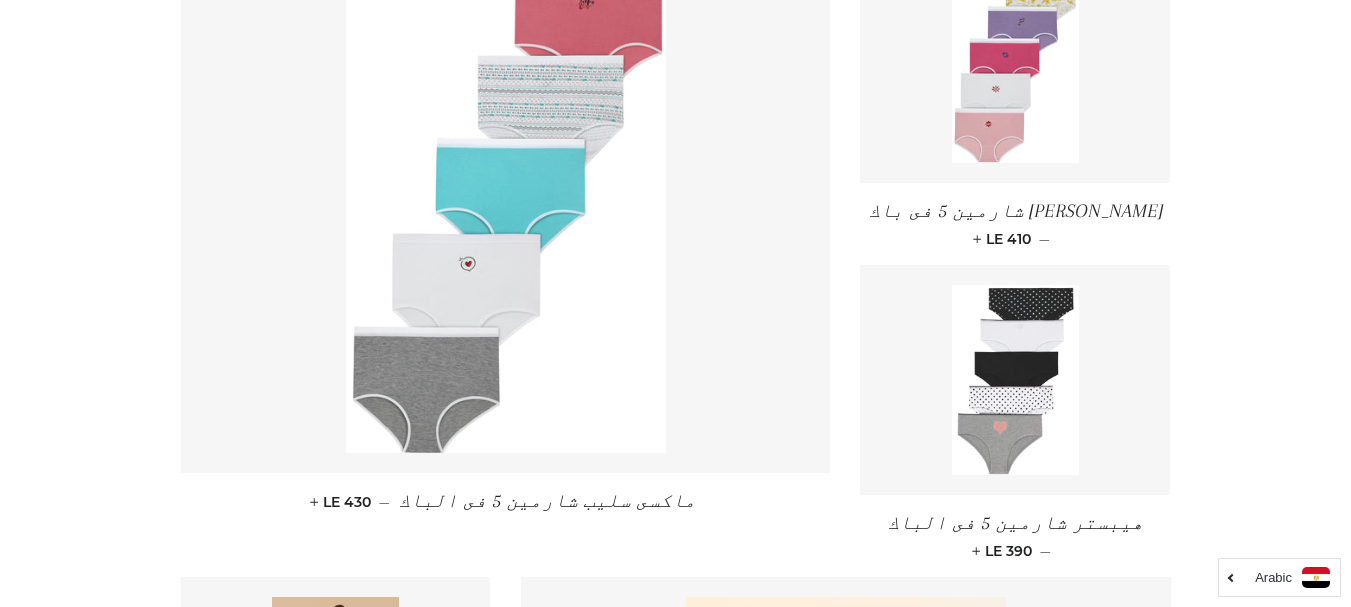 click at bounding box center (1015, 380) 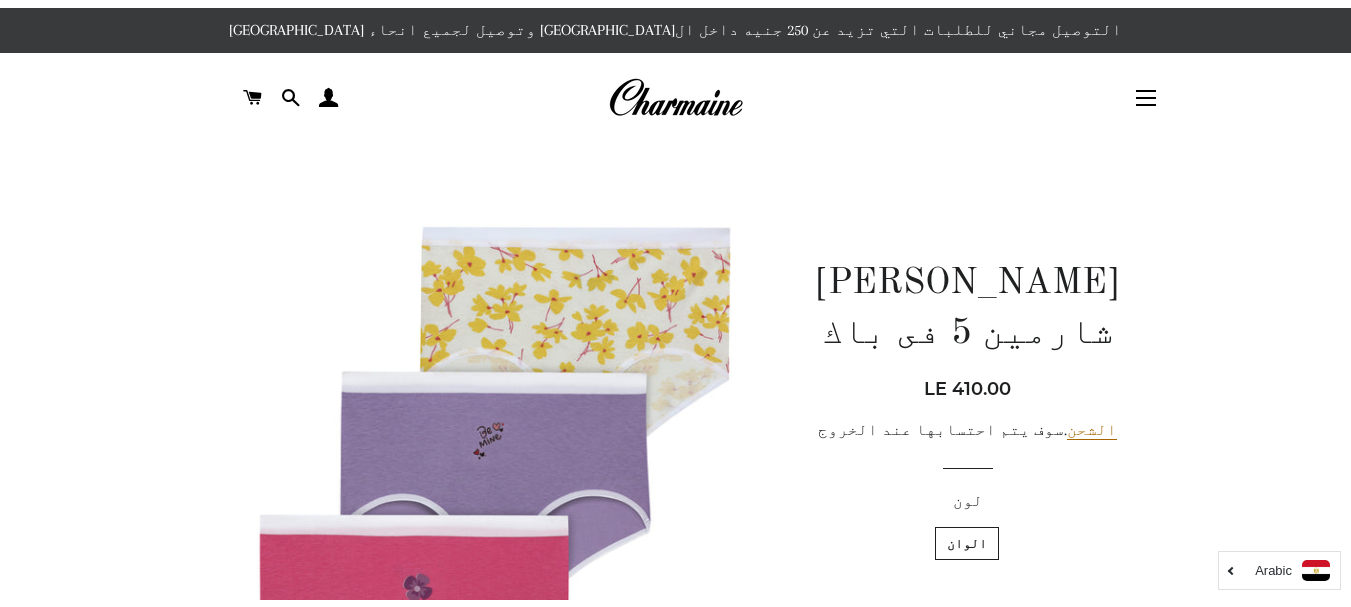 scroll, scrollTop: 280, scrollLeft: 0, axis: vertical 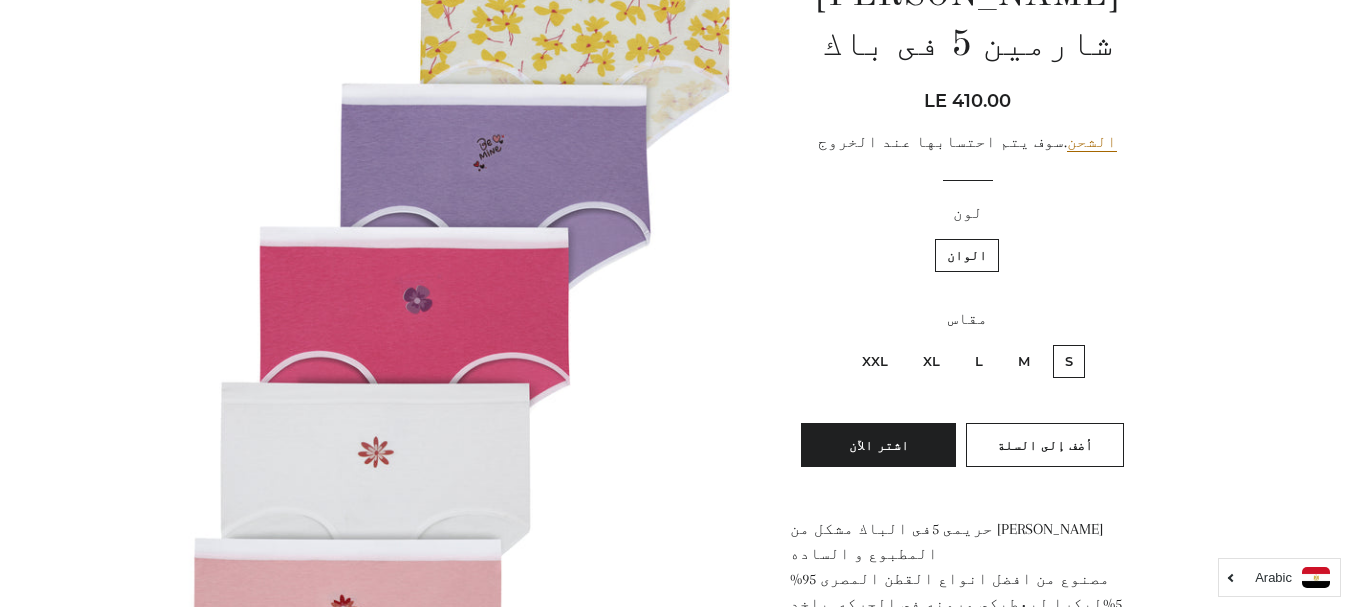 click on "لون" at bounding box center (967, 213) 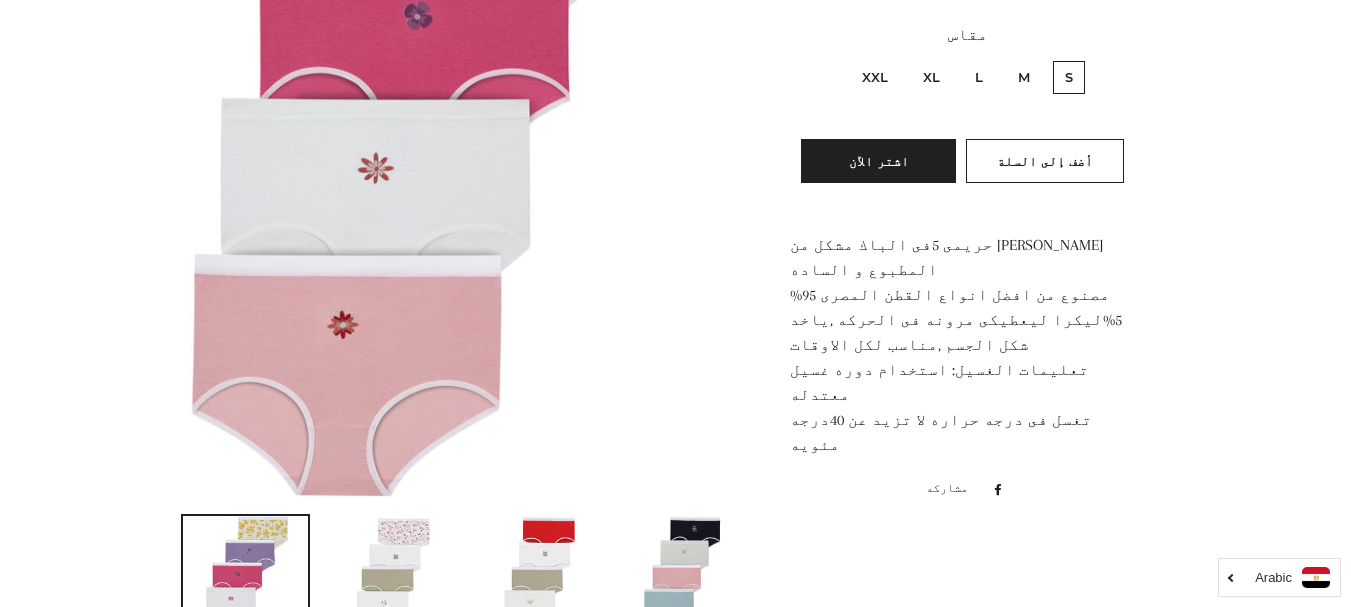 scroll, scrollTop: 560, scrollLeft: 0, axis: vertical 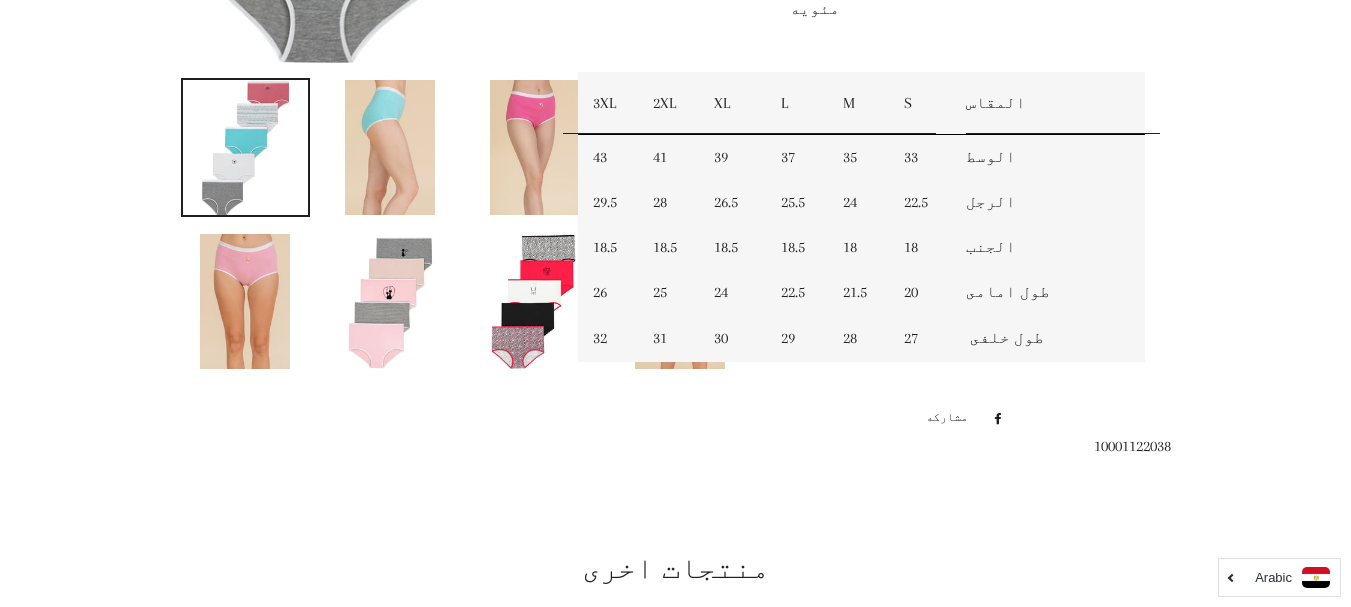 click at bounding box center [535, 147] 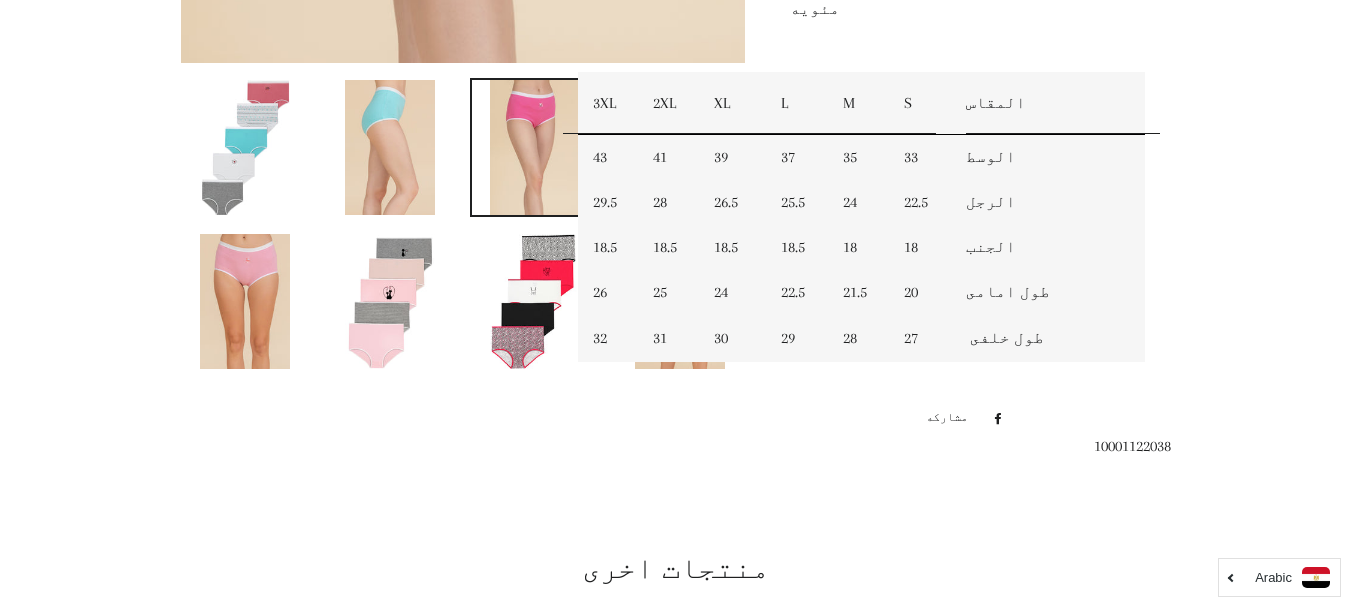 scroll, scrollTop: 469, scrollLeft: 0, axis: vertical 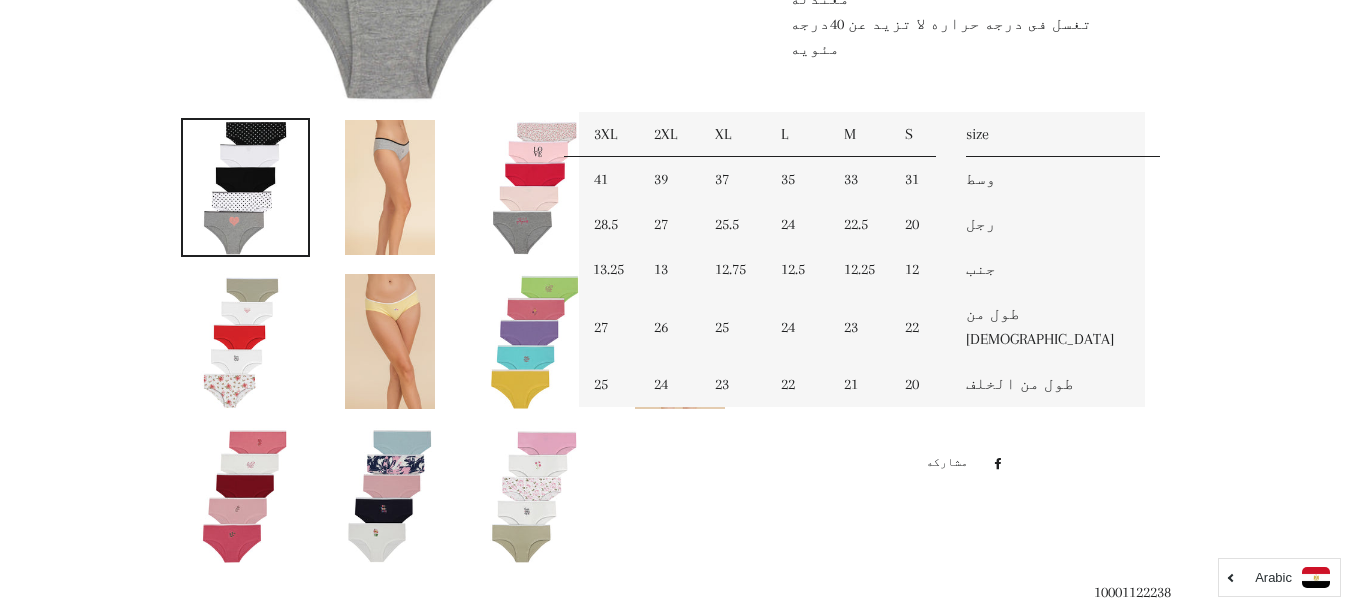 click at bounding box center [390, 341] 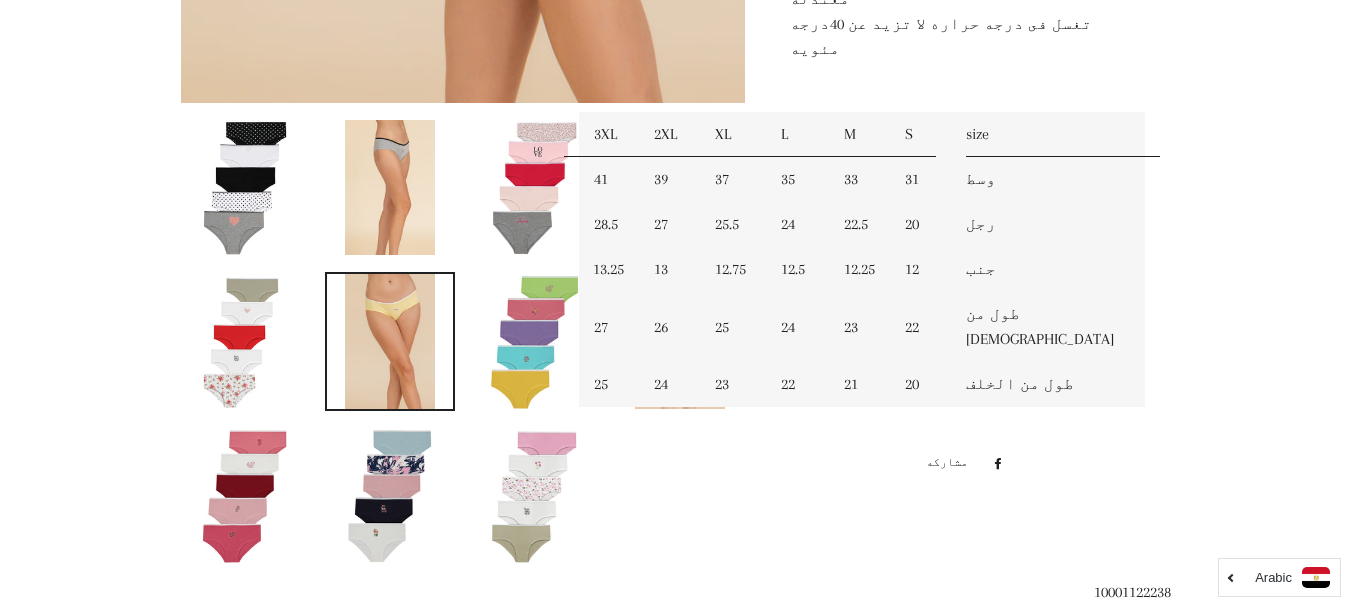 click at bounding box center [675, 292] 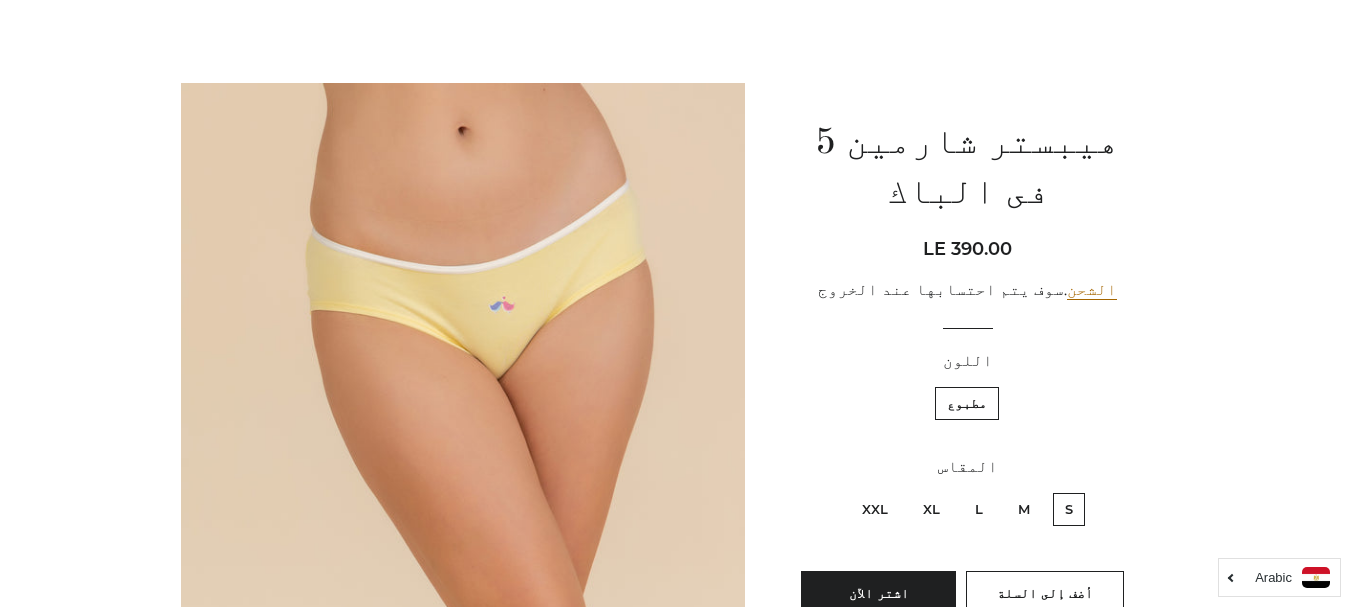 scroll, scrollTop: 120, scrollLeft: 0, axis: vertical 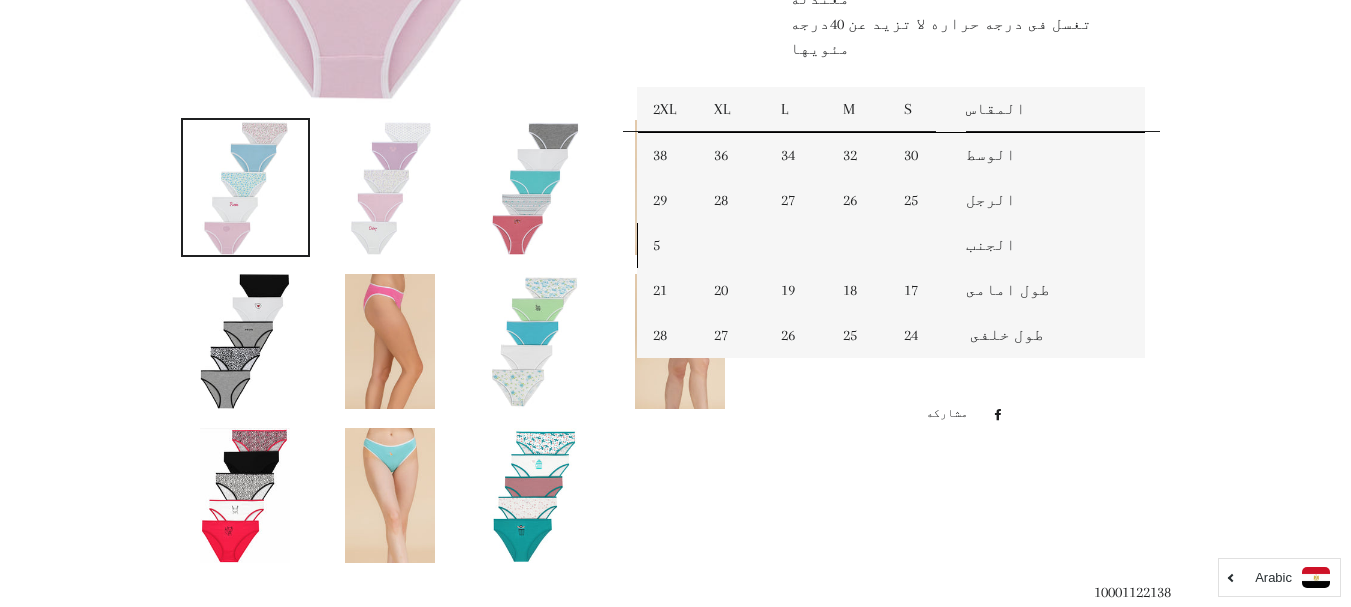 click at bounding box center (680, 341) 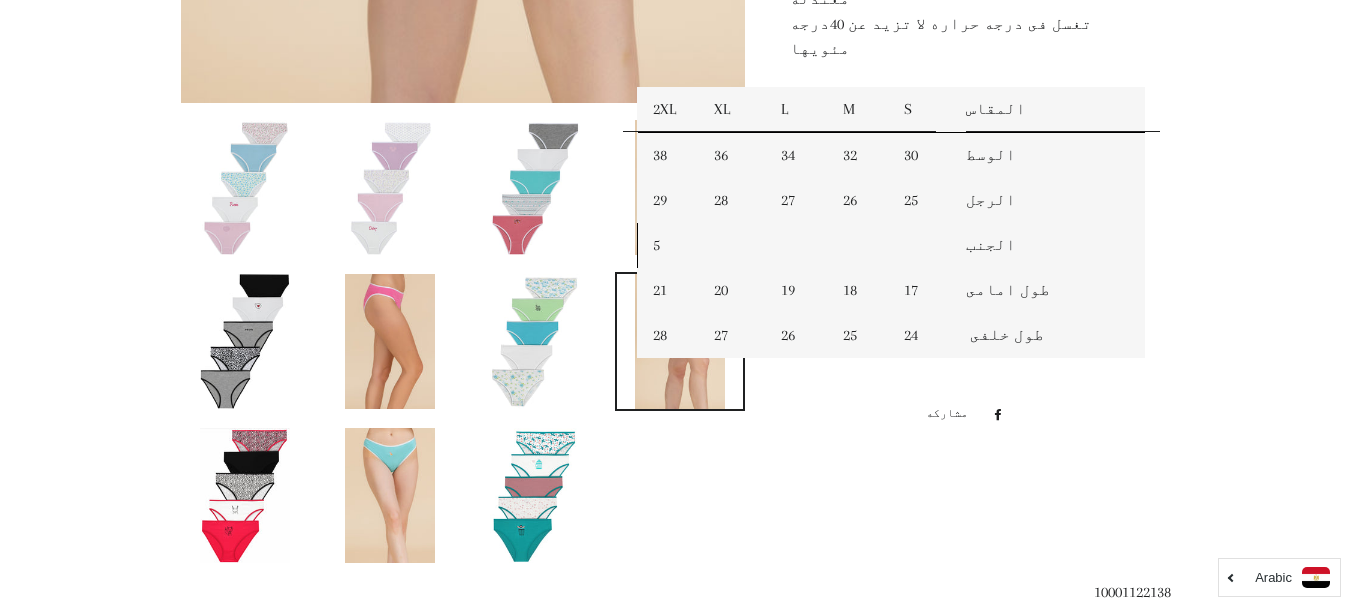 scroll, scrollTop: 429, scrollLeft: 0, axis: vertical 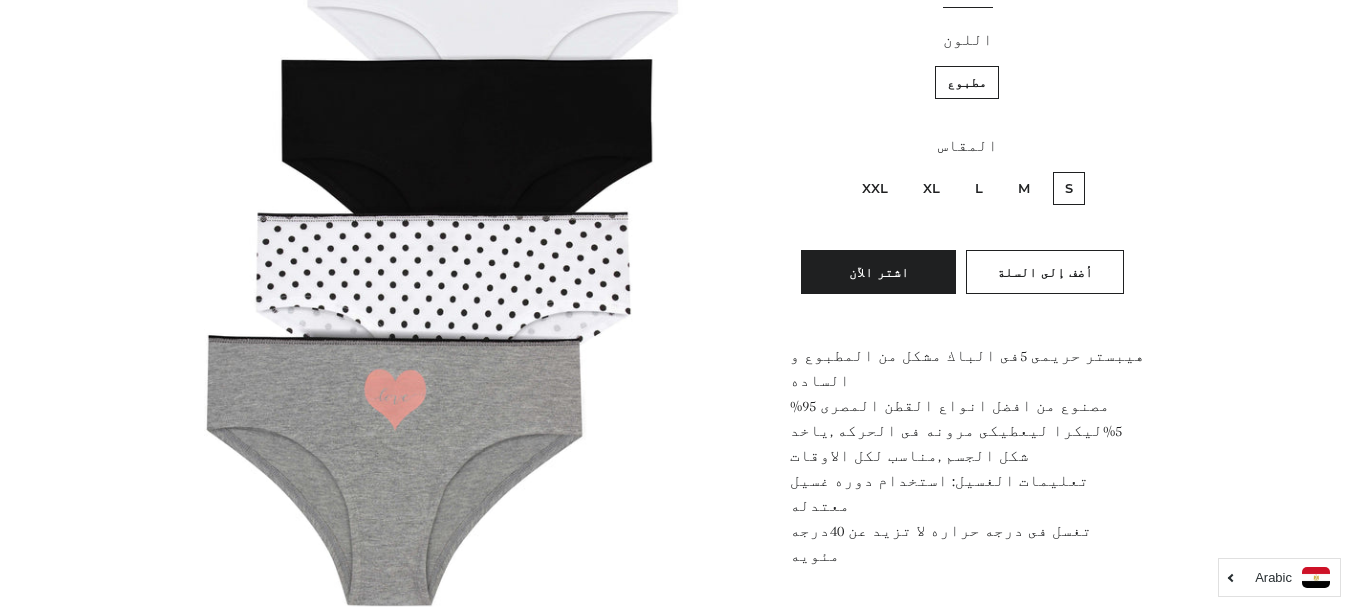 click on "L" at bounding box center (979, 188) 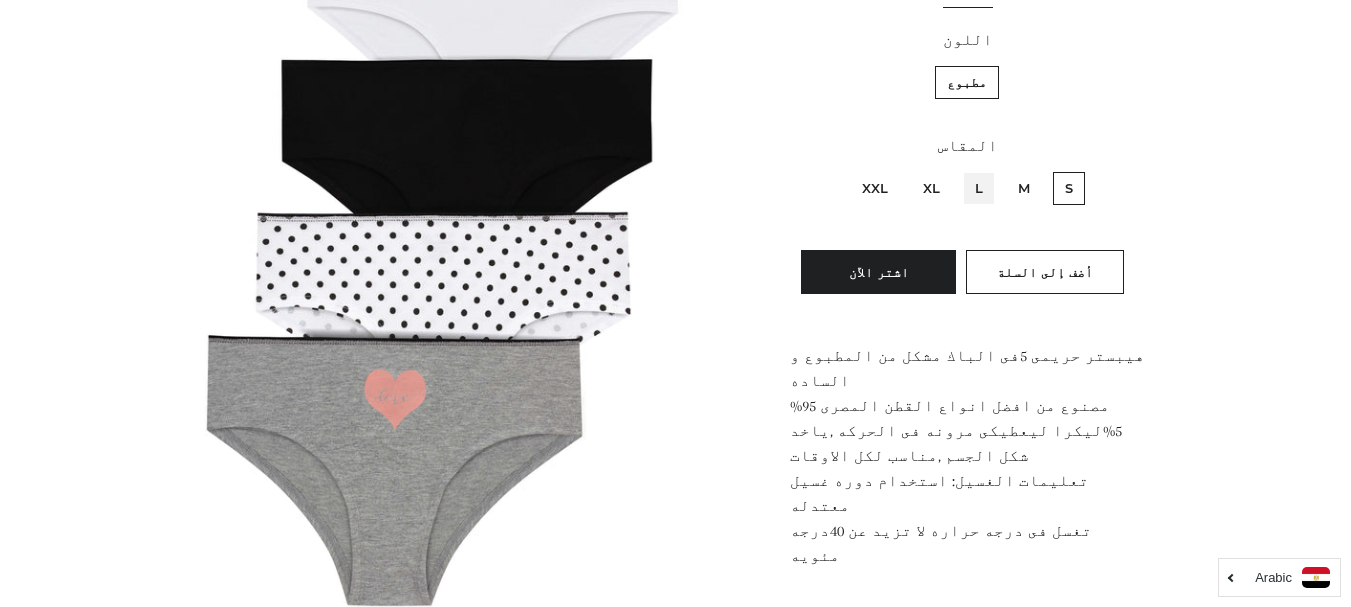 click on "L" at bounding box center (988, 169) 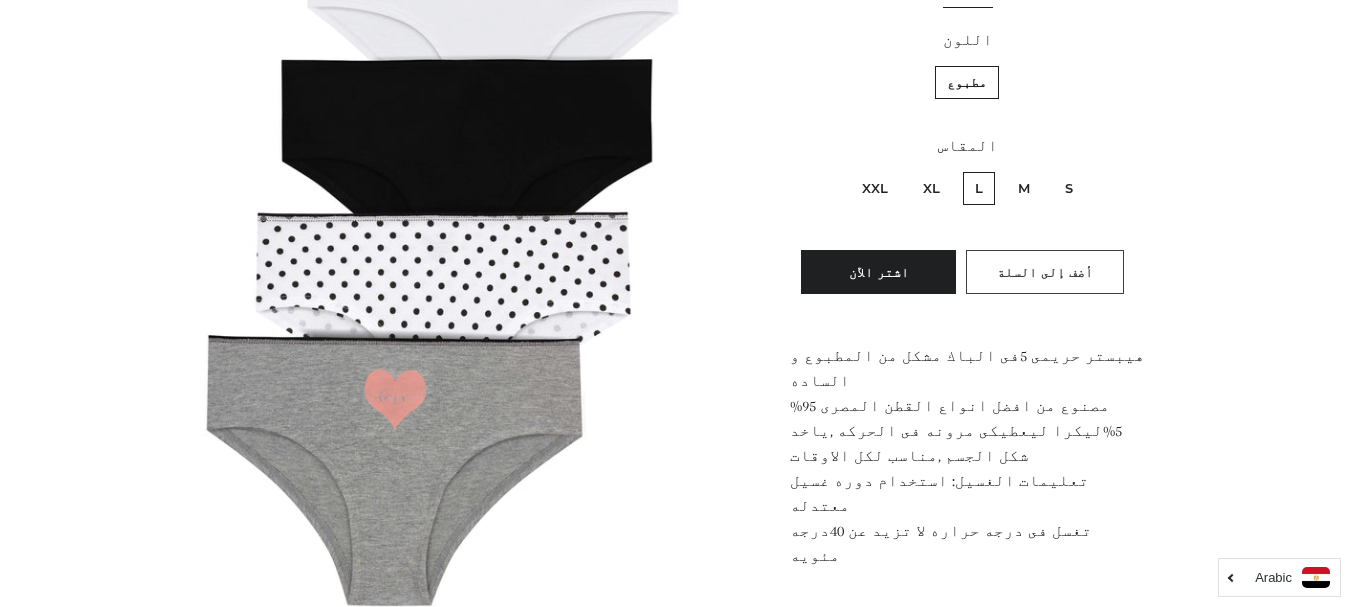 click on "أضف إلى السلة" at bounding box center [1045, 272] 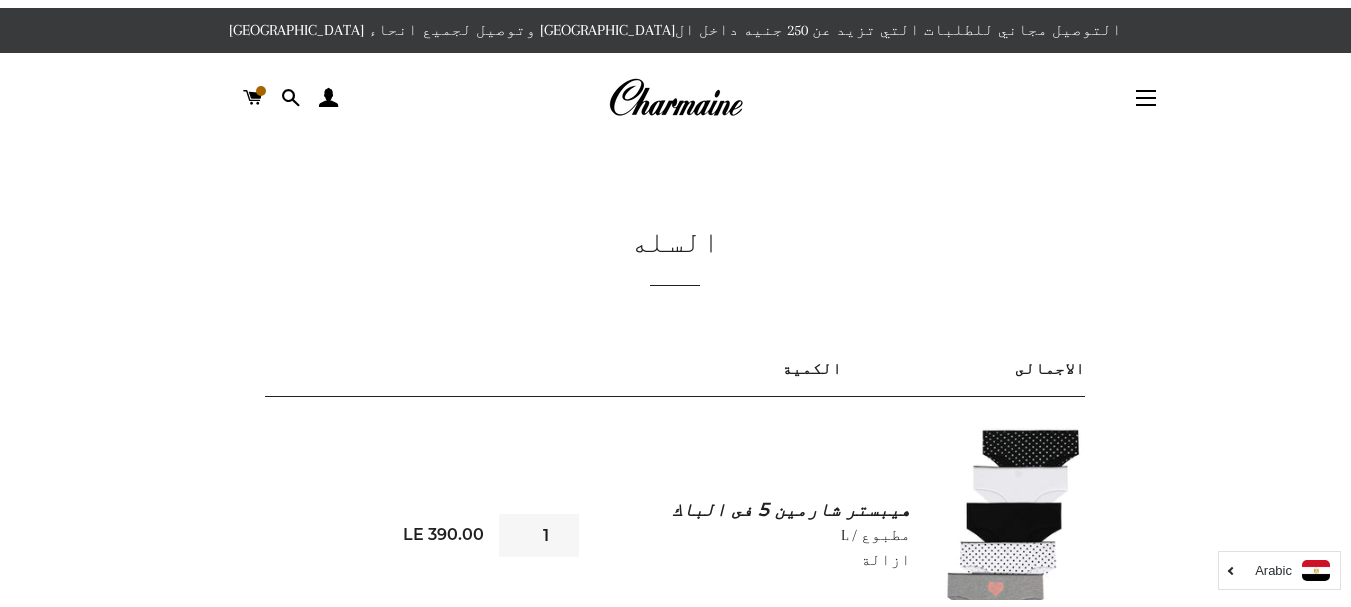 scroll, scrollTop: 0, scrollLeft: 0, axis: both 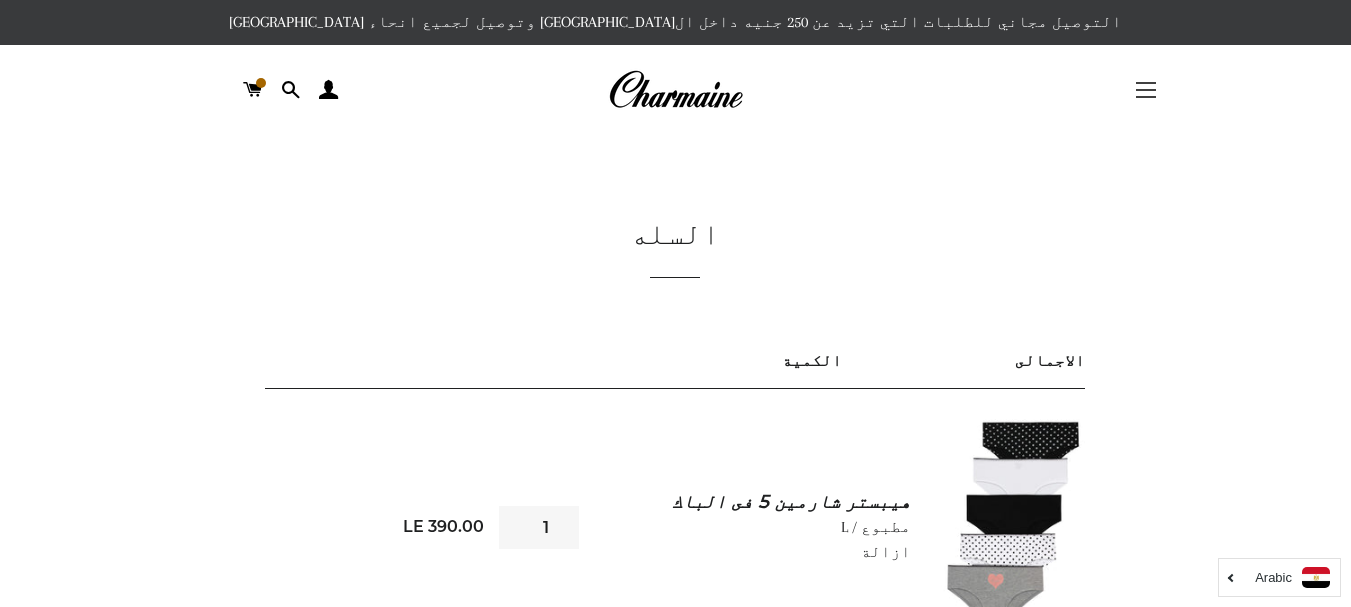 click on "التنقل في الموقع" at bounding box center (1146, 90) 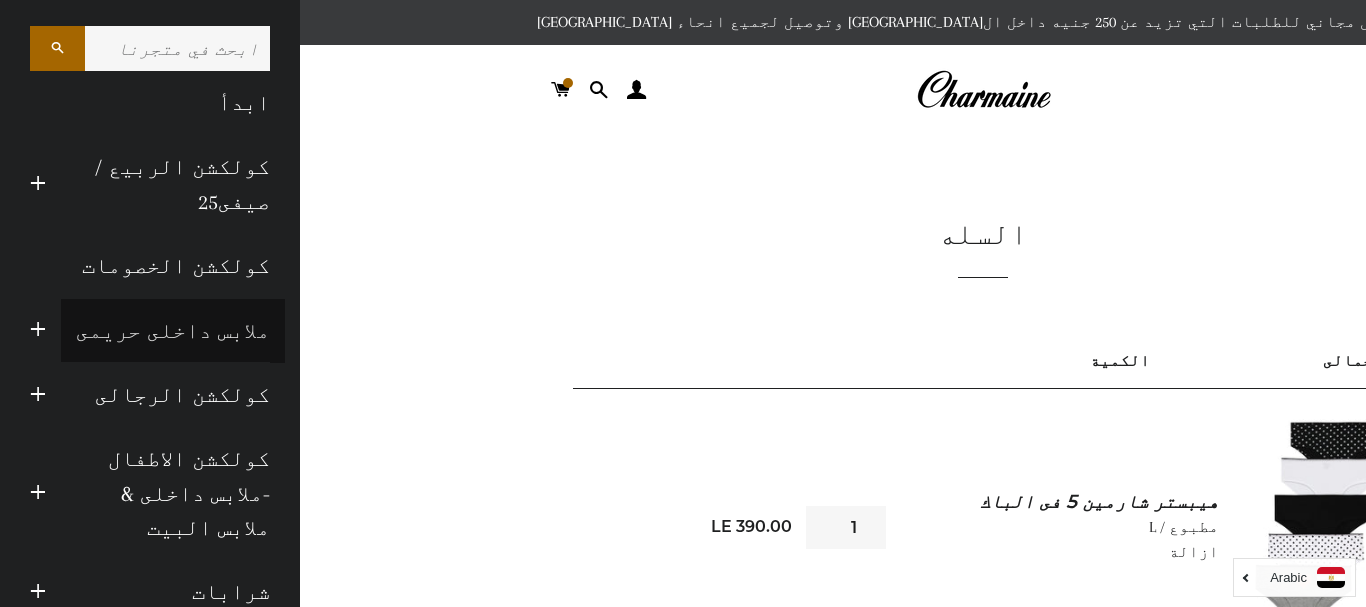 click on "ملابس داخلى حريمى" at bounding box center (173, 331) 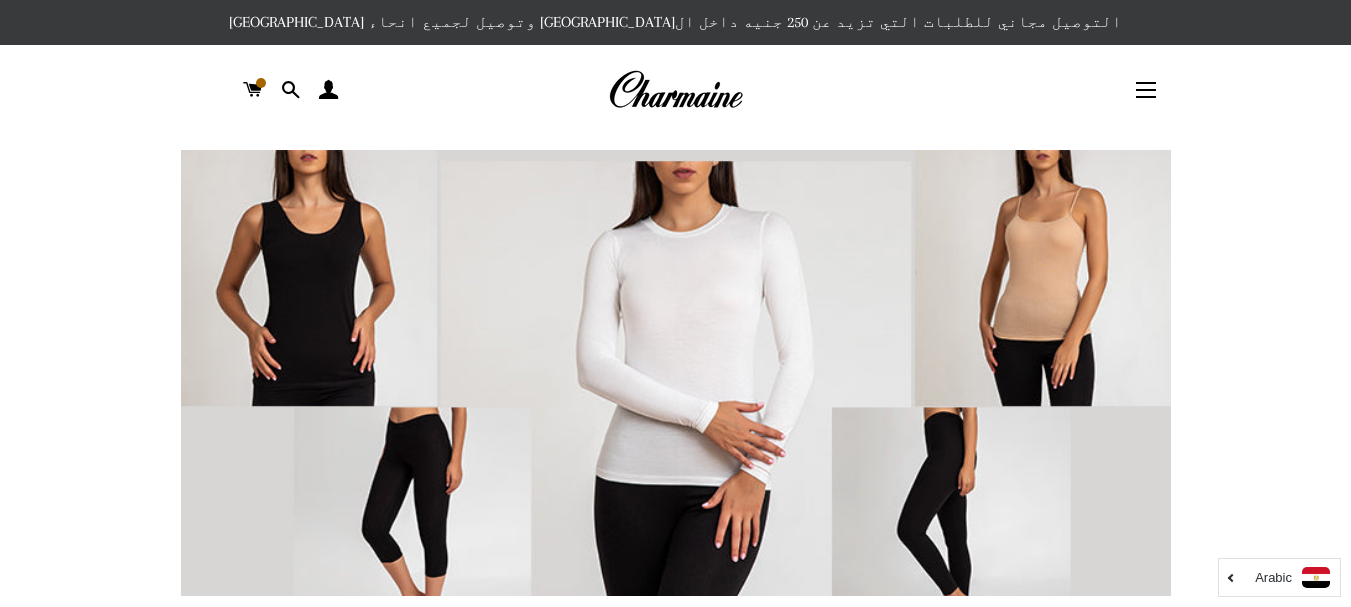 scroll, scrollTop: 0, scrollLeft: 0, axis: both 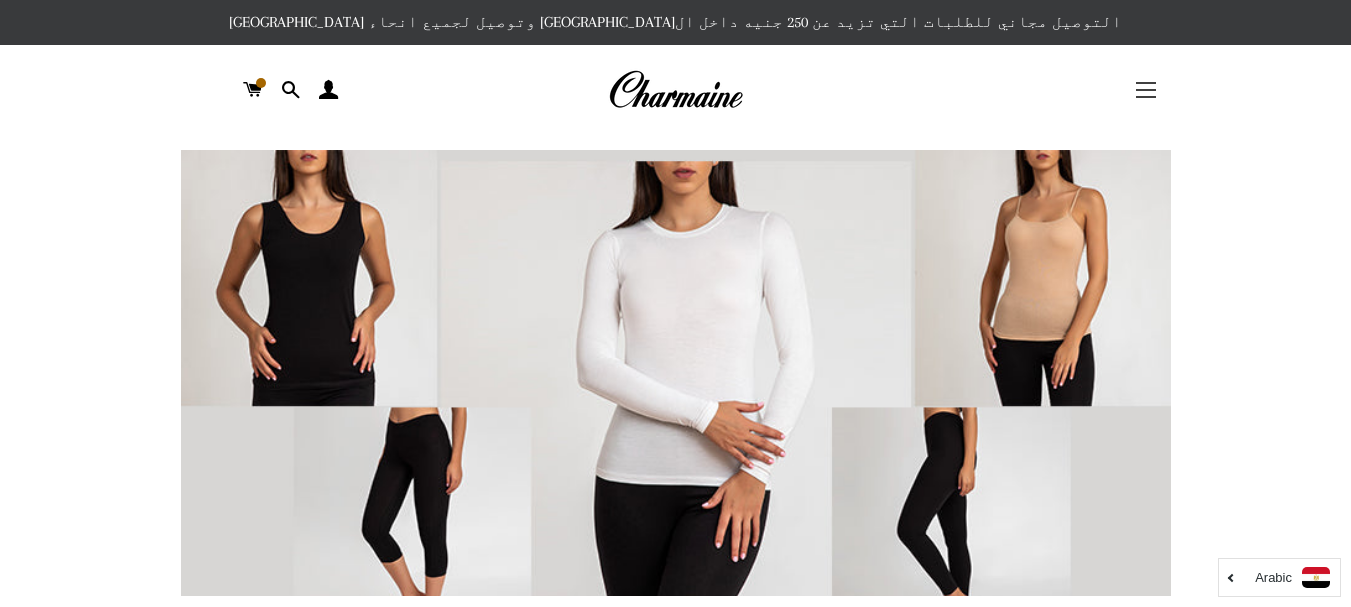 click at bounding box center [1146, 97] 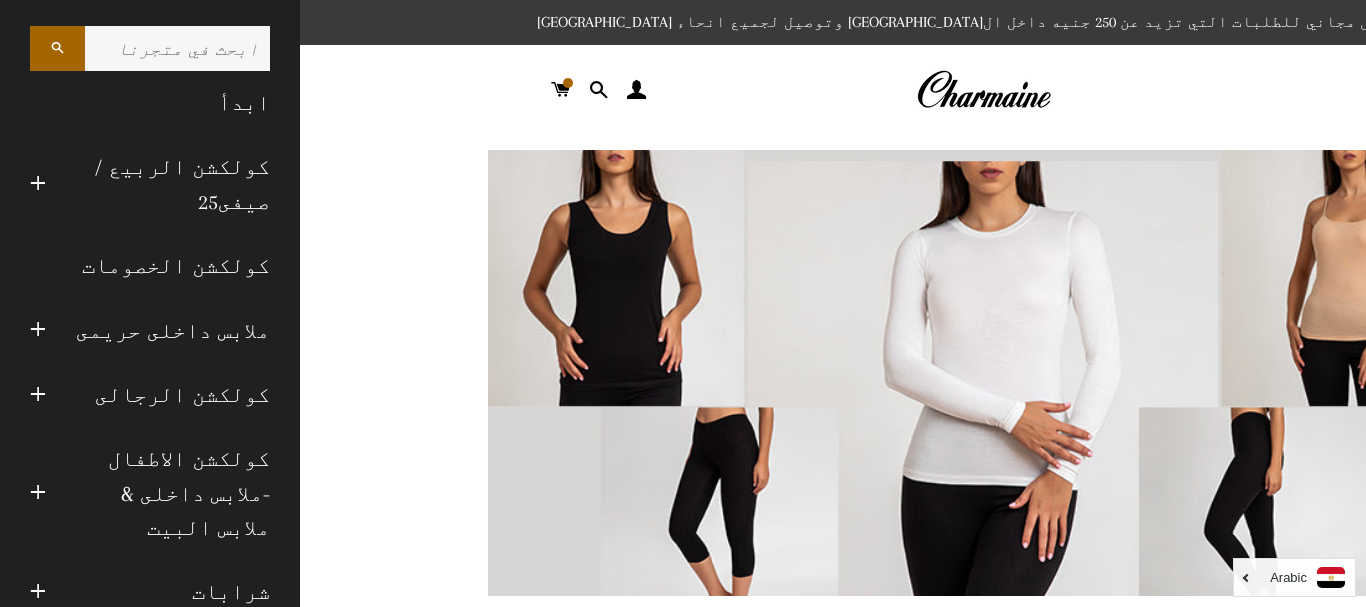 click on "التنقل في الموقع" at bounding box center (1395, 90) 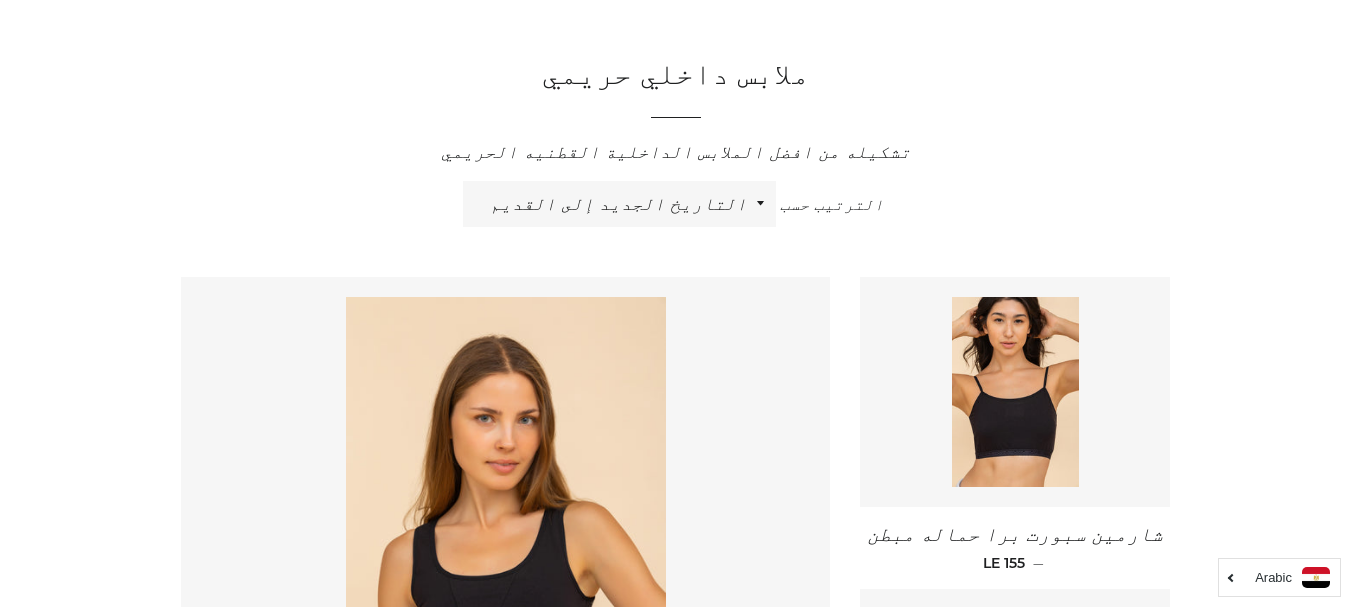 scroll, scrollTop: 614, scrollLeft: 0, axis: vertical 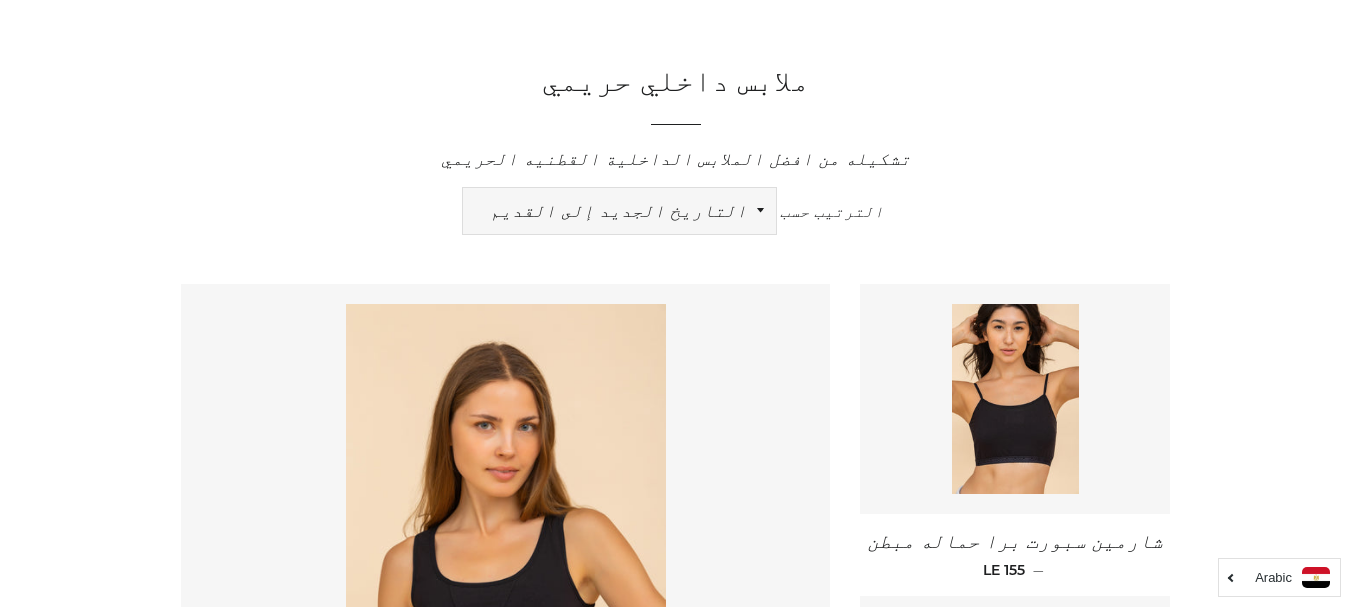 click on "ظهرت
اكثر المبيعات
أبجديا من الألف إلى الياء
ابجديا من الياء الى الالف
السعر المنخفض إلى الاعلى
االسعر من الاعلى الى المنخفض
التاريخ القديم إلى الجديد
التاريخ الجديد إلى القديم" at bounding box center (619, 211) 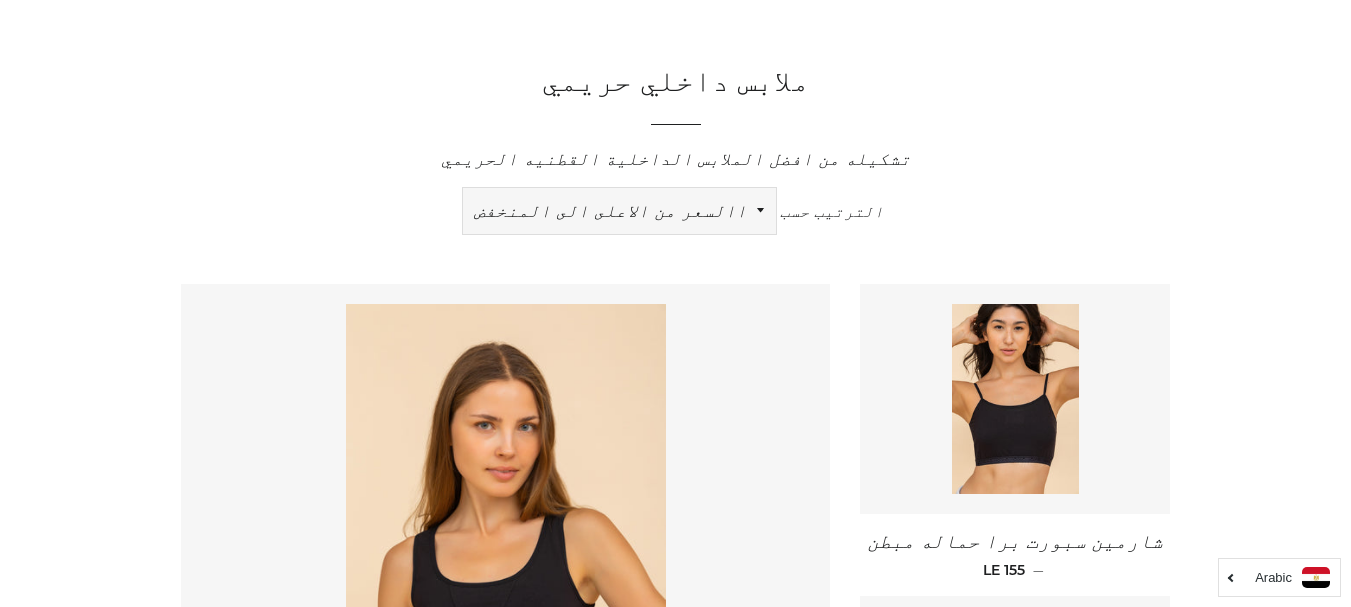 click on "ظهرت
اكثر المبيعات
أبجديا من الألف إلى الياء
ابجديا من الياء الى الالف
السعر المنخفض إلى الاعلى
االسعر من الاعلى الى المنخفض
التاريخ القديم إلى الجديد
التاريخ الجديد إلى القديم" at bounding box center (619, 211) 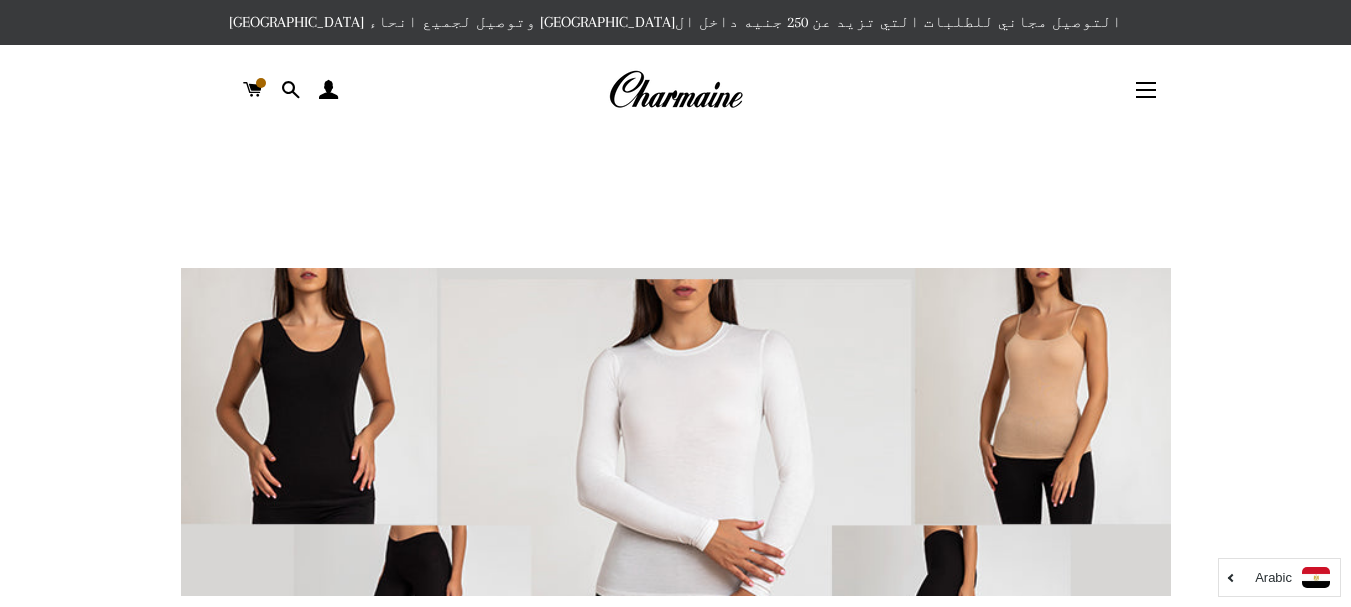 scroll, scrollTop: 531, scrollLeft: 0, axis: vertical 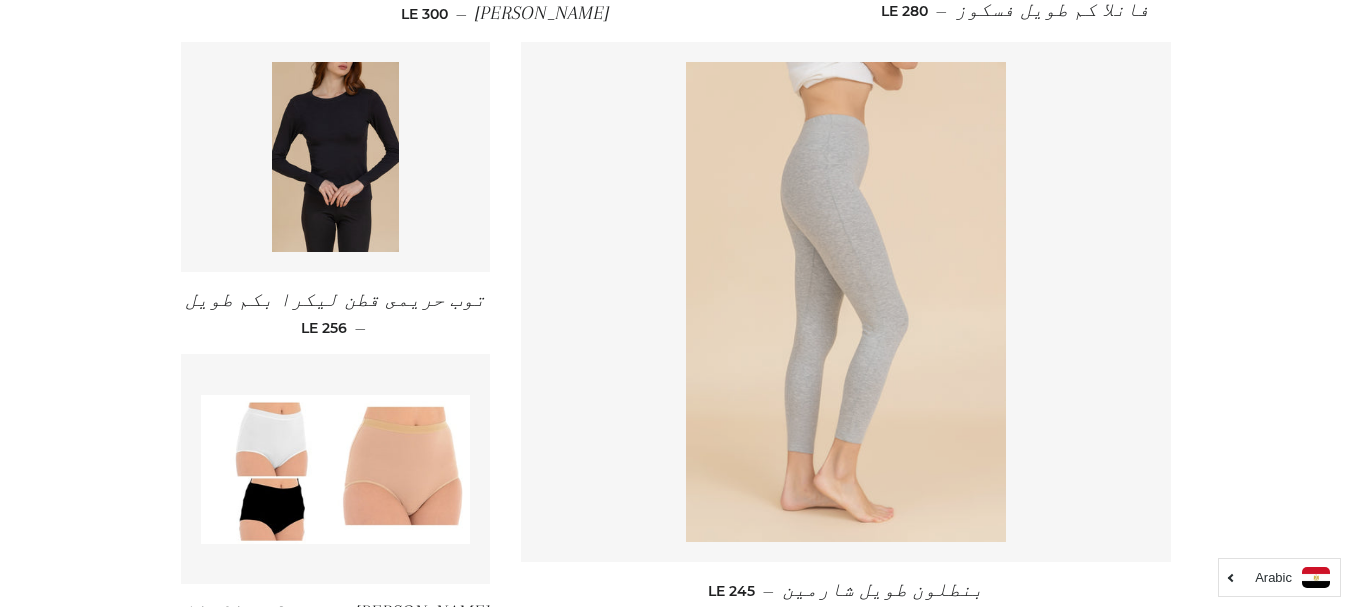 click at bounding box center [846, 302] 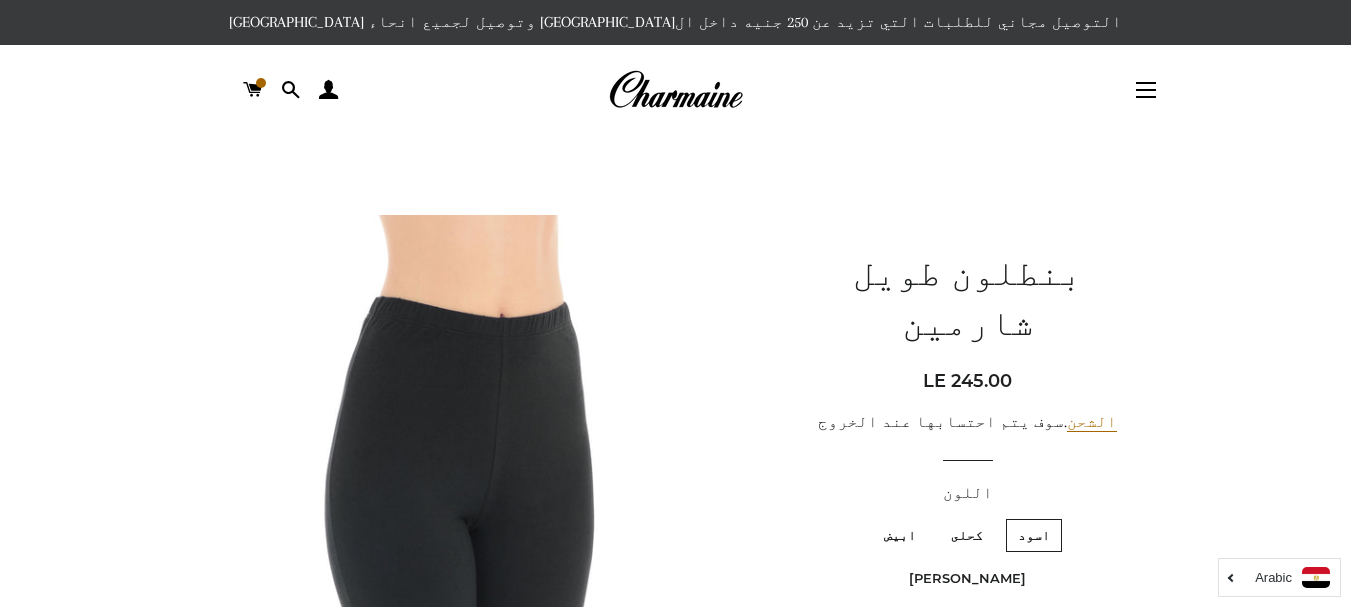 scroll, scrollTop: 0, scrollLeft: 0, axis: both 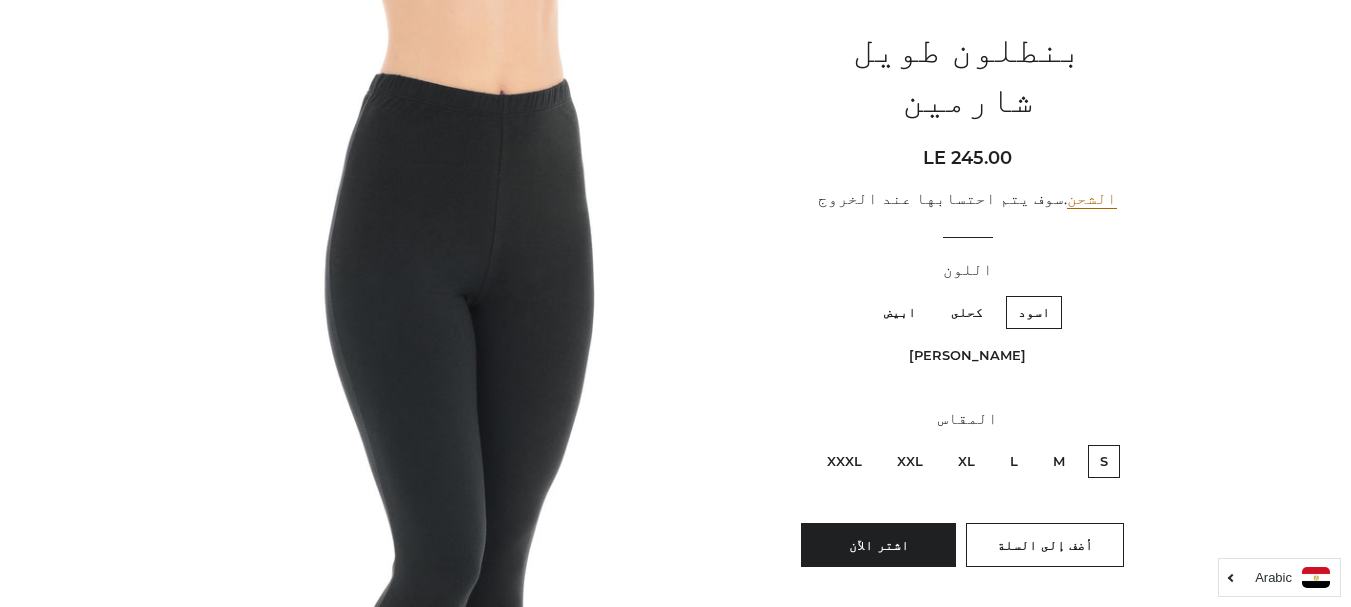 click on "L" at bounding box center (1014, 461) 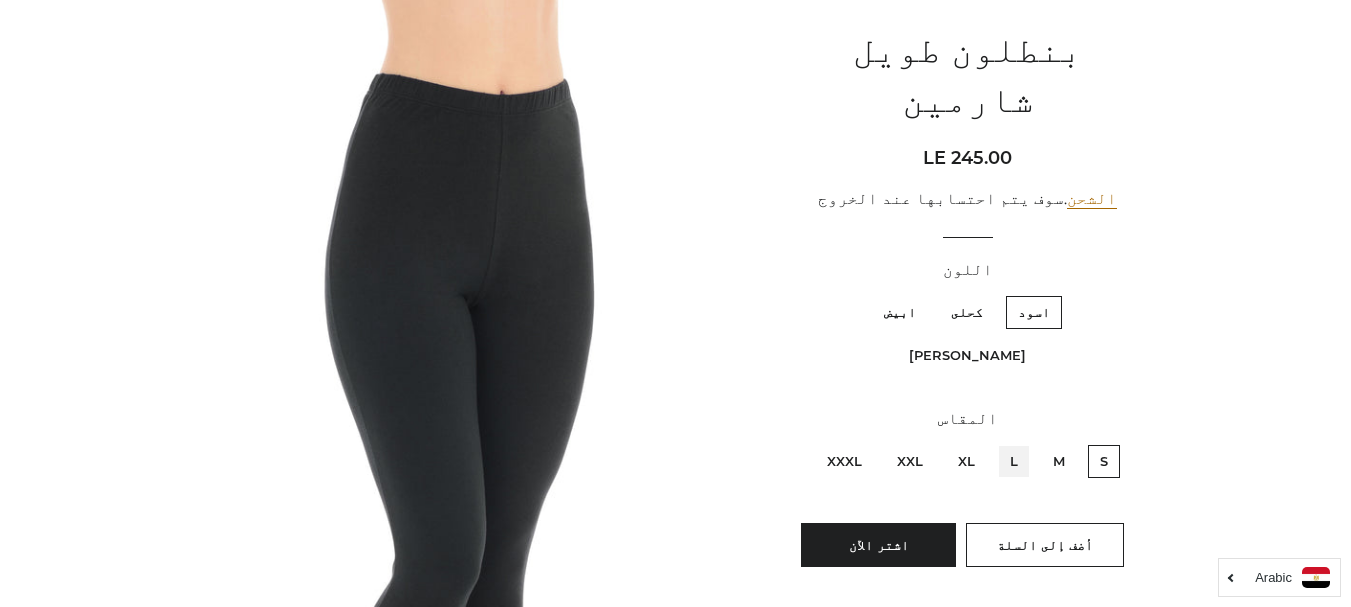 click on "L" at bounding box center (1023, 442) 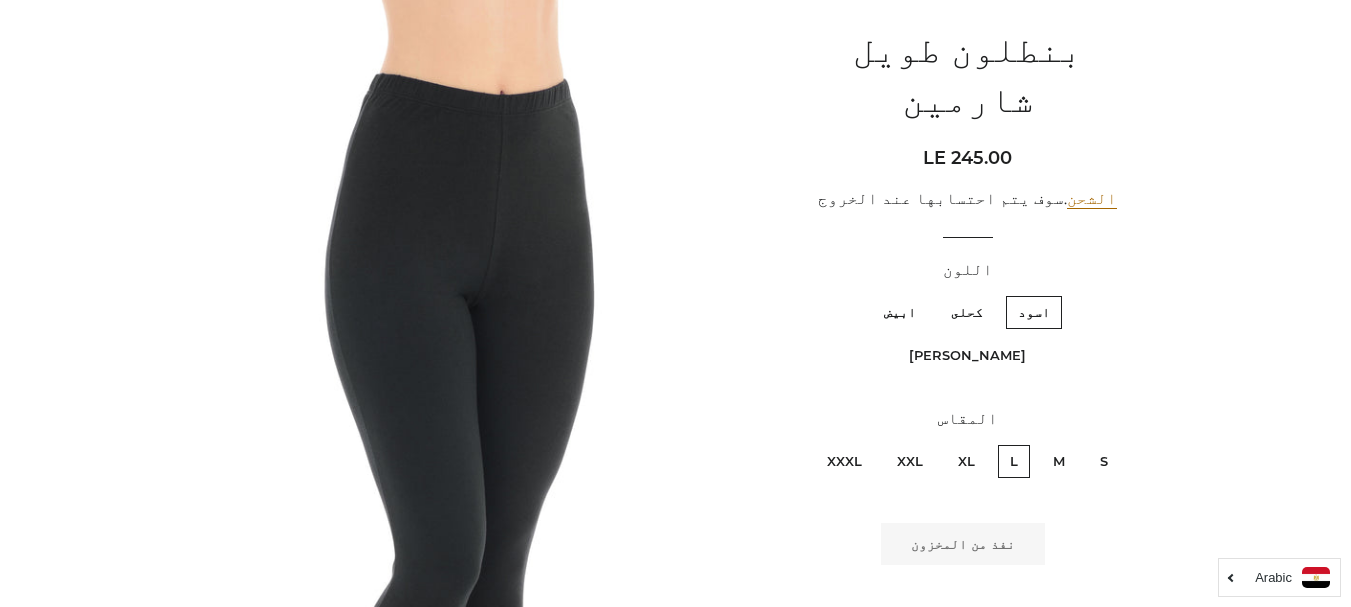 click on "كحلى" at bounding box center [967, 312] 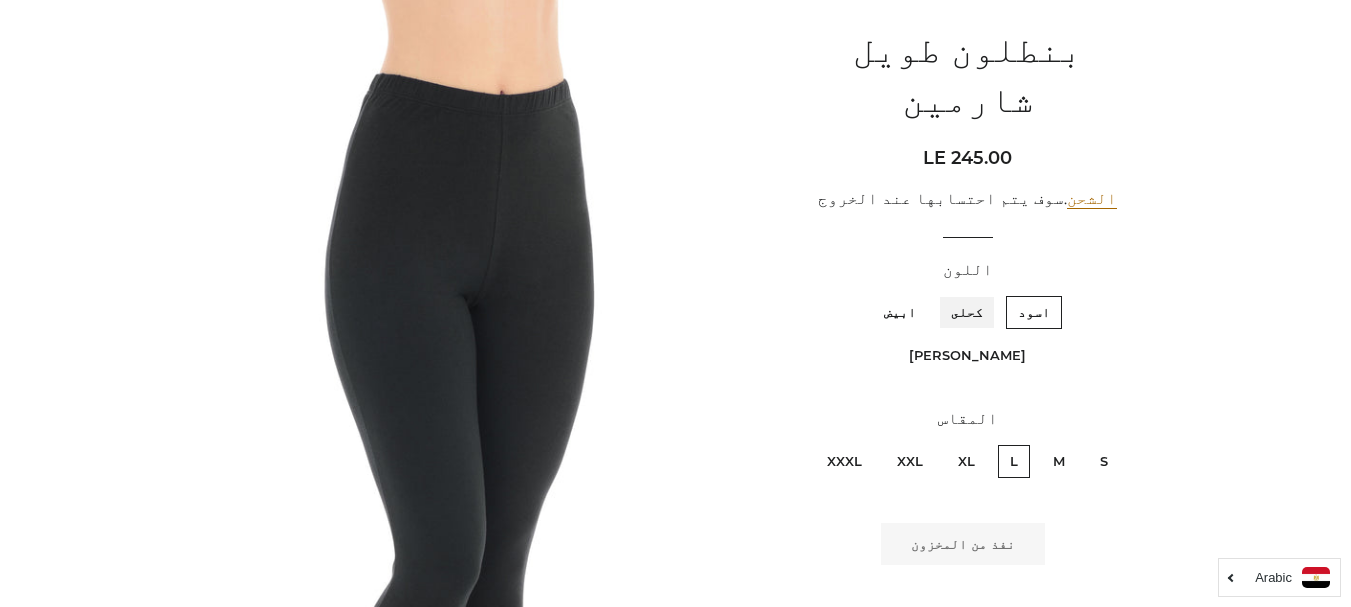 click on "كحلى" at bounding box center [988, 293] 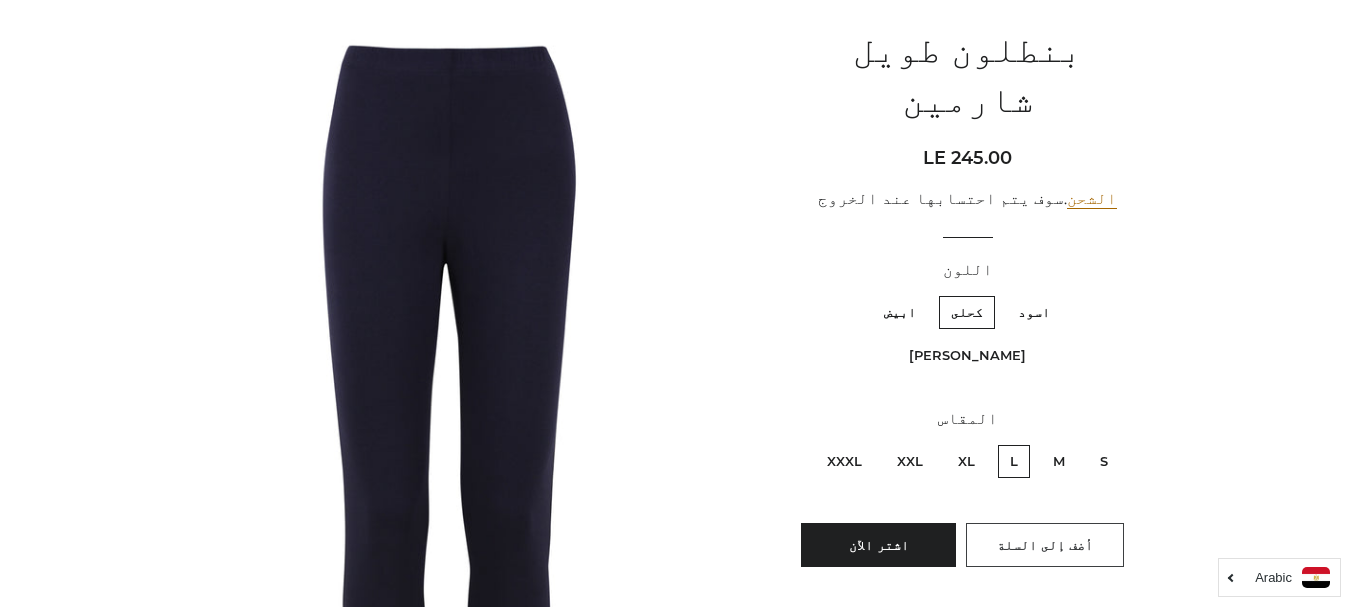 click on "أضف إلى السلة" at bounding box center [1045, 545] 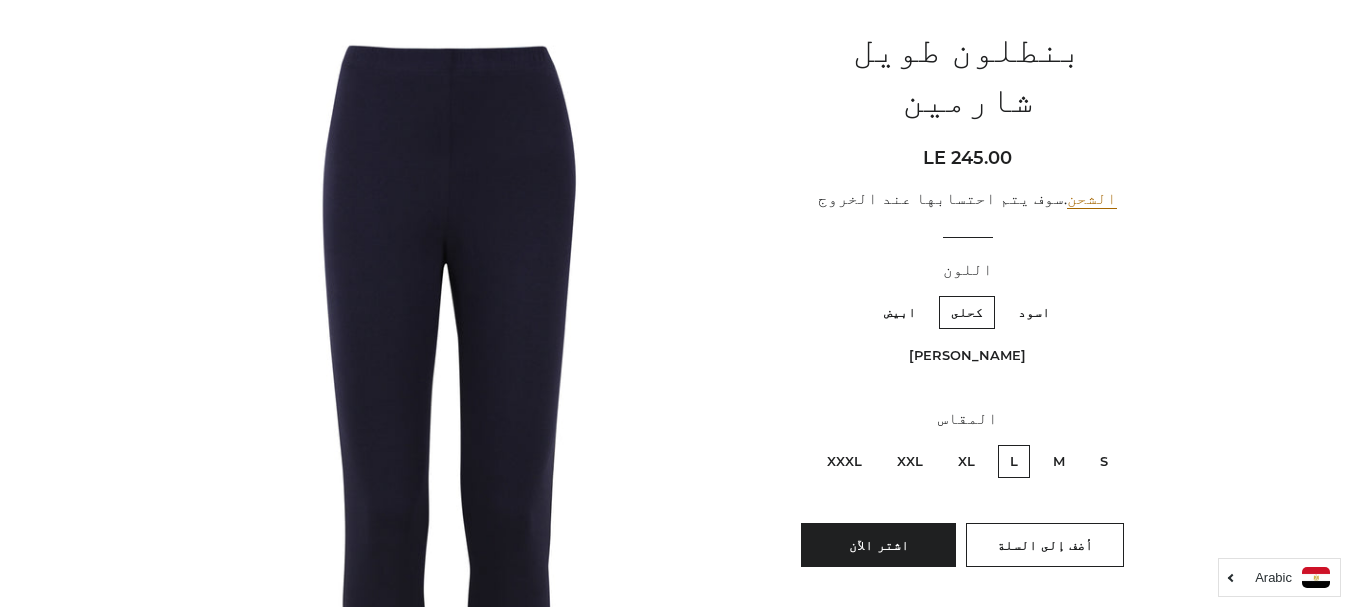 click on "ابيض" at bounding box center [900, 312] 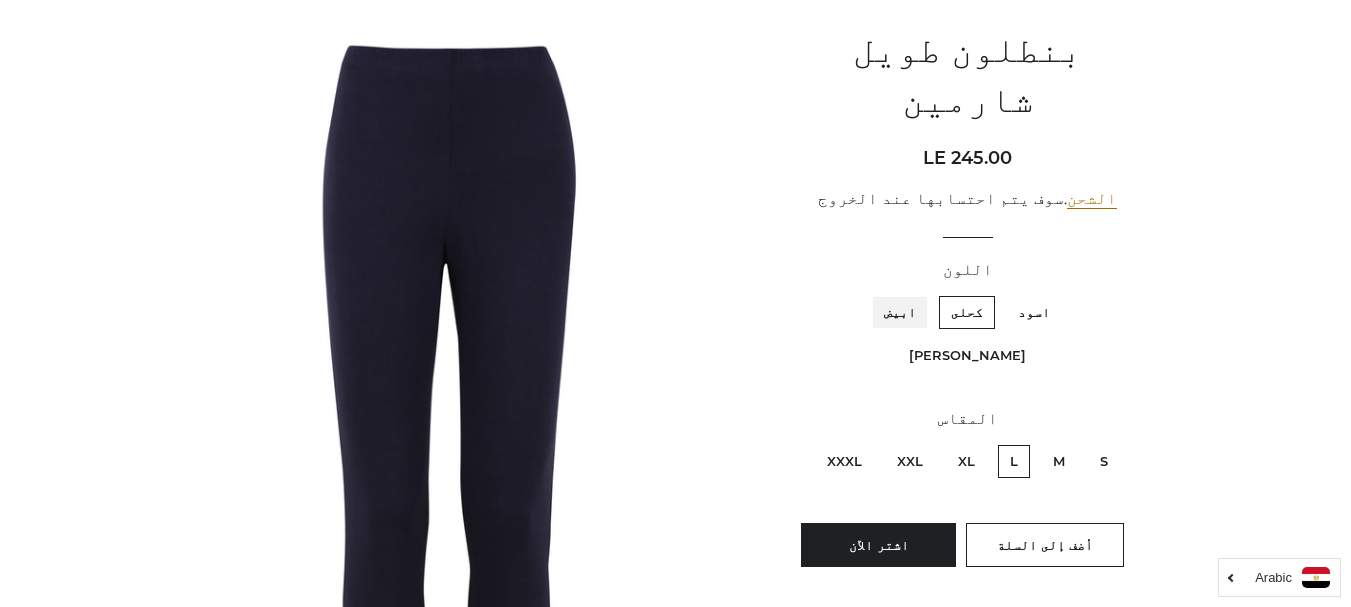 click on "ابيض" at bounding box center [921, 293] 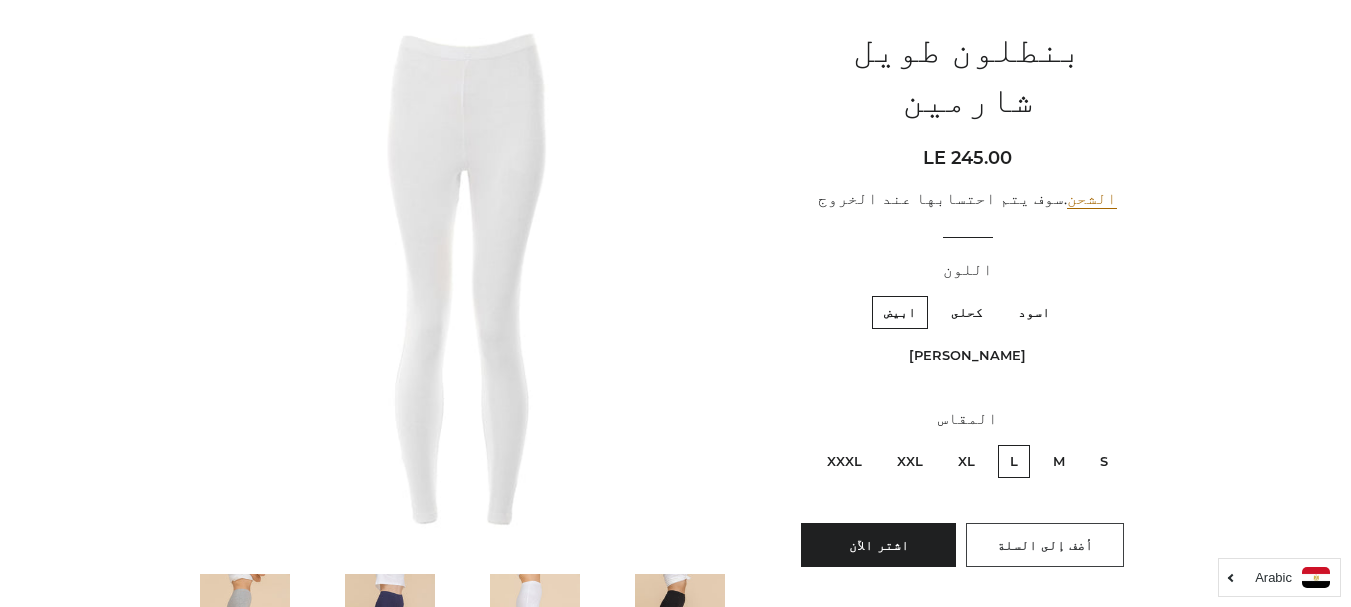 click on "أضف إلى السلة" at bounding box center [1045, 545] 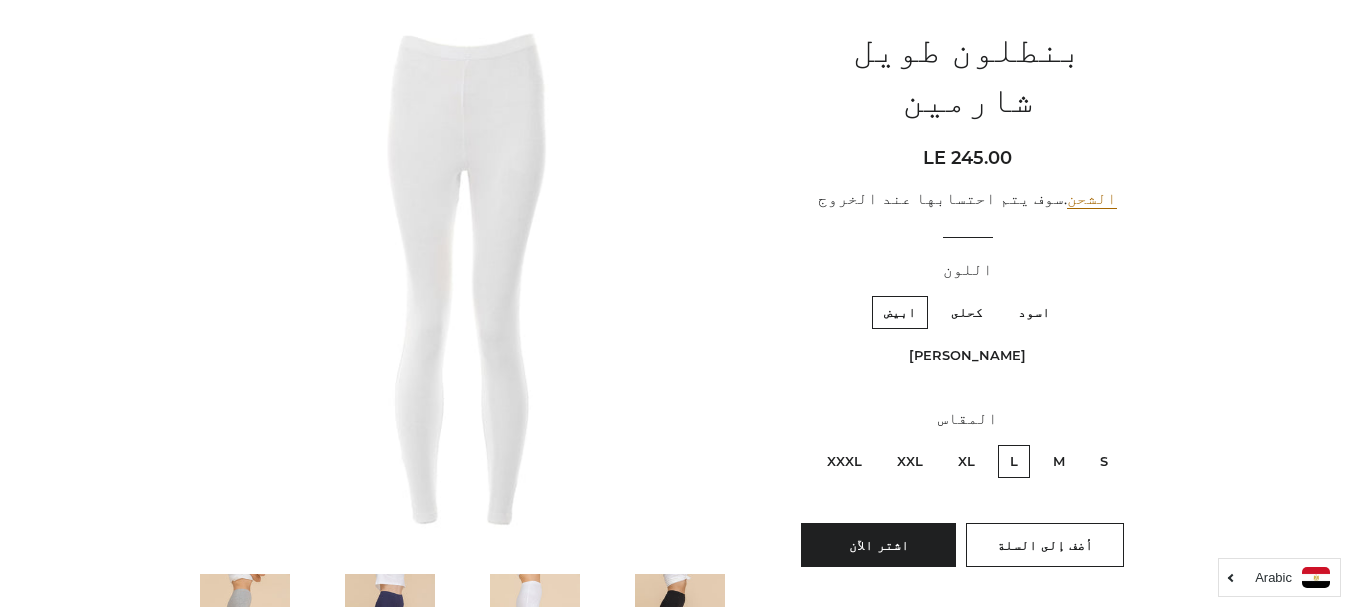 click on "اسود" at bounding box center (1034, 312) 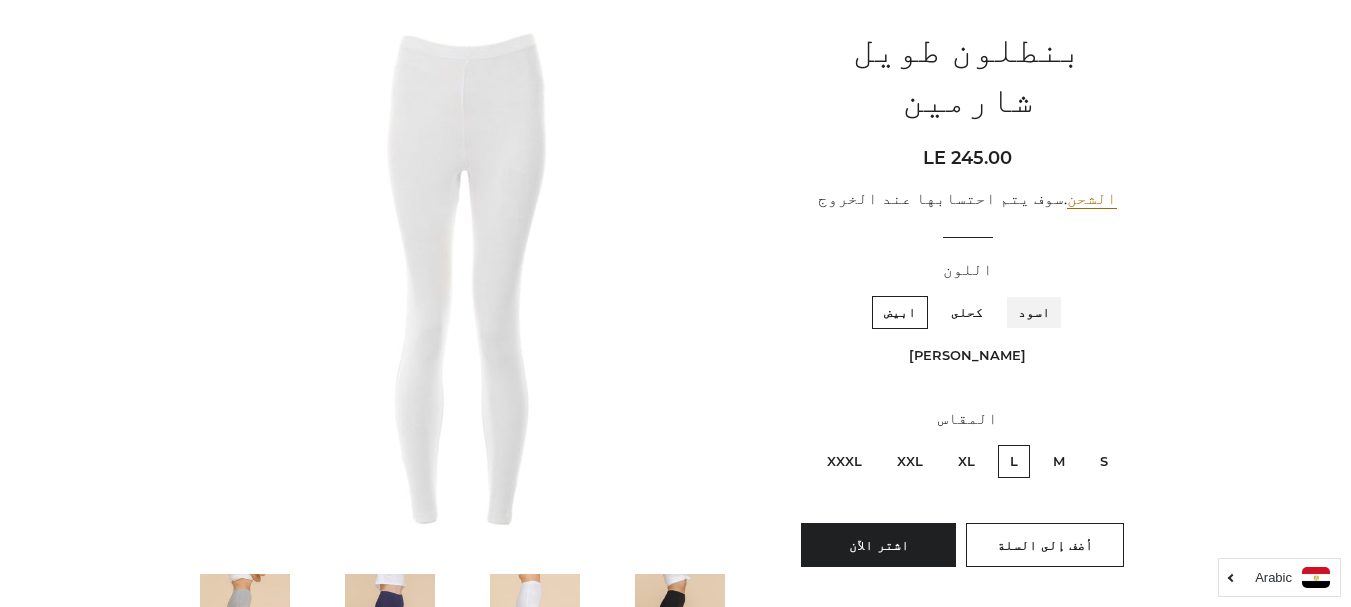 click on "اسود" at bounding box center (1055, 293) 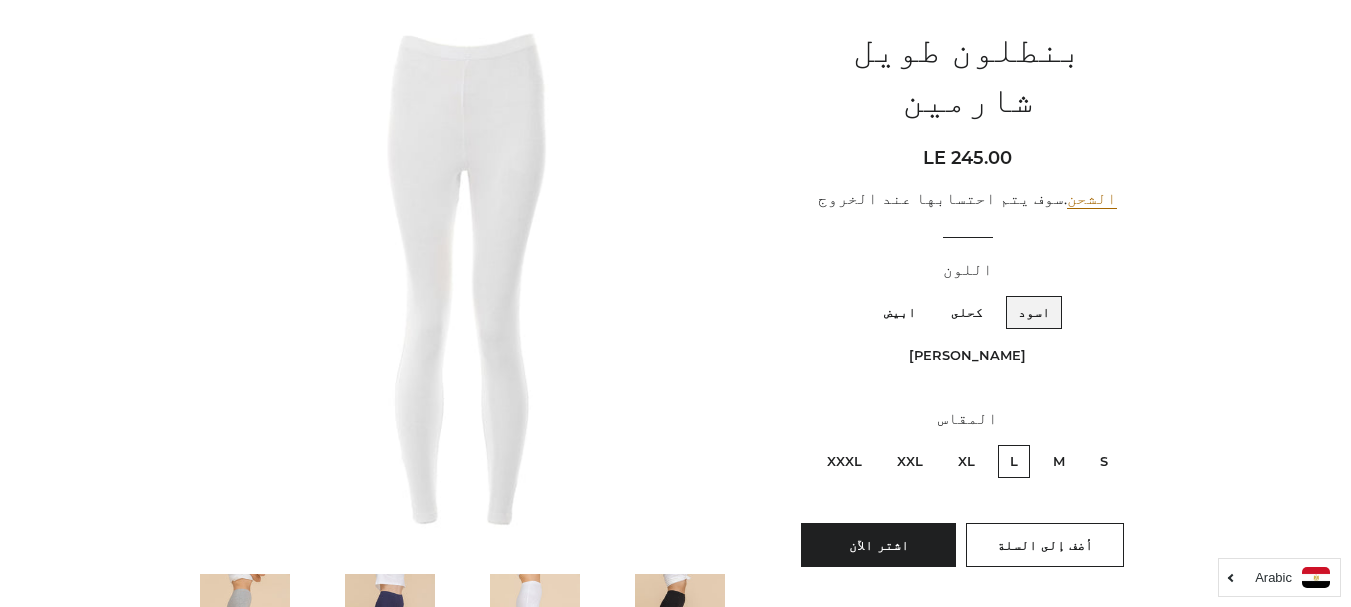 scroll, scrollTop: 1071, scrollLeft: 0, axis: vertical 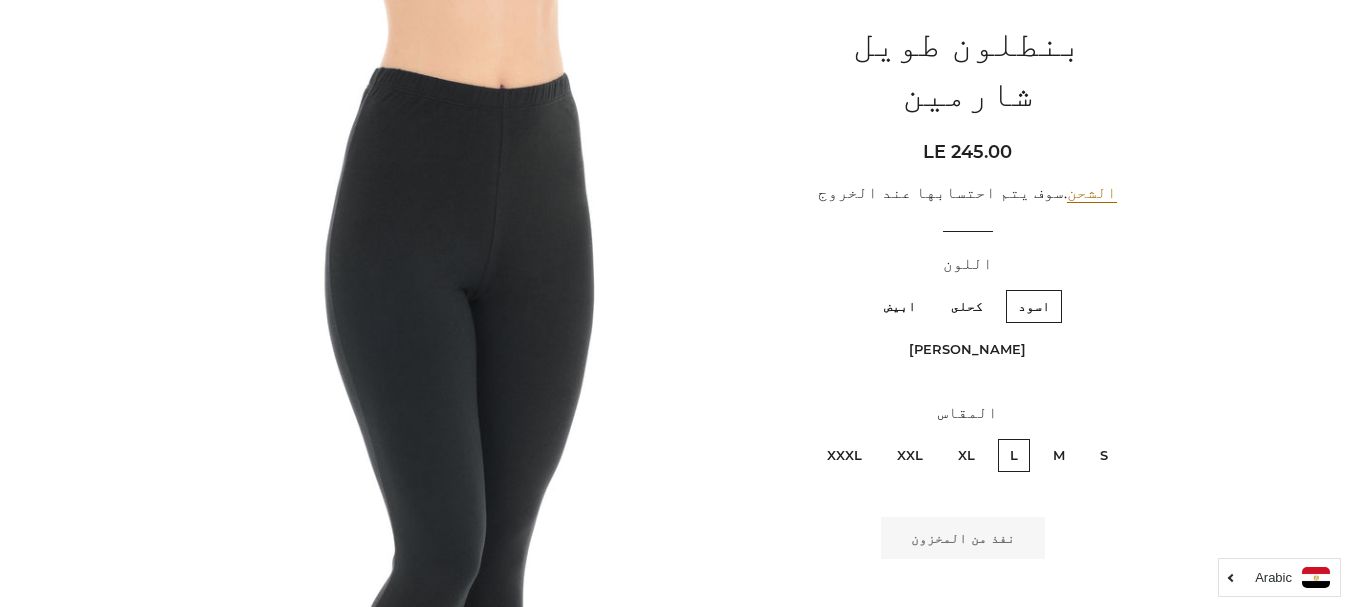 click on "كحلى" at bounding box center (967, 306) 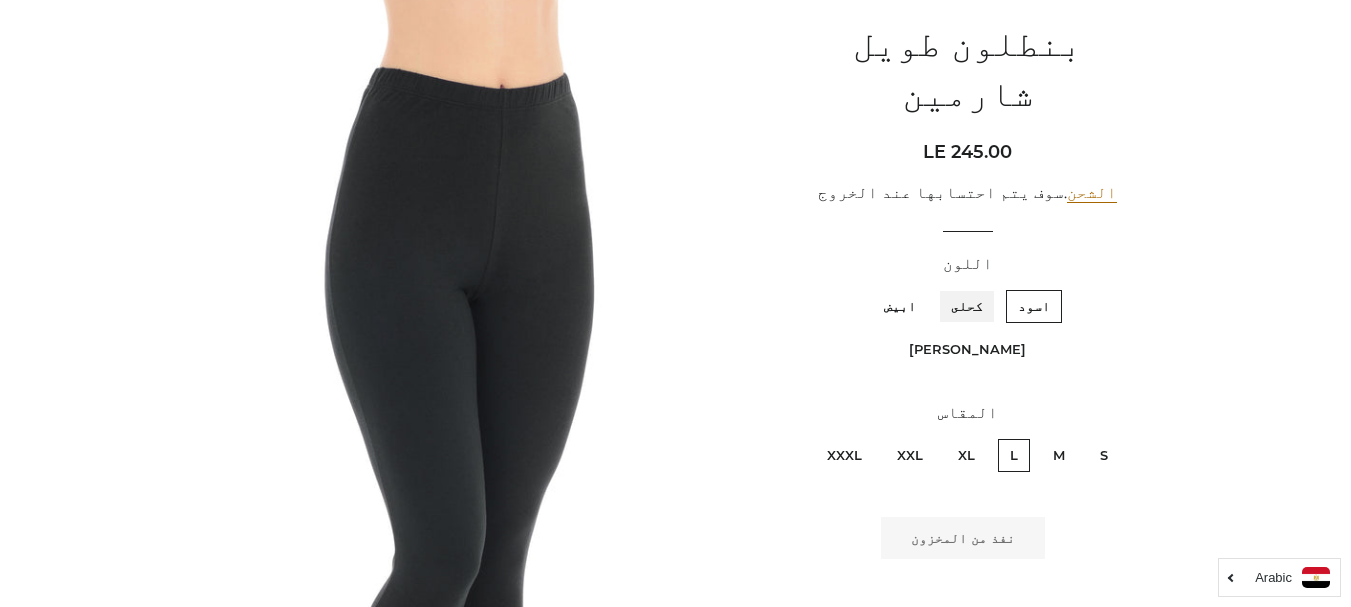 click on "كحلى" at bounding box center [988, 287] 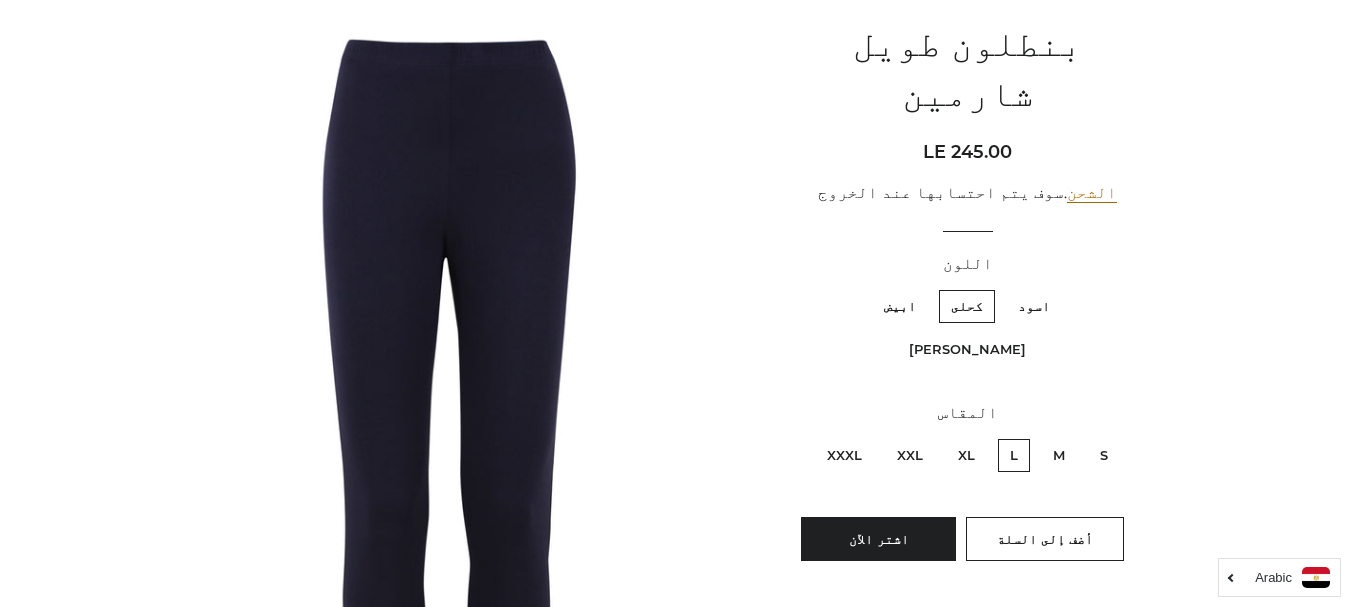 click on "ابيض" at bounding box center [900, 306] 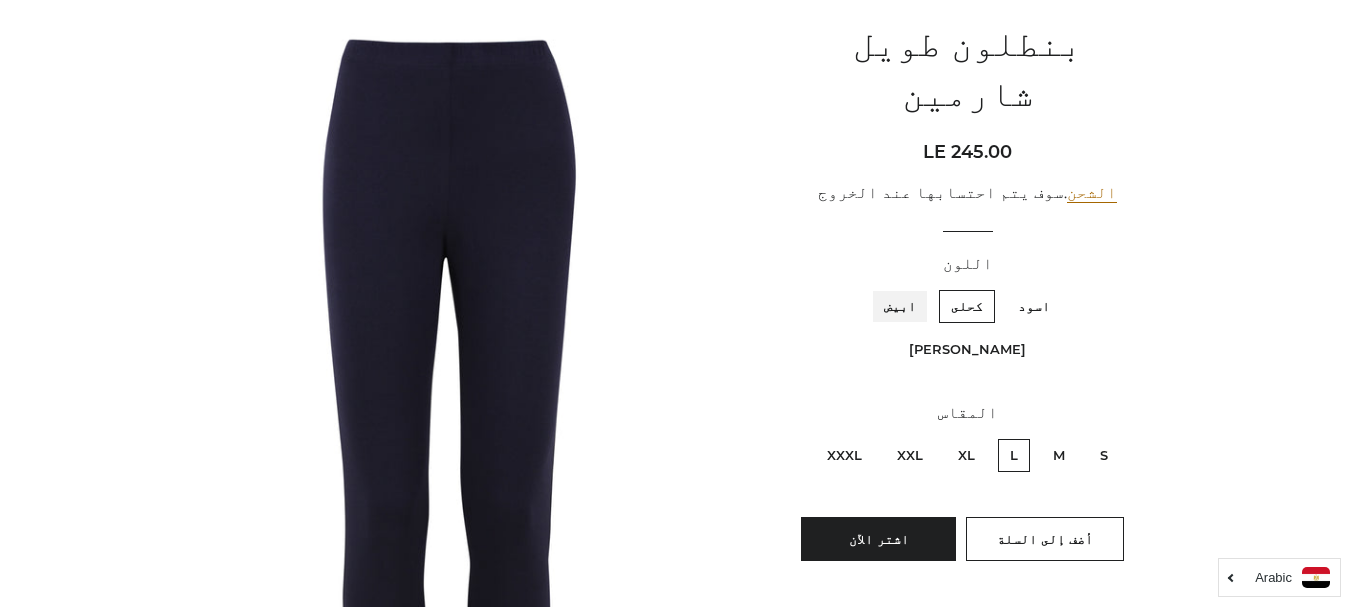 click on "ابيض" at bounding box center (921, 287) 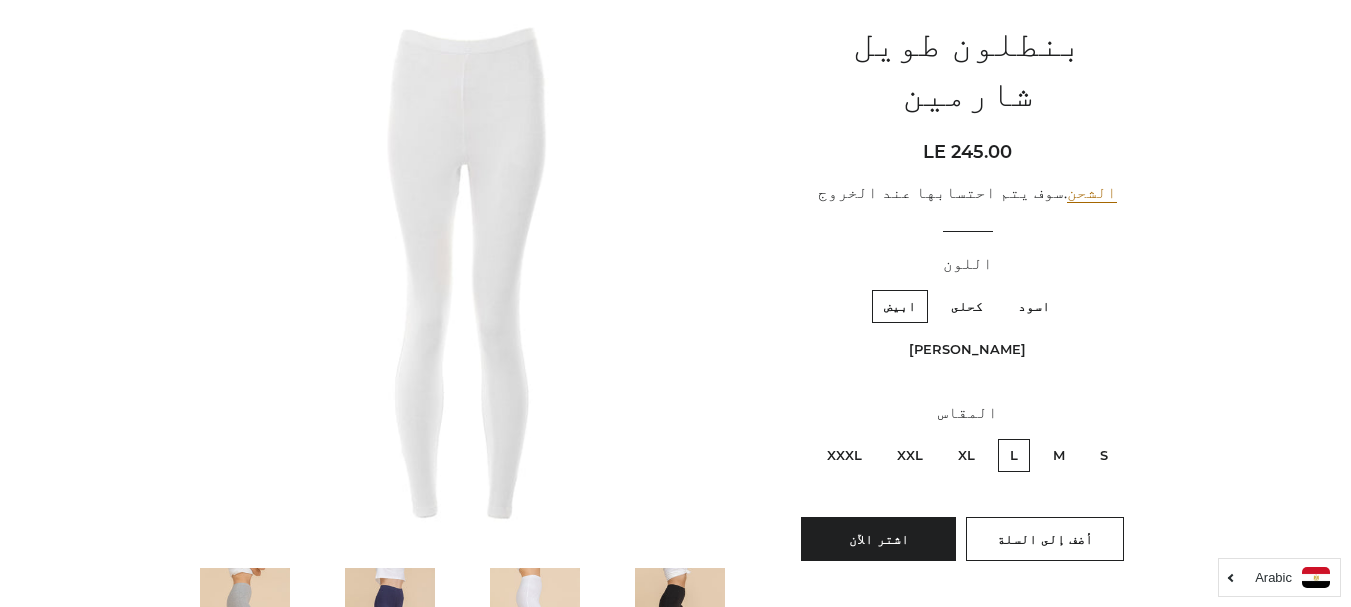 click on "رمادى فاتح" at bounding box center [967, 349] 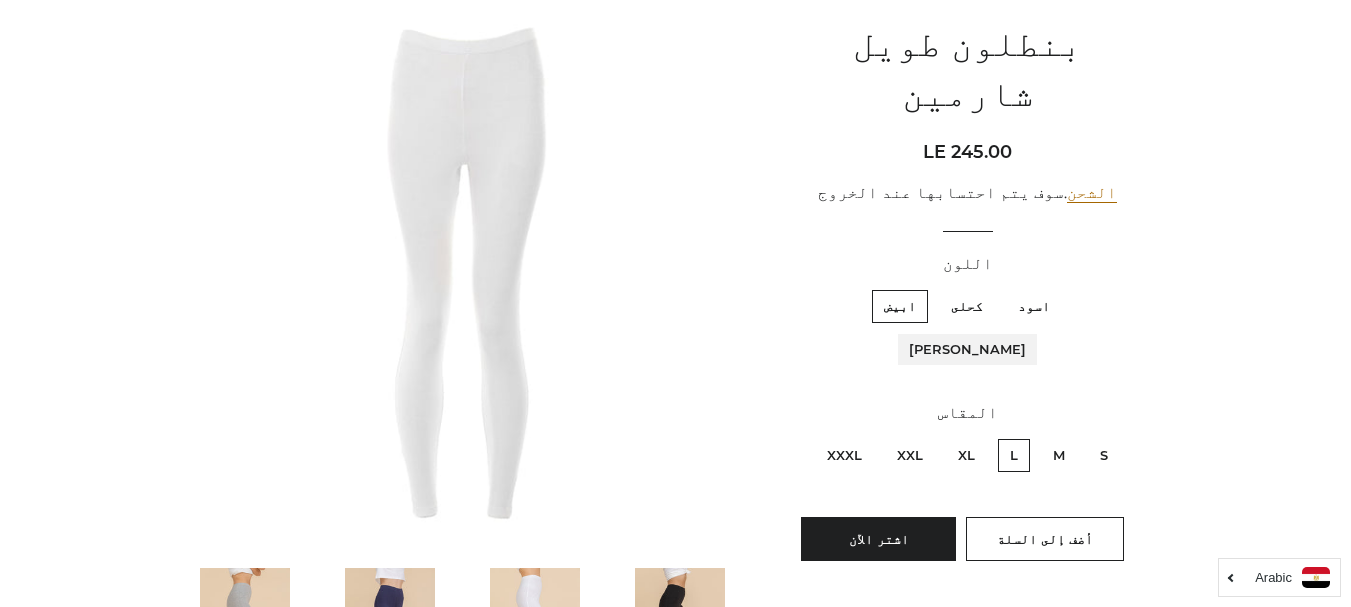 click on "رمادى فاتح" at bounding box center [858, 287] 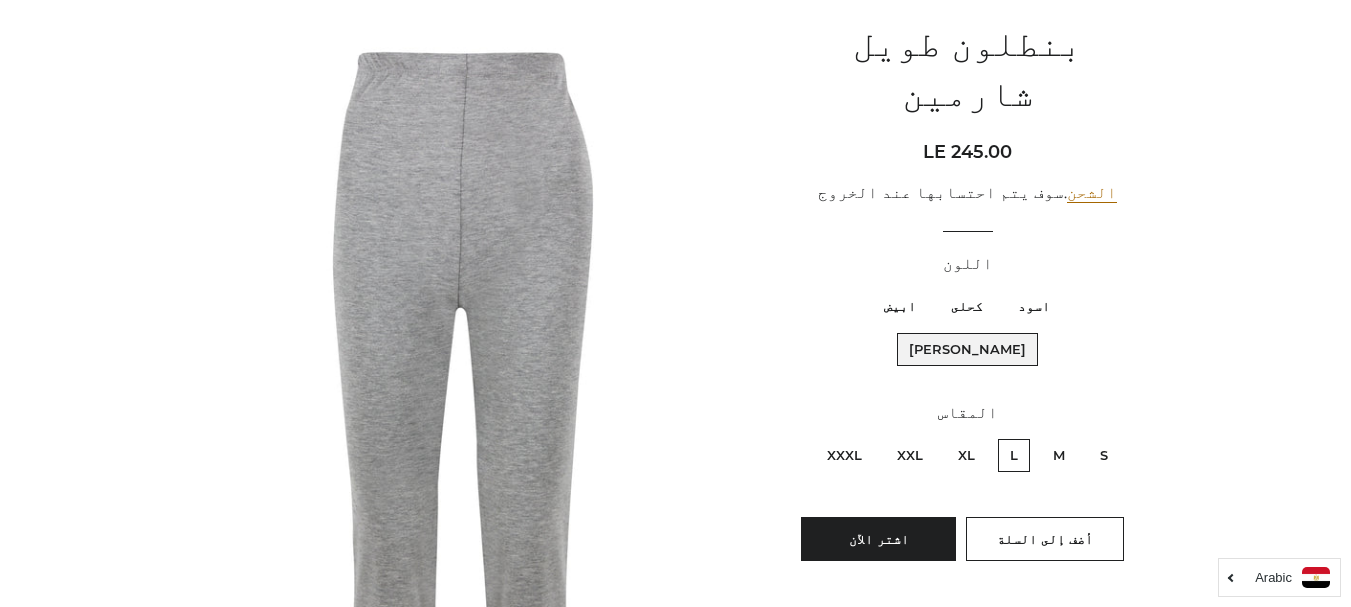 scroll, scrollTop: 1077, scrollLeft: 0, axis: vertical 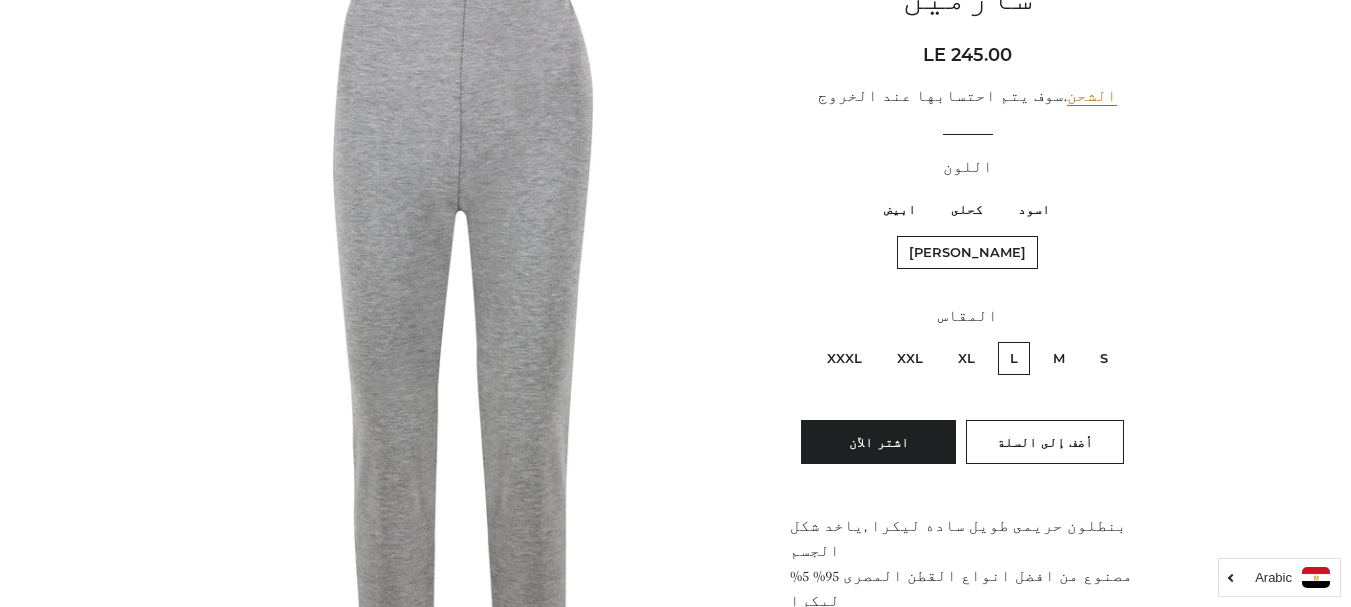 click on "كحلى" at bounding box center (967, 209) 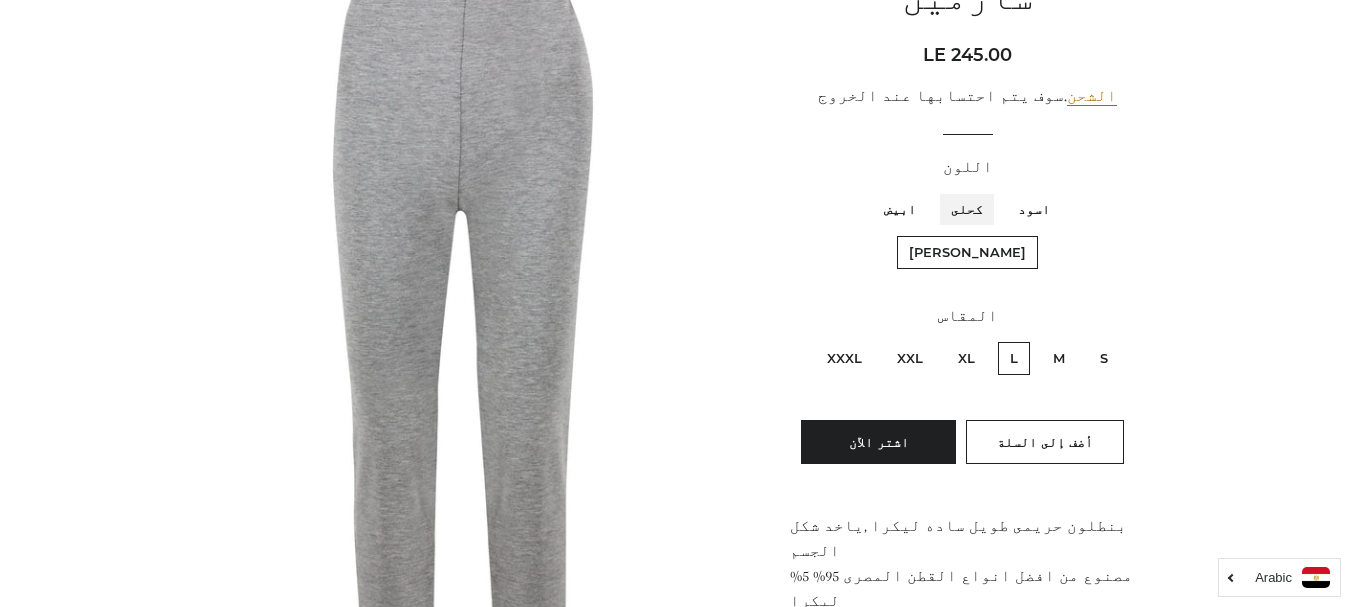 click on "كحلى" at bounding box center [988, 190] 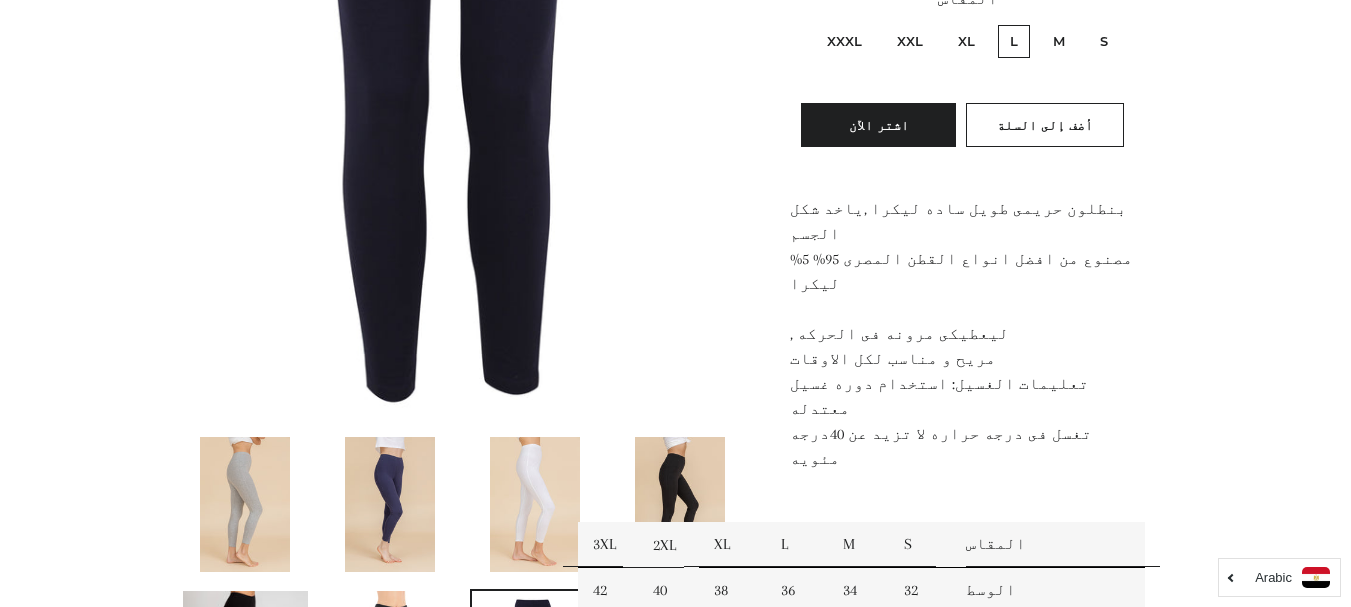scroll, scrollTop: 112, scrollLeft: 0, axis: vertical 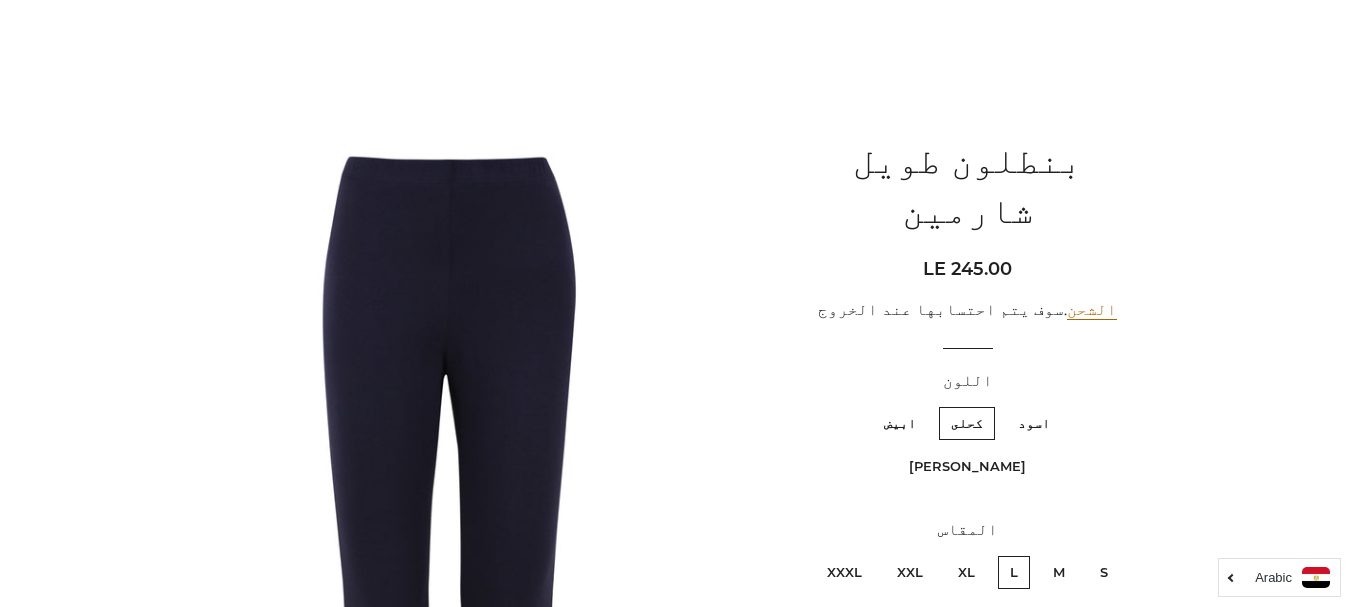 click on "أضف إلى السلة" at bounding box center (1045, 656) 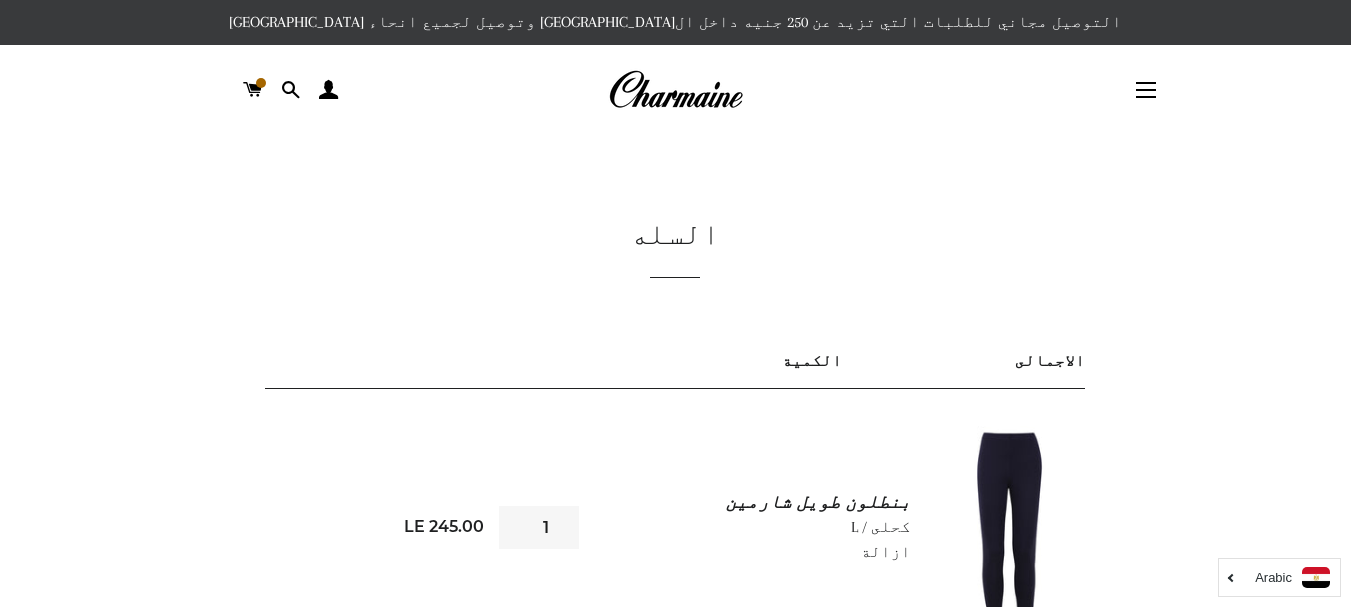 scroll, scrollTop: 0, scrollLeft: 0, axis: both 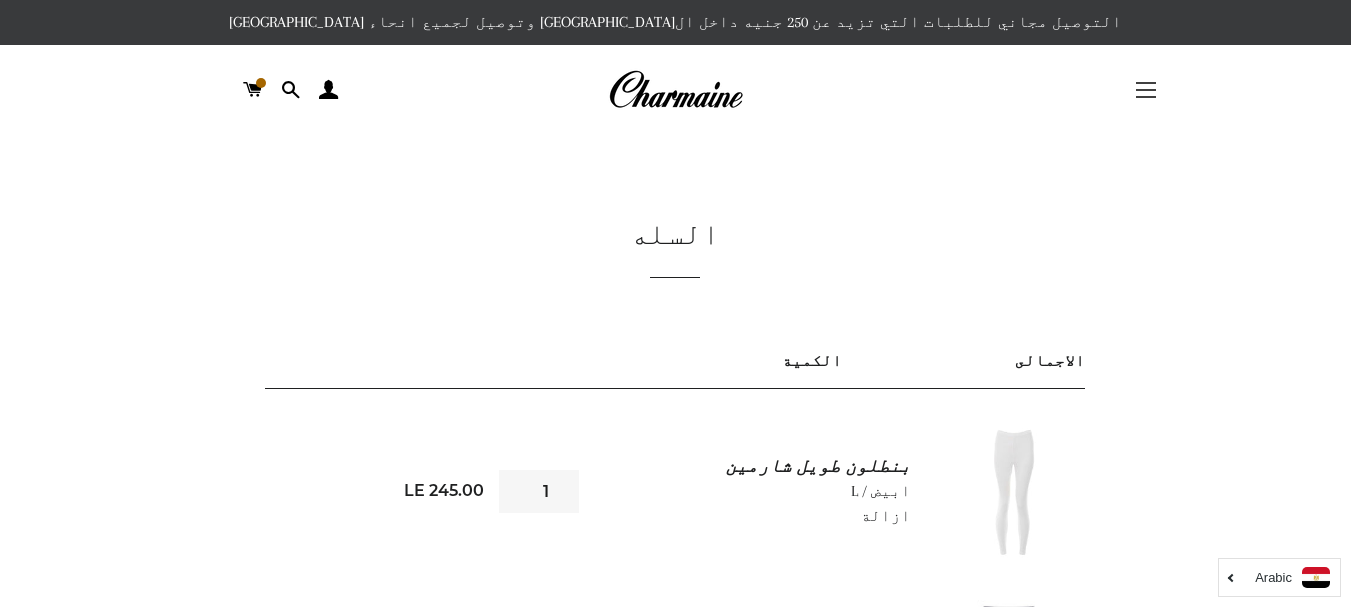 click at bounding box center [1146, 97] 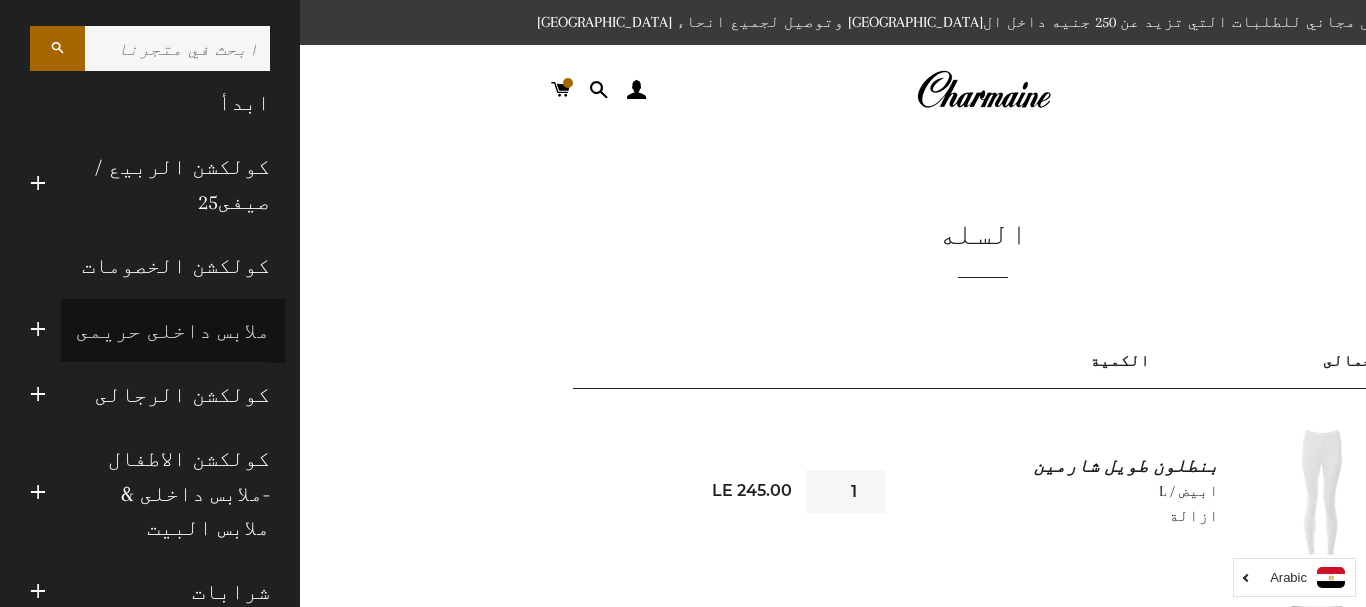 click on "ملابس داخلى حريمى" at bounding box center [173, 331] 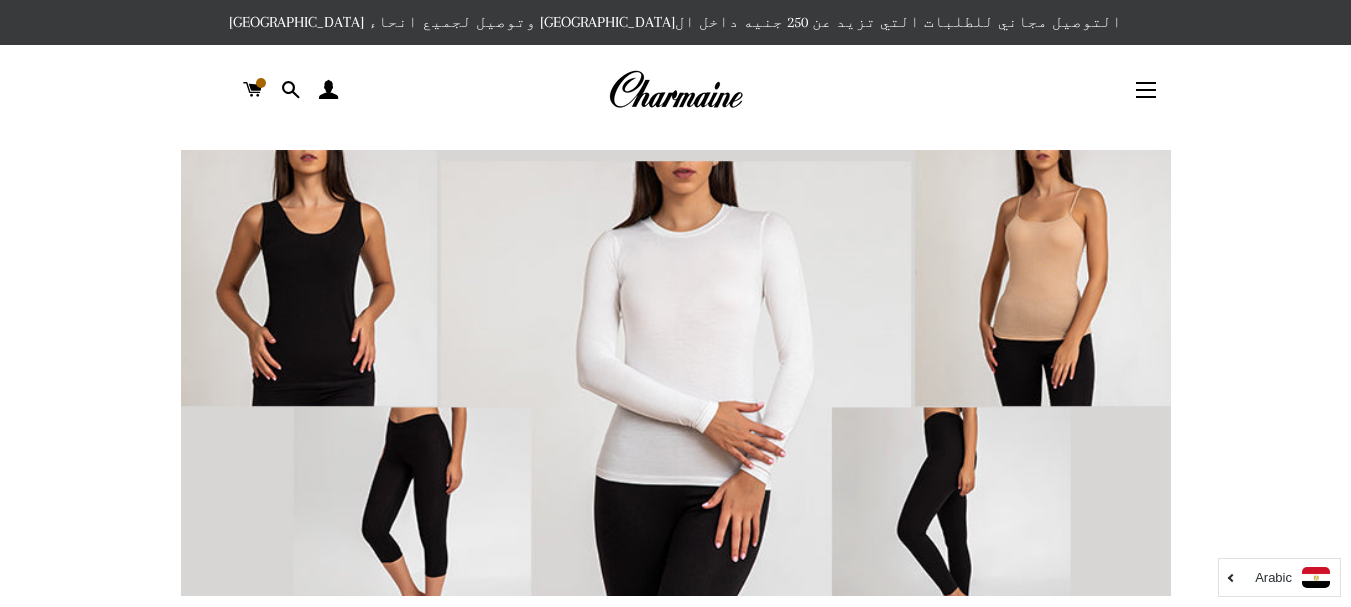 scroll, scrollTop: 0, scrollLeft: 0, axis: both 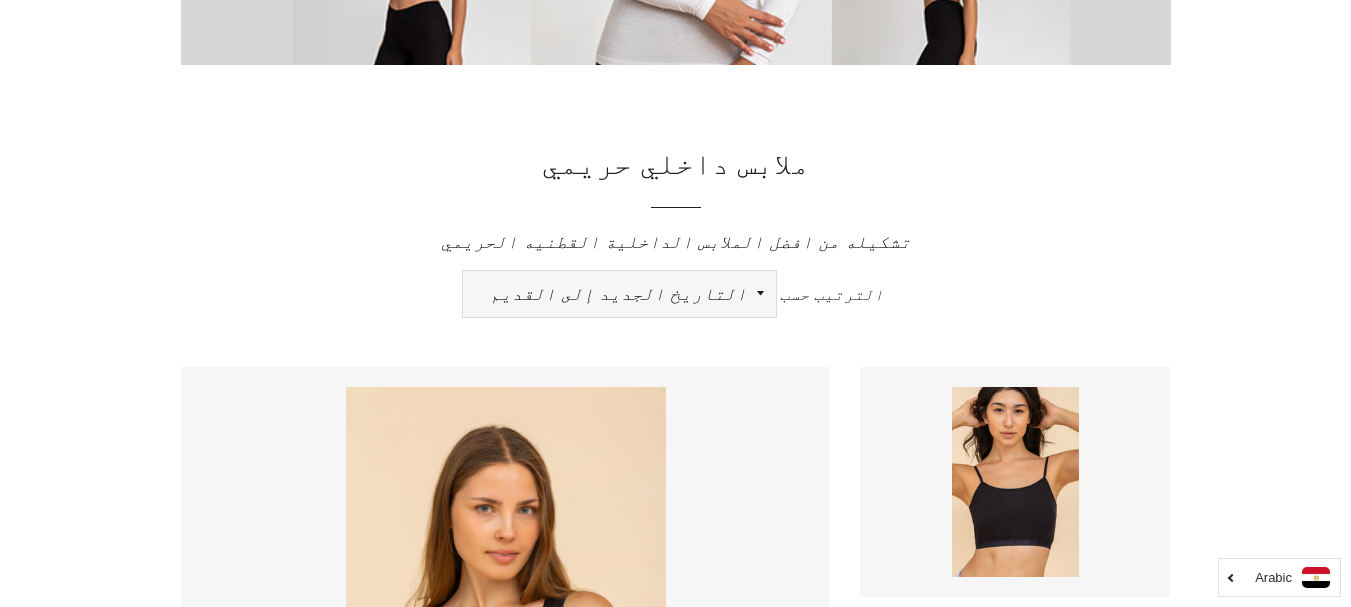 click on "ظهرت
اكثر المبيعات
أبجديا من الألف إلى الياء
ابجديا من الياء الى الالف
السعر المنخفض إلى الاعلى
االسعر من الاعلى الى المنخفض
التاريخ القديم إلى الجديد
التاريخ الجديد إلى القديم" at bounding box center [619, 294] 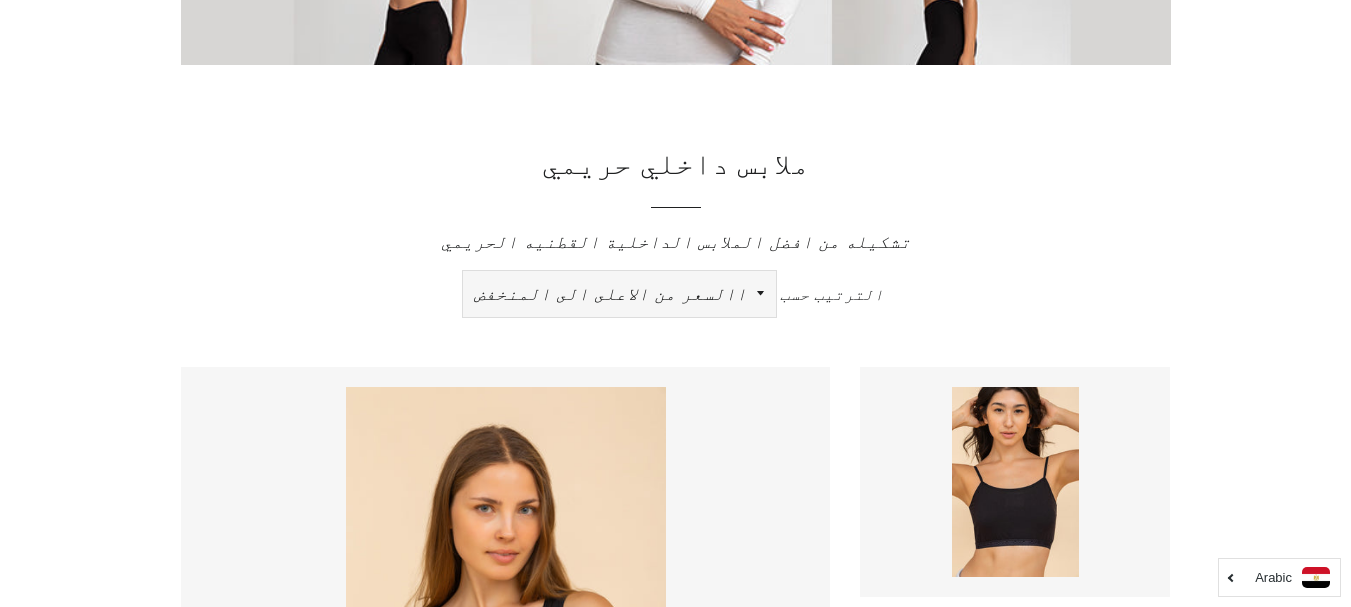 click on "ظهرت
اكثر المبيعات
أبجديا من الألف إلى الياء
ابجديا من الياء الى الالف
السعر المنخفض إلى الاعلى
االسعر من الاعلى الى المنخفض
التاريخ القديم إلى الجديد
التاريخ الجديد إلى القديم" at bounding box center (619, 294) 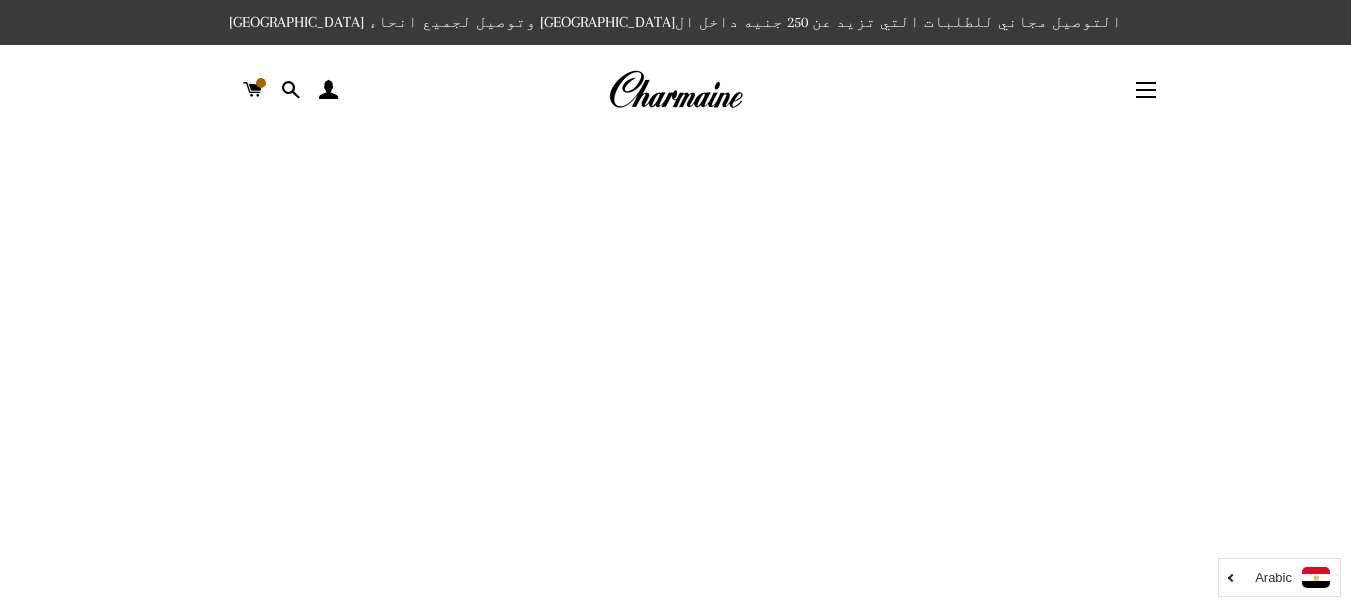 scroll, scrollTop: 2655, scrollLeft: 0, axis: vertical 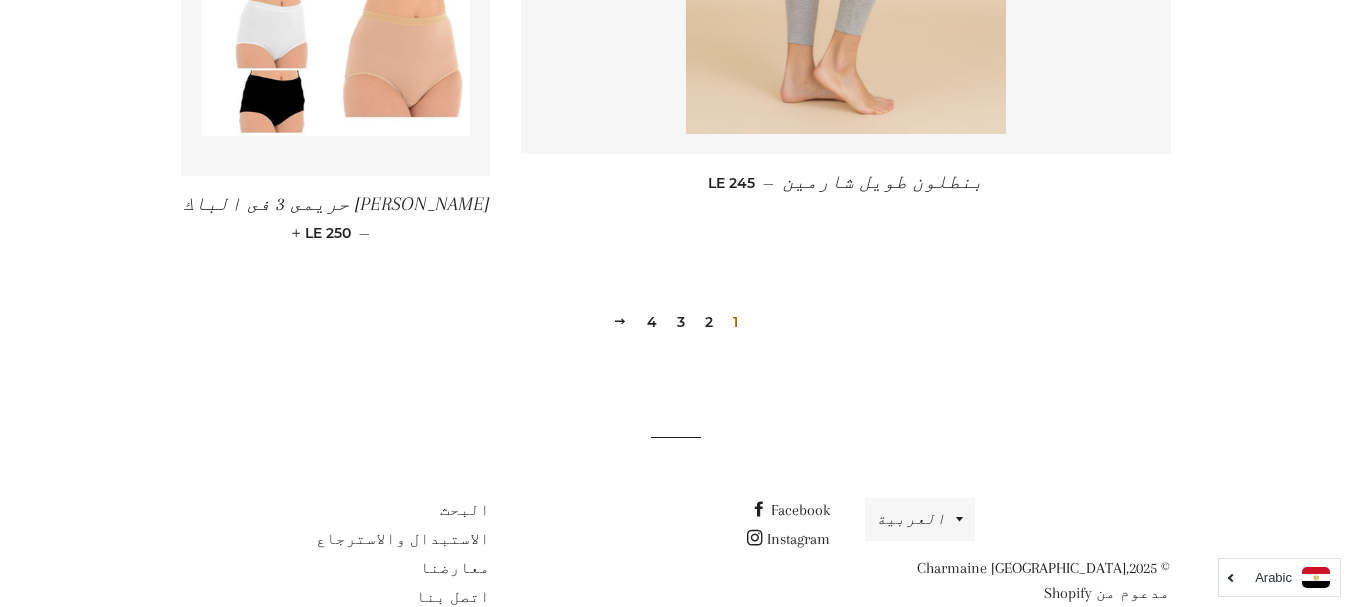click on "2" at bounding box center [709, 322] 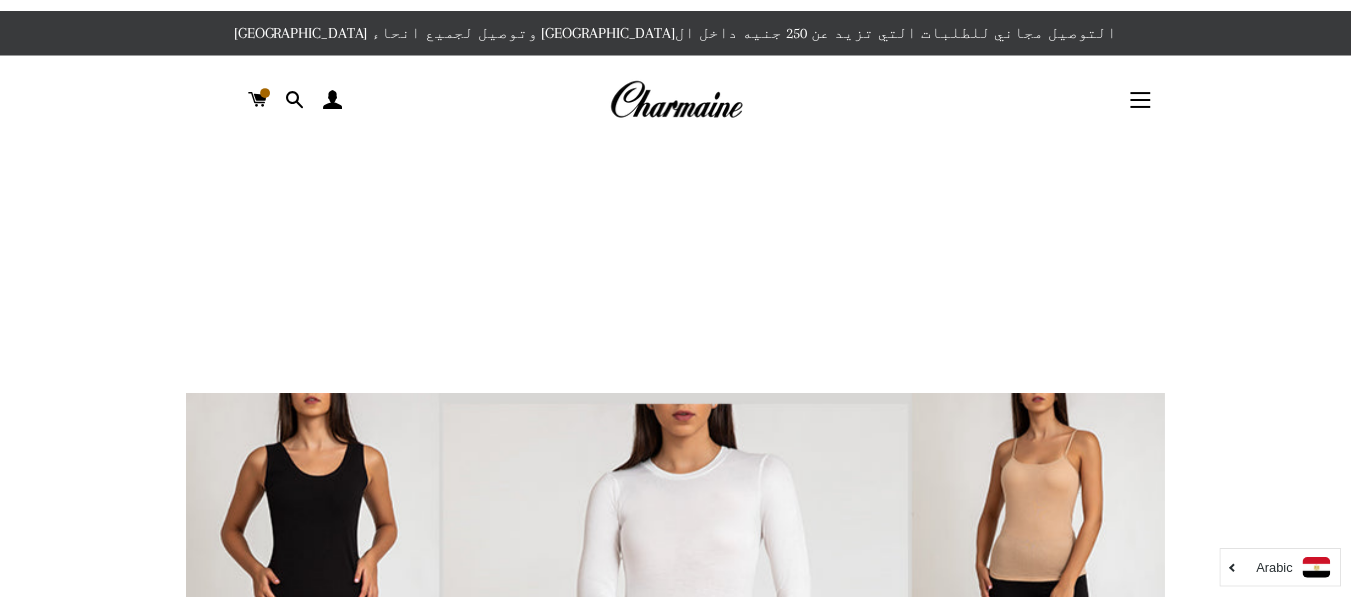scroll, scrollTop: 1062, scrollLeft: 0, axis: vertical 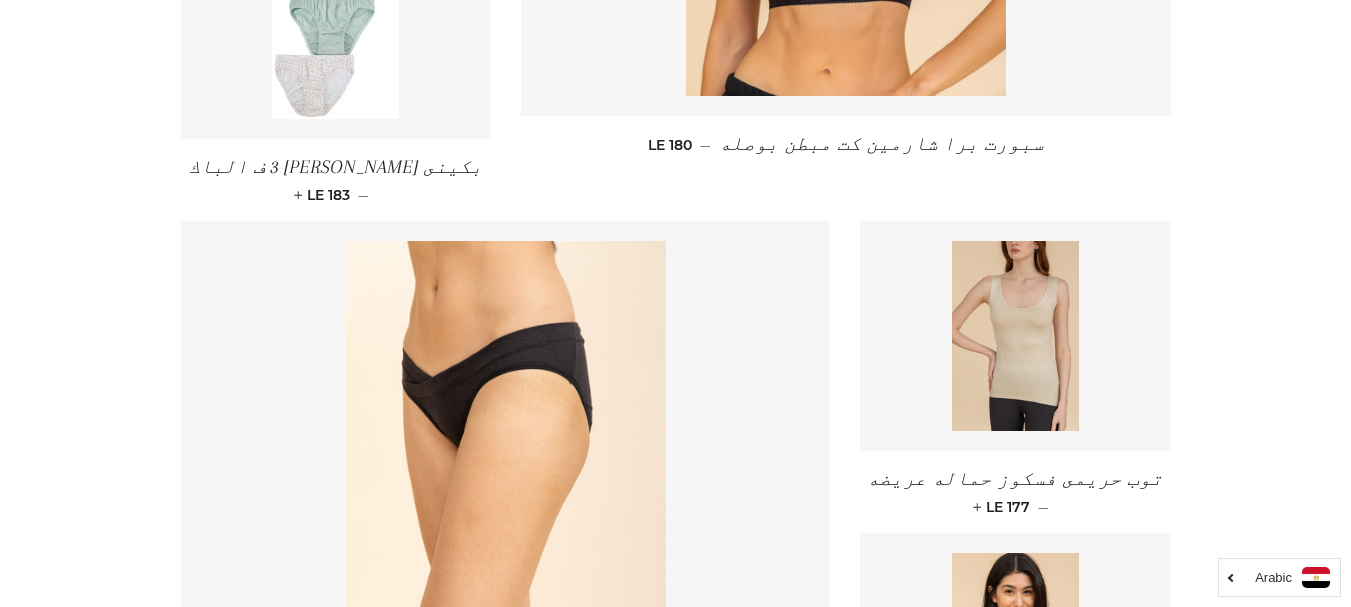 drag, startPoint x: 1358, startPoint y: 236, endPoint x: 1365, endPoint y: 365, distance: 129.18979 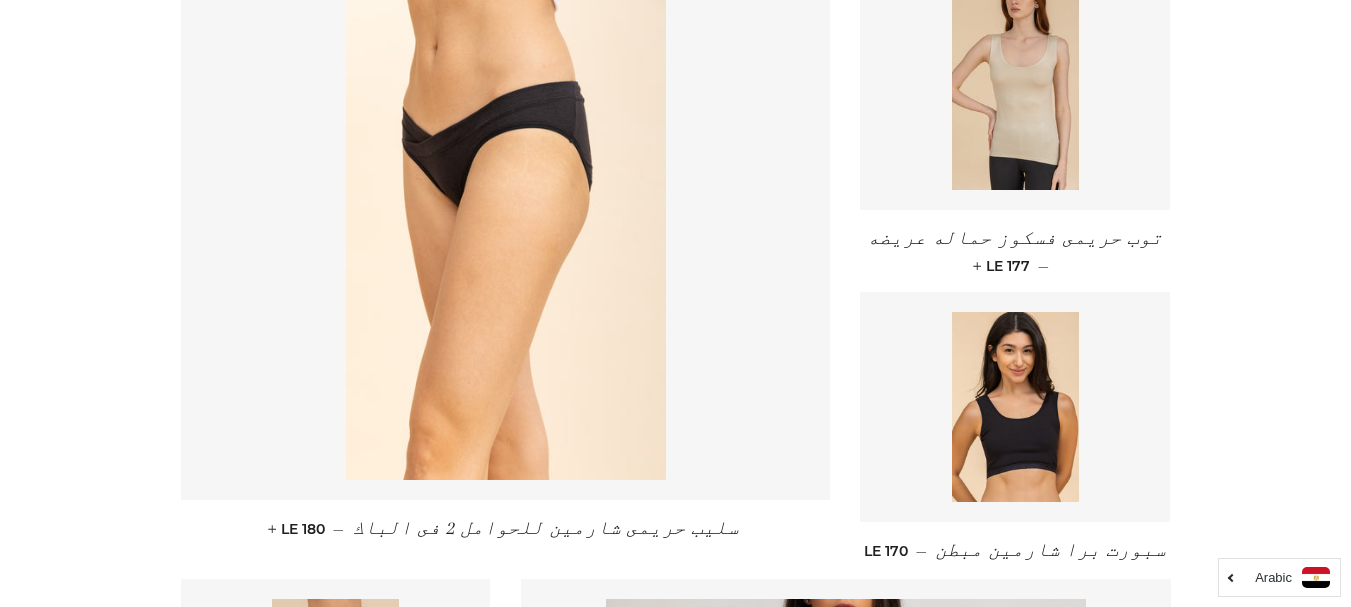 scroll, scrollTop: 2136, scrollLeft: 0, axis: vertical 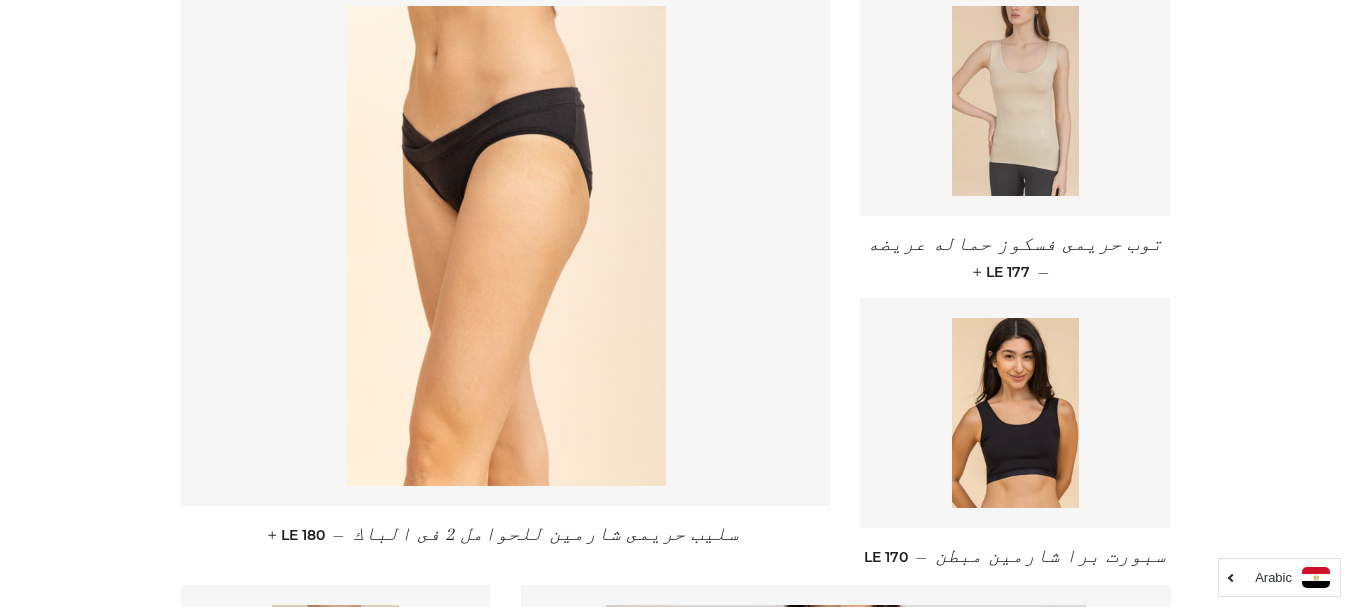 click at bounding box center [1015, 101] 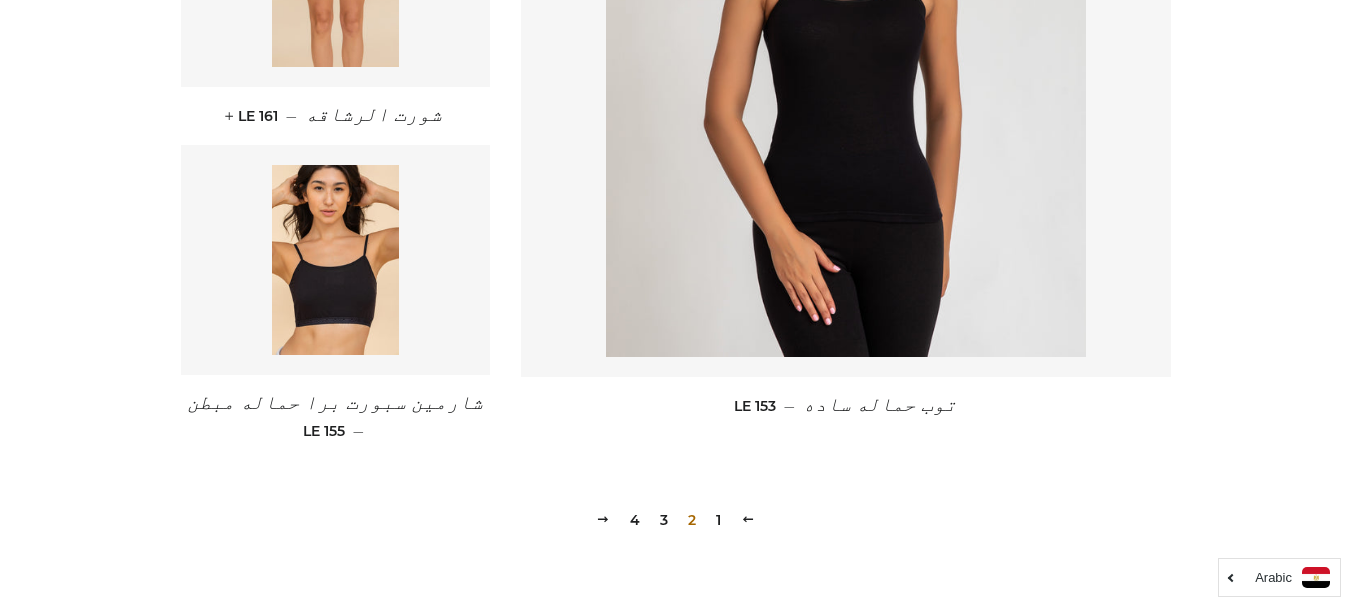 scroll, scrollTop: 2877, scrollLeft: 0, axis: vertical 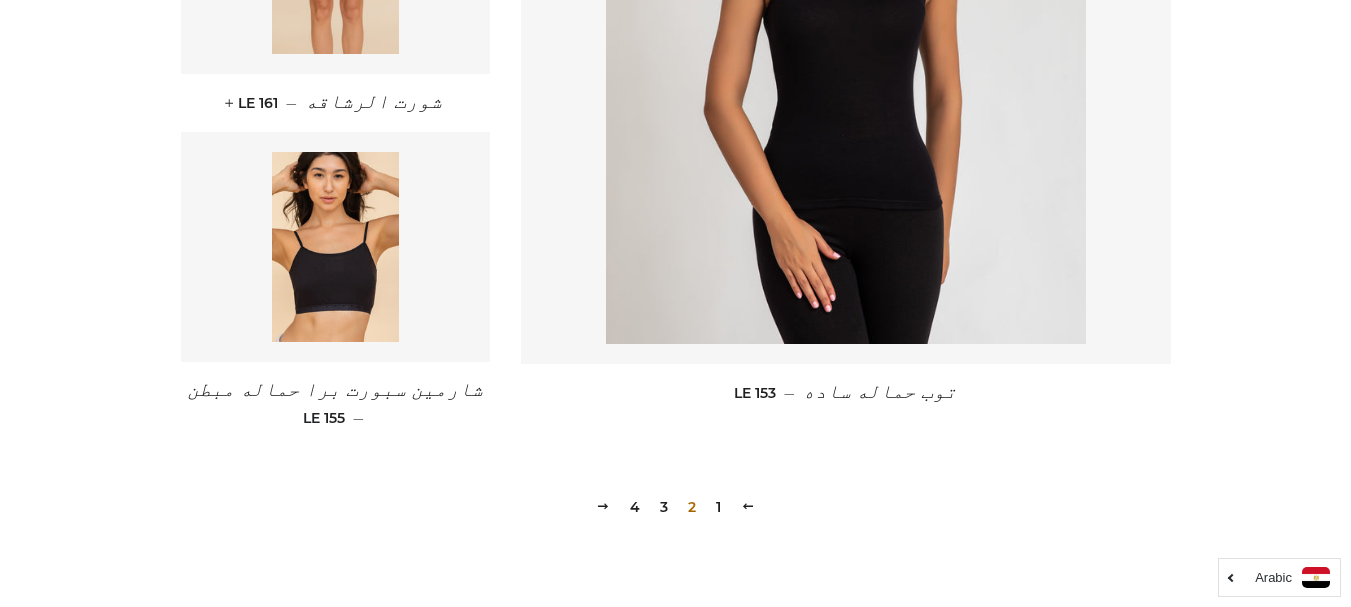 click on "3" at bounding box center (664, 507) 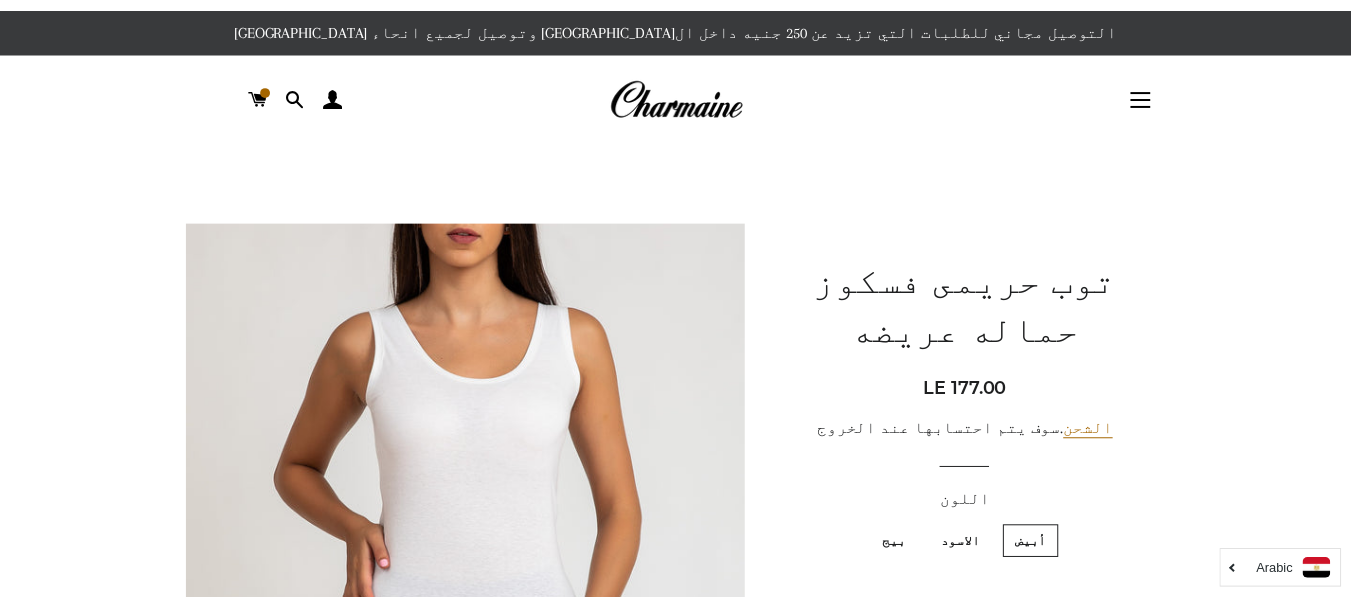 scroll, scrollTop: 0, scrollLeft: 0, axis: both 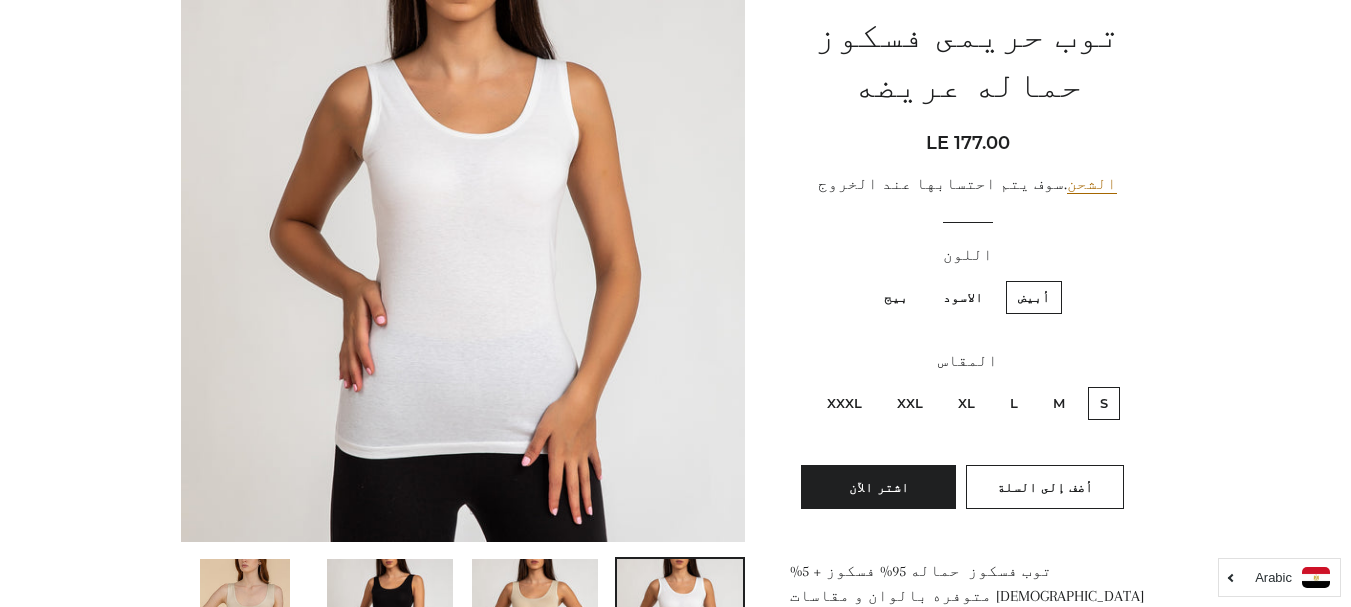 click on "L" at bounding box center (1014, 403) 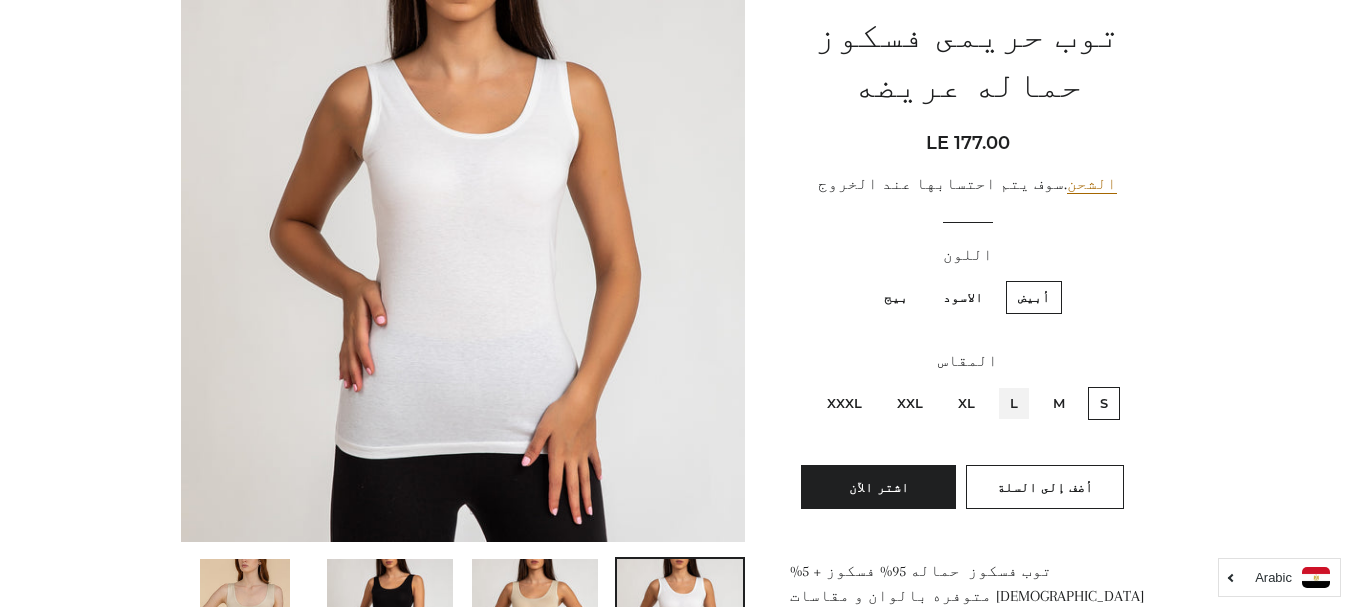 click on "L" at bounding box center (1023, 384) 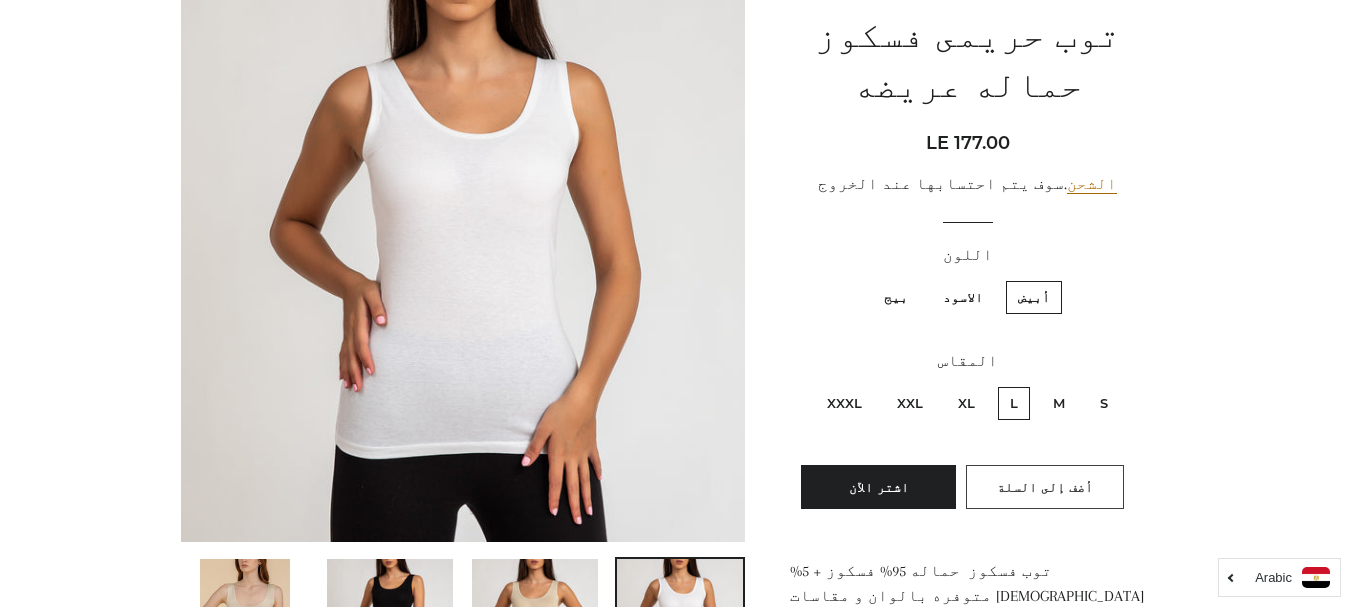 click on "أضف إلى السلة" at bounding box center (1045, 487) 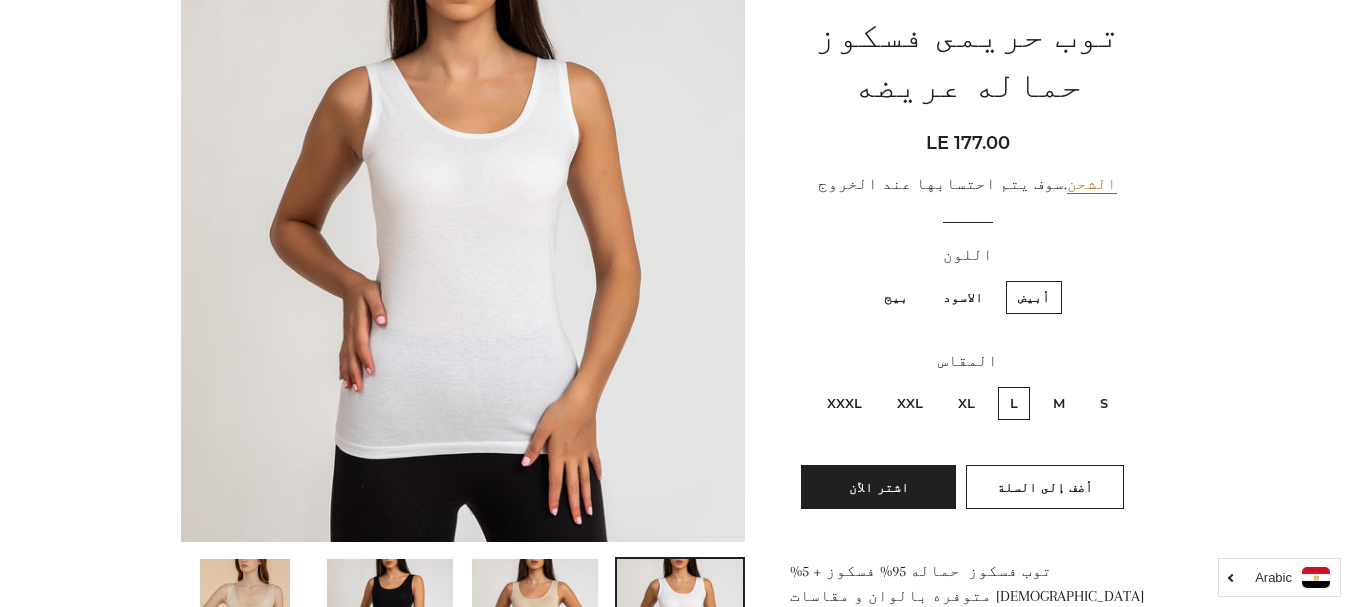 click on "الاسود" at bounding box center [963, 297] 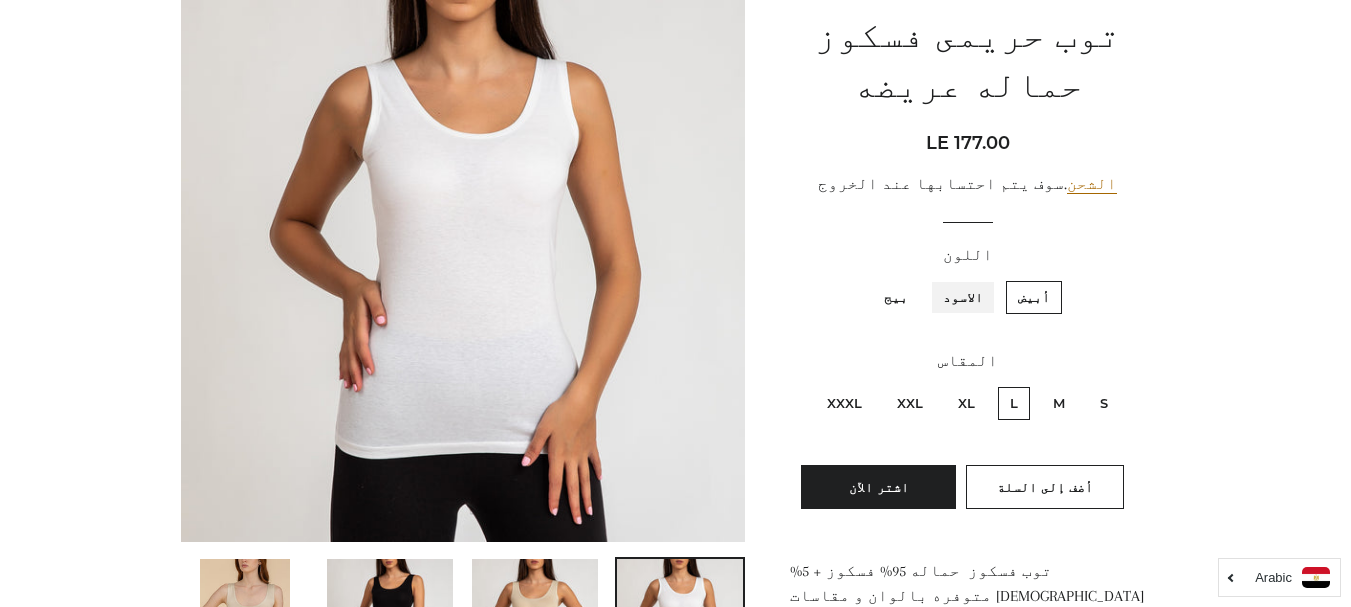 click on "الاسود" at bounding box center (988, 278) 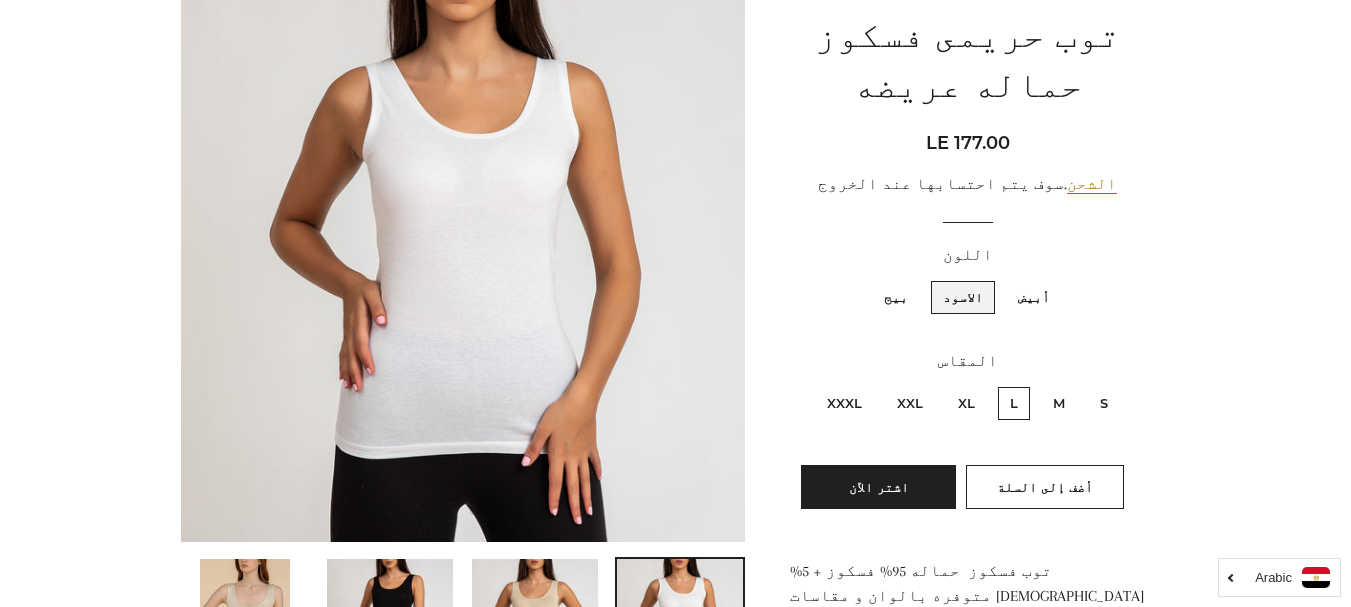 scroll, scrollTop: 803, scrollLeft: 0, axis: vertical 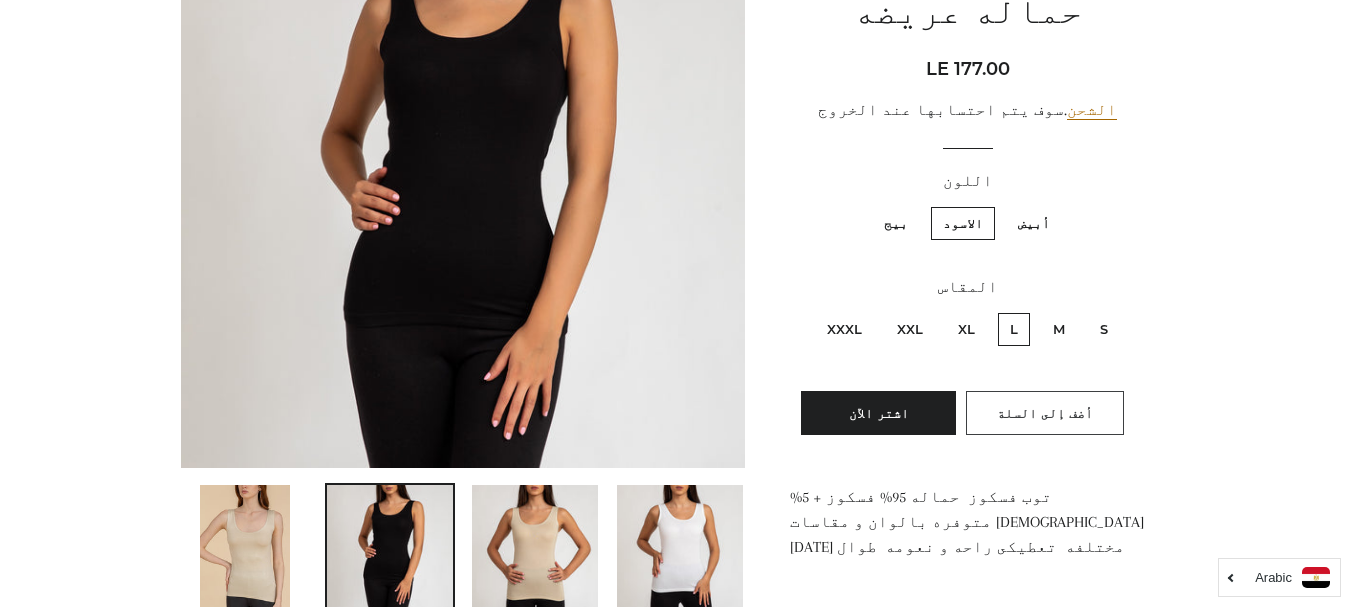 click on "أضف إلى السلة" at bounding box center (1045, 413) 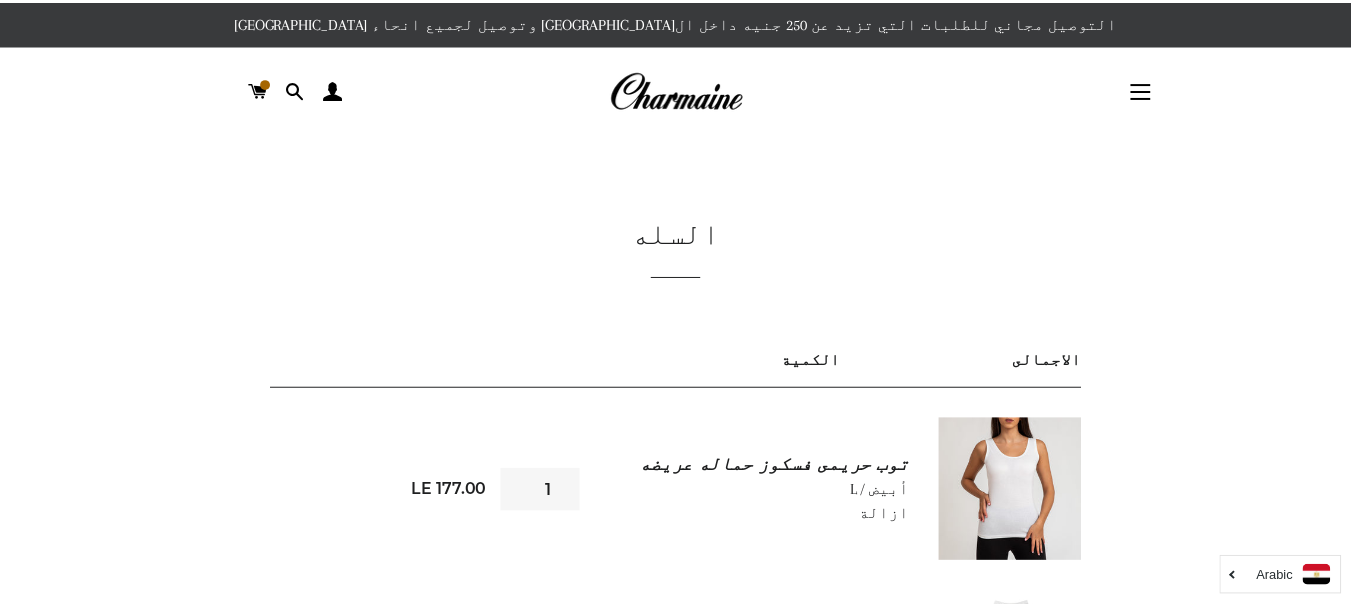 scroll, scrollTop: 0, scrollLeft: 0, axis: both 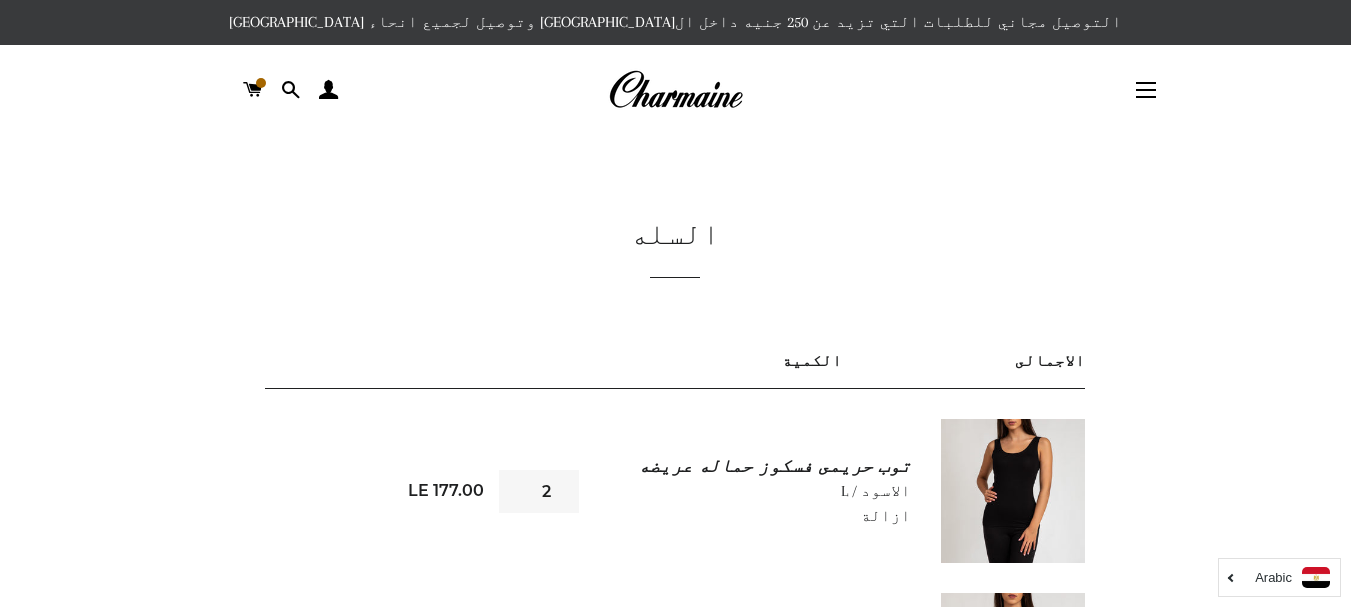type on "2" 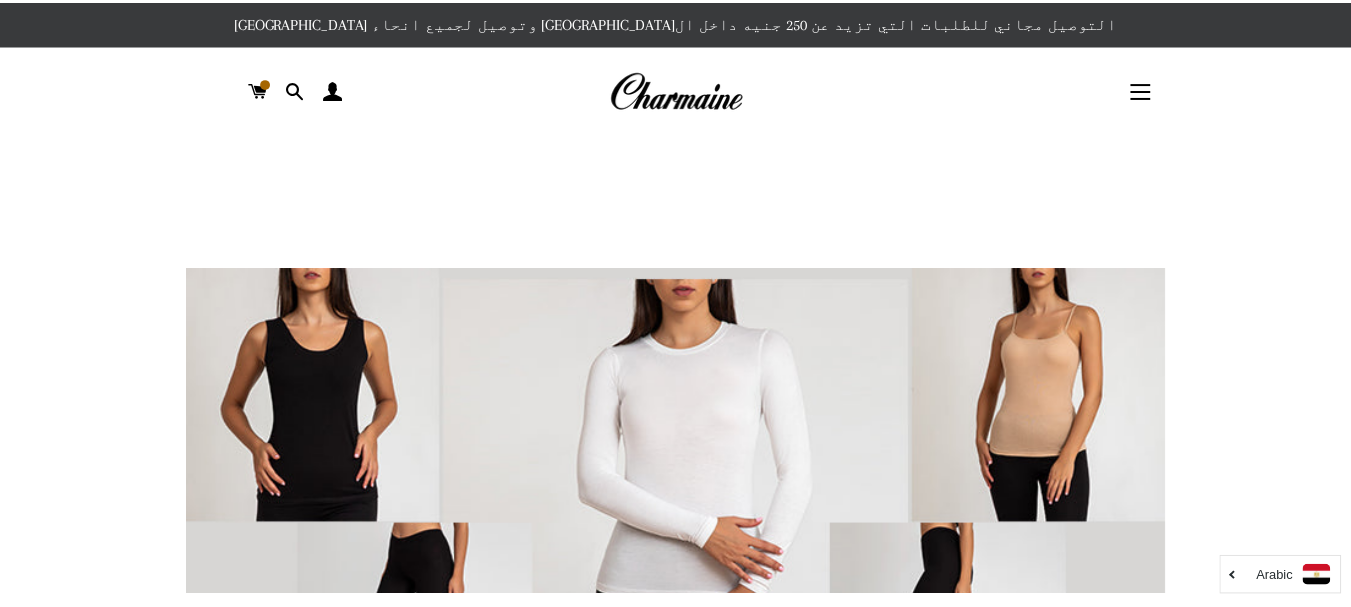 scroll, scrollTop: 531, scrollLeft: 0, axis: vertical 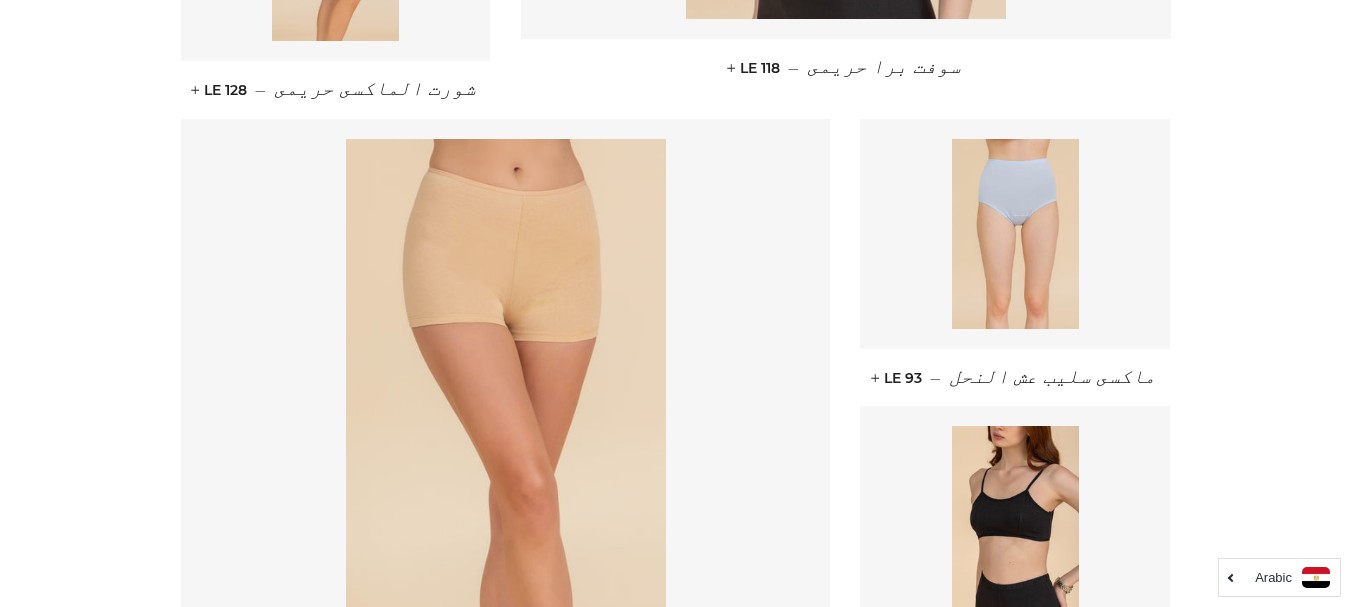 drag, startPoint x: 1358, startPoint y: 263, endPoint x: 1356, endPoint y: 403, distance: 140.01428 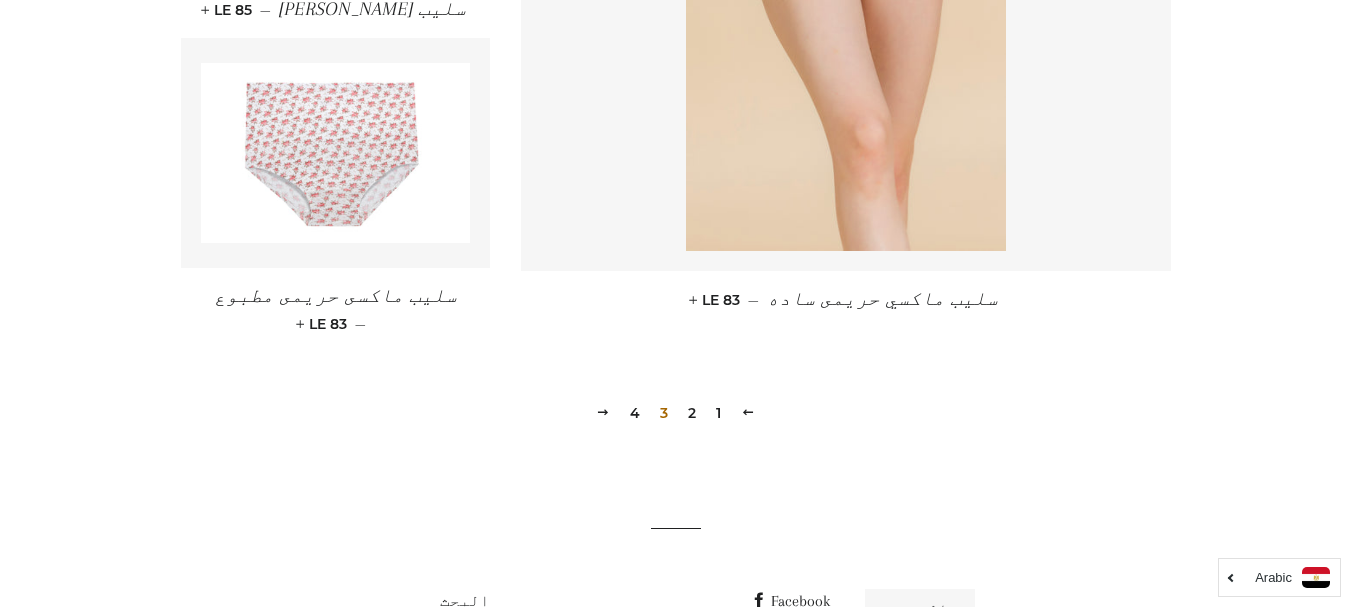 scroll, scrollTop: 2908, scrollLeft: 0, axis: vertical 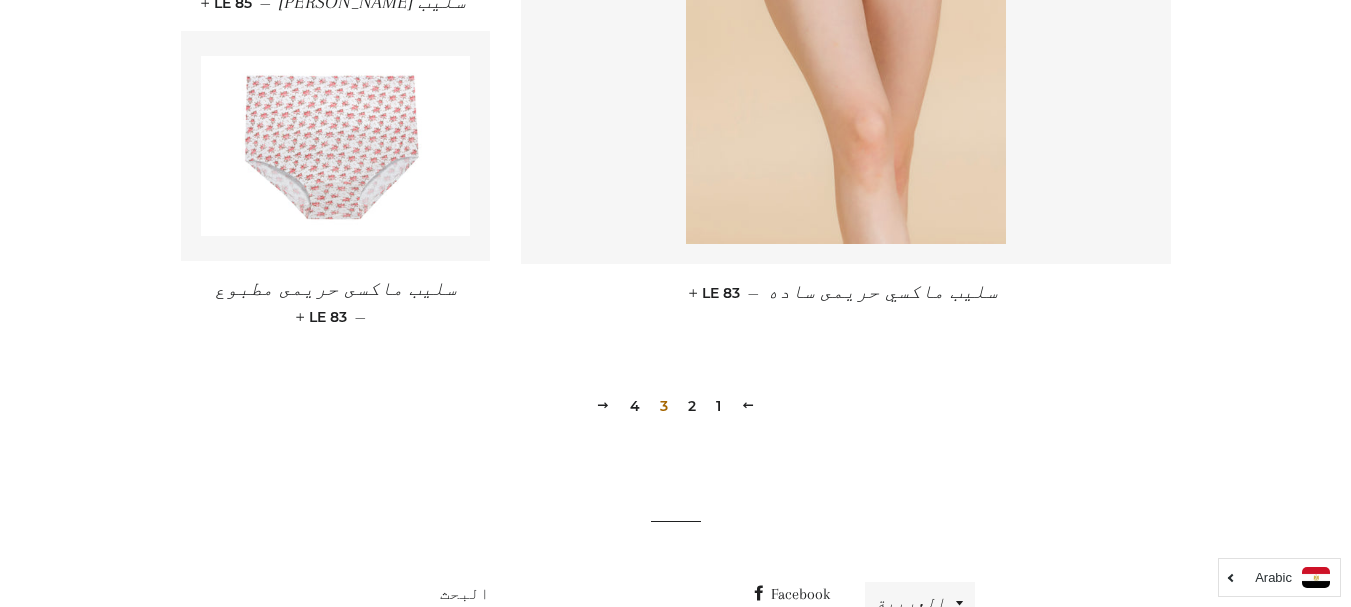 click on "4" at bounding box center (635, 406) 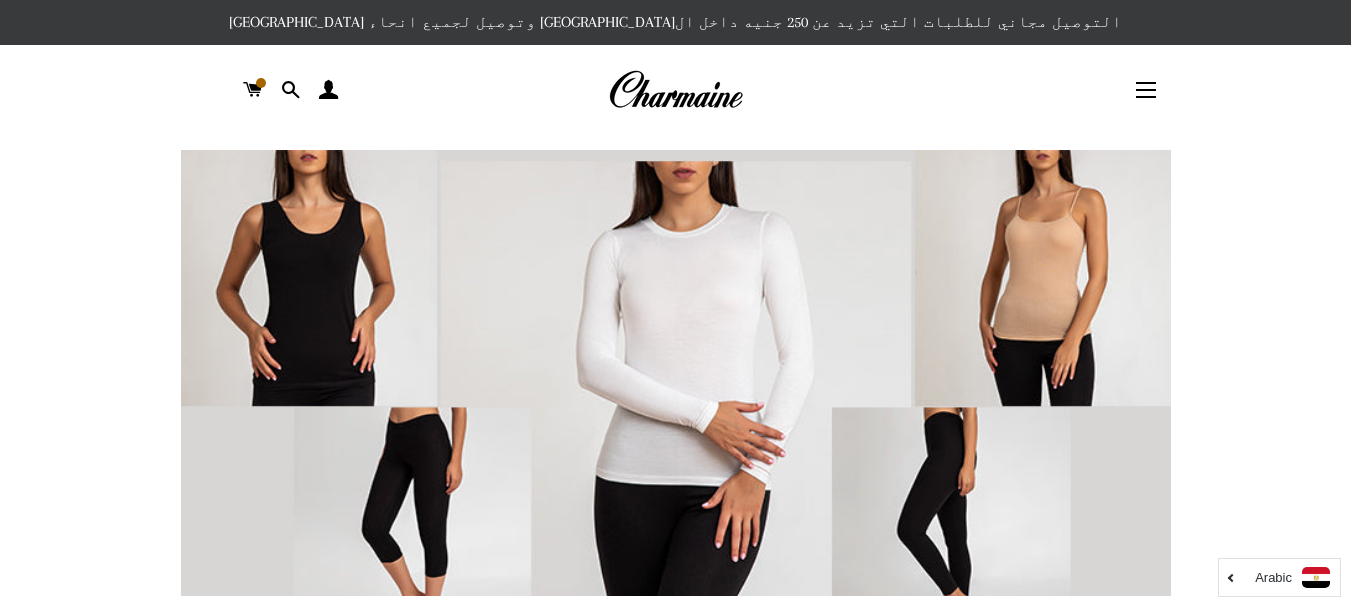 scroll, scrollTop: 0, scrollLeft: 0, axis: both 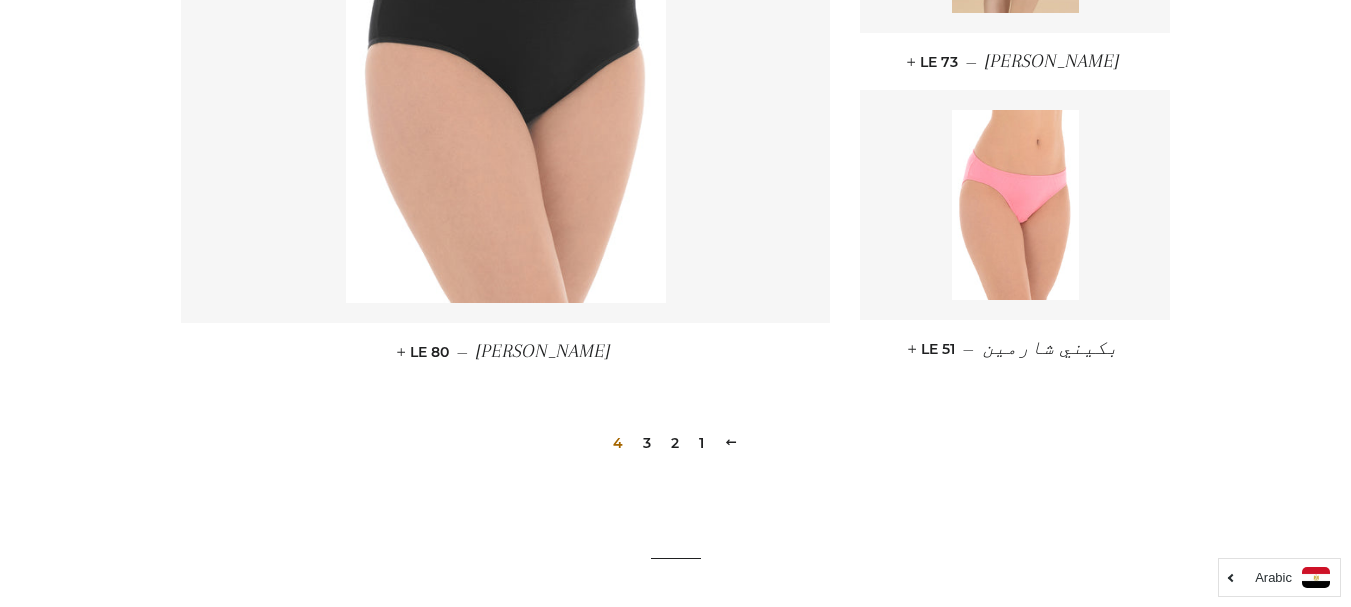 click on "2" at bounding box center [675, 443] 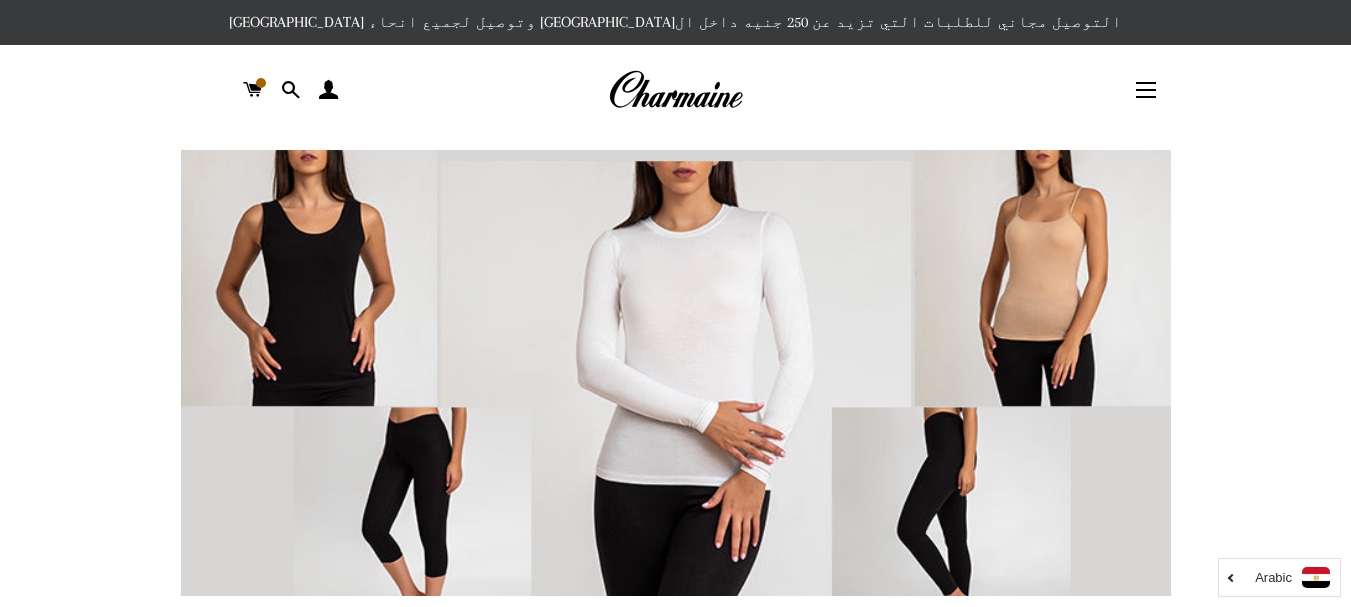 scroll, scrollTop: 0, scrollLeft: 0, axis: both 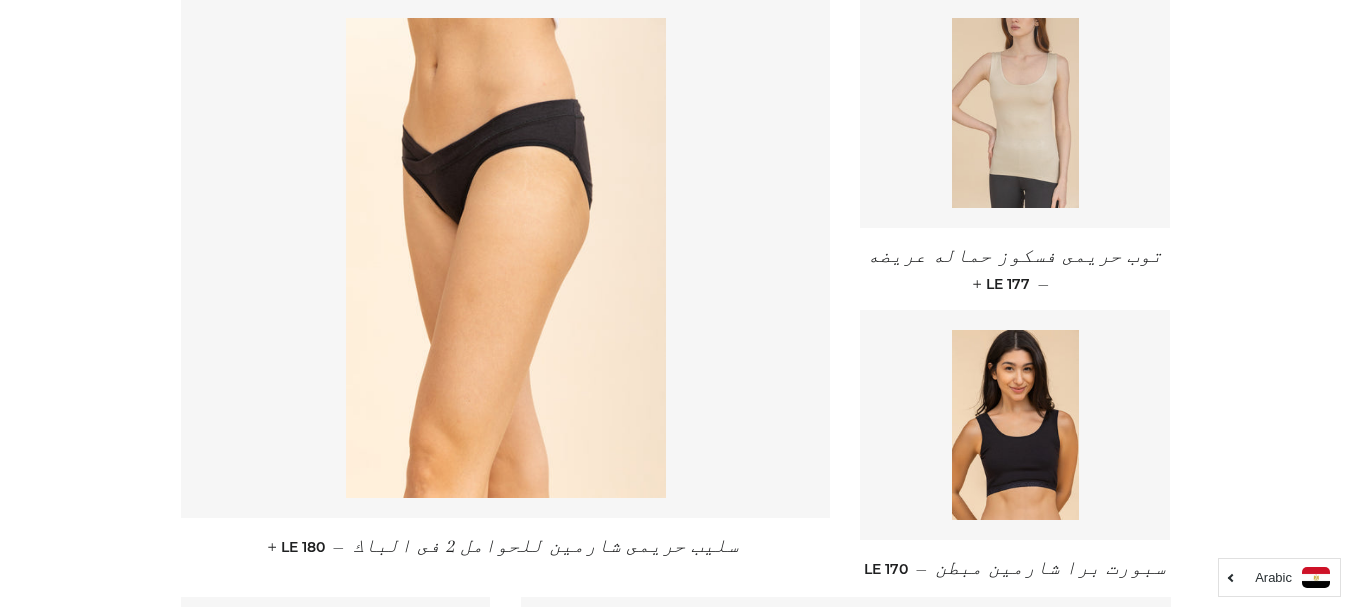 click at bounding box center (1015, 113) 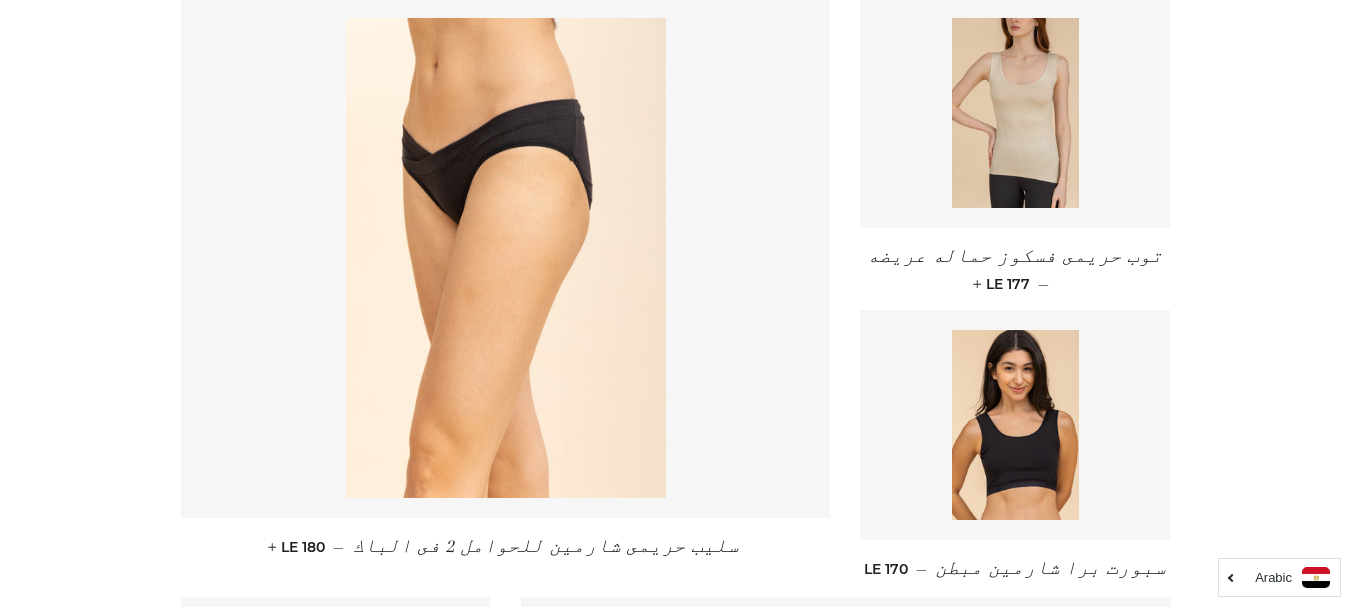 scroll, scrollTop: 2655, scrollLeft: 0, axis: vertical 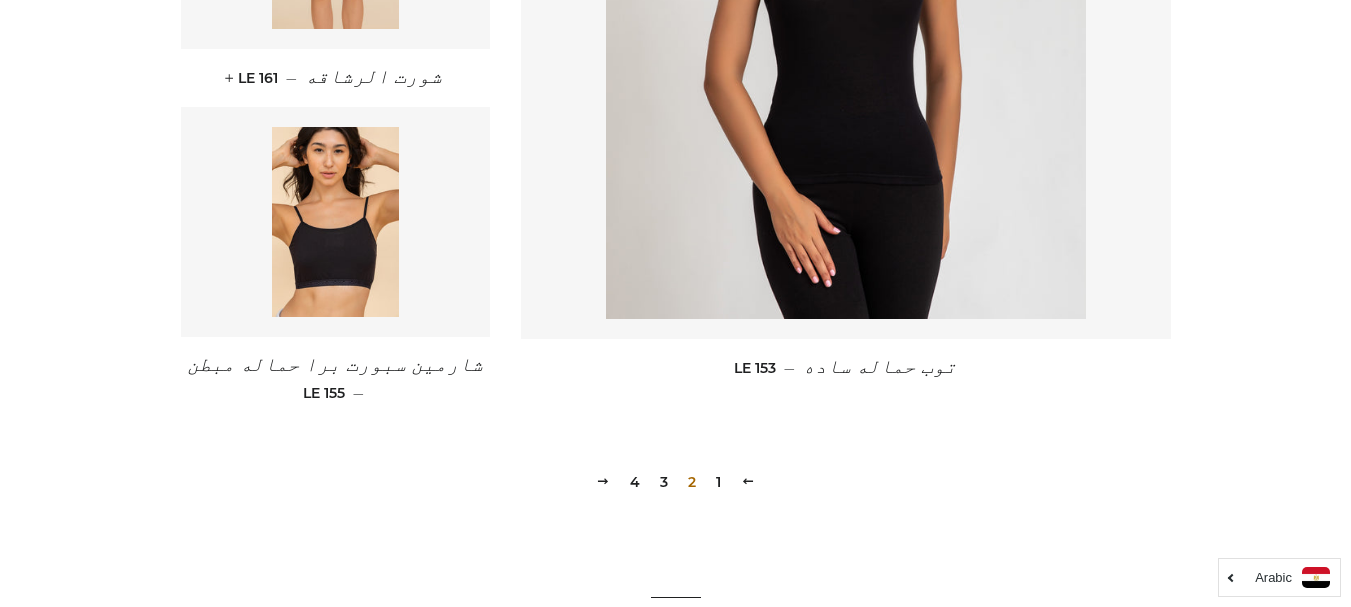 click on "3" at bounding box center [664, 482] 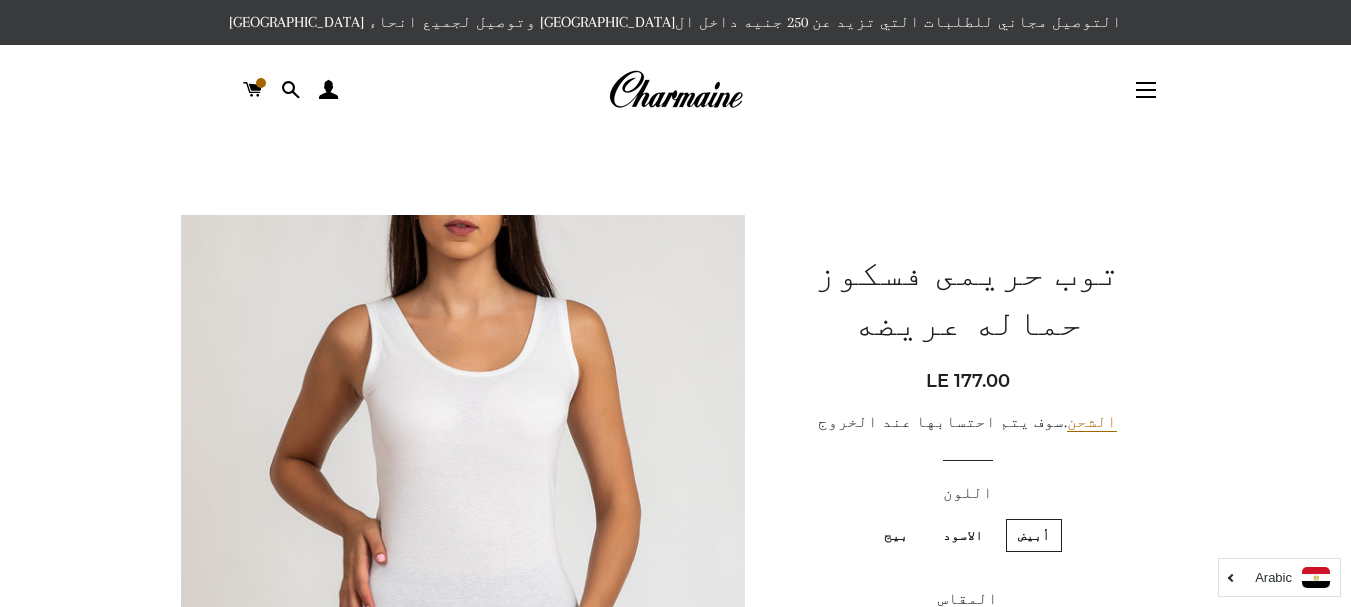 scroll, scrollTop: 0, scrollLeft: 0, axis: both 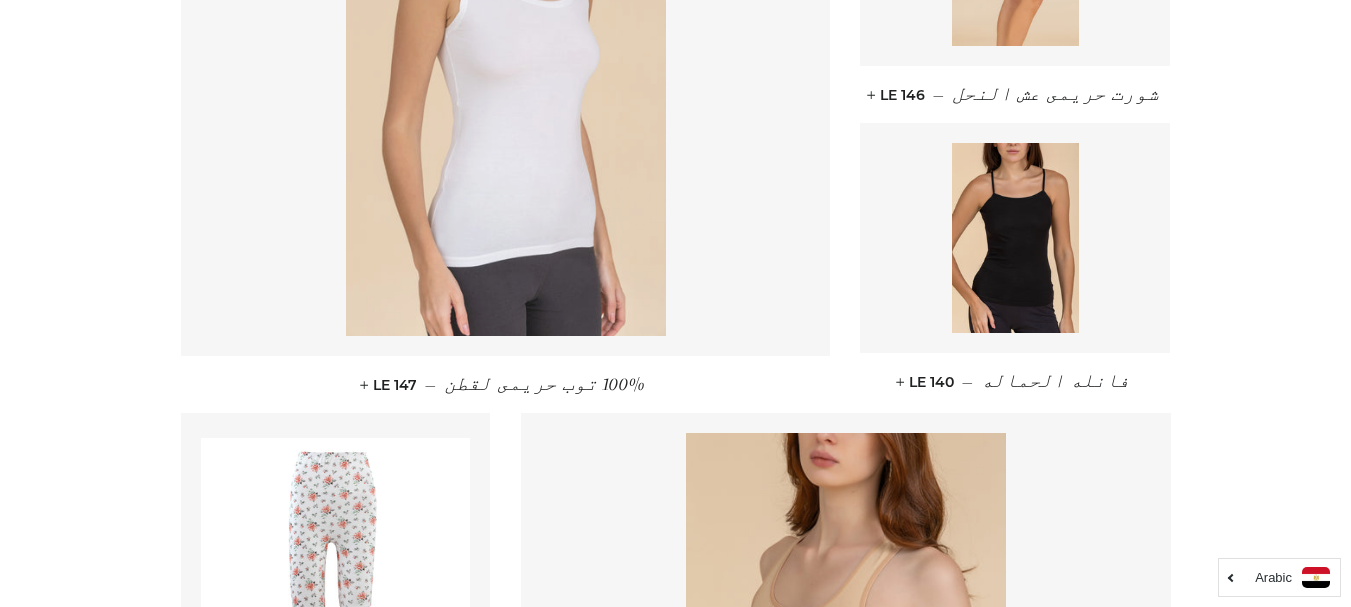 click at bounding box center [506, 96] 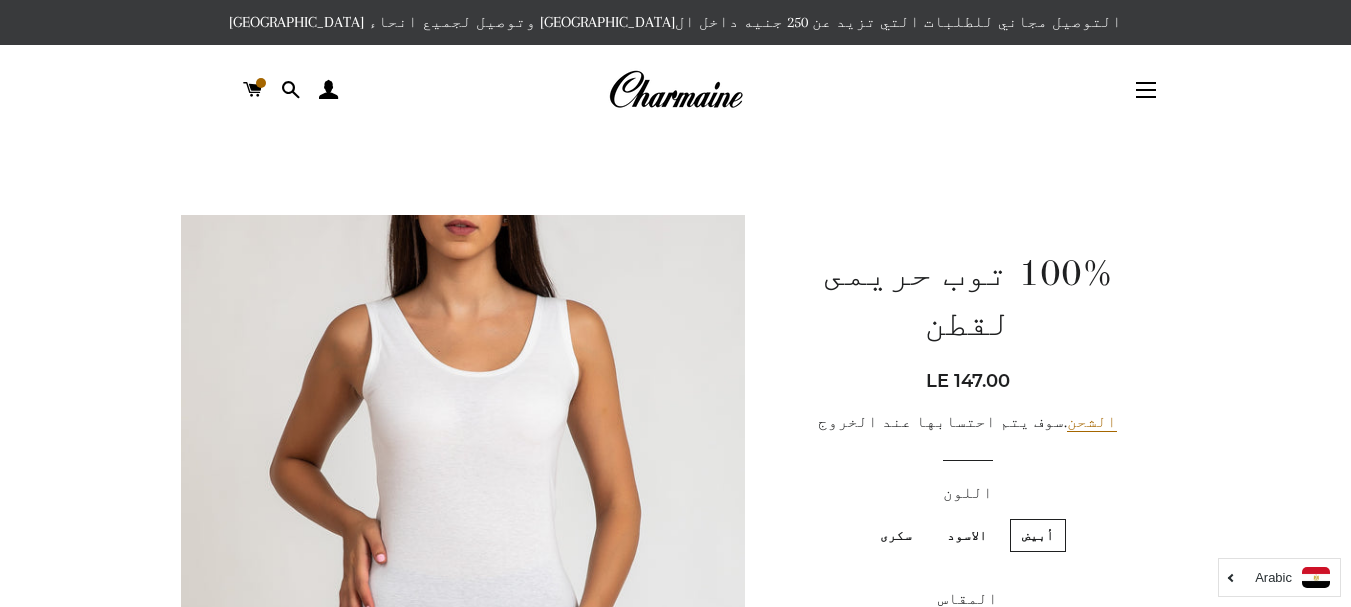 scroll, scrollTop: 0, scrollLeft: 0, axis: both 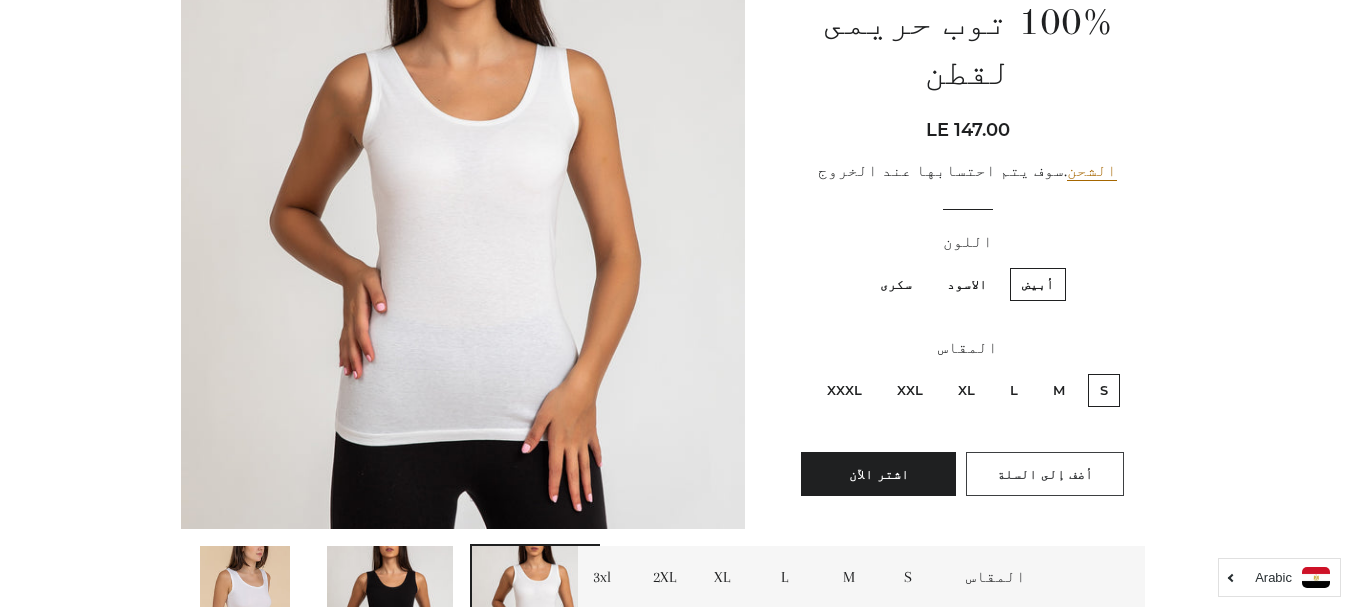 click on "أضف إلى السلة" at bounding box center [1045, 474] 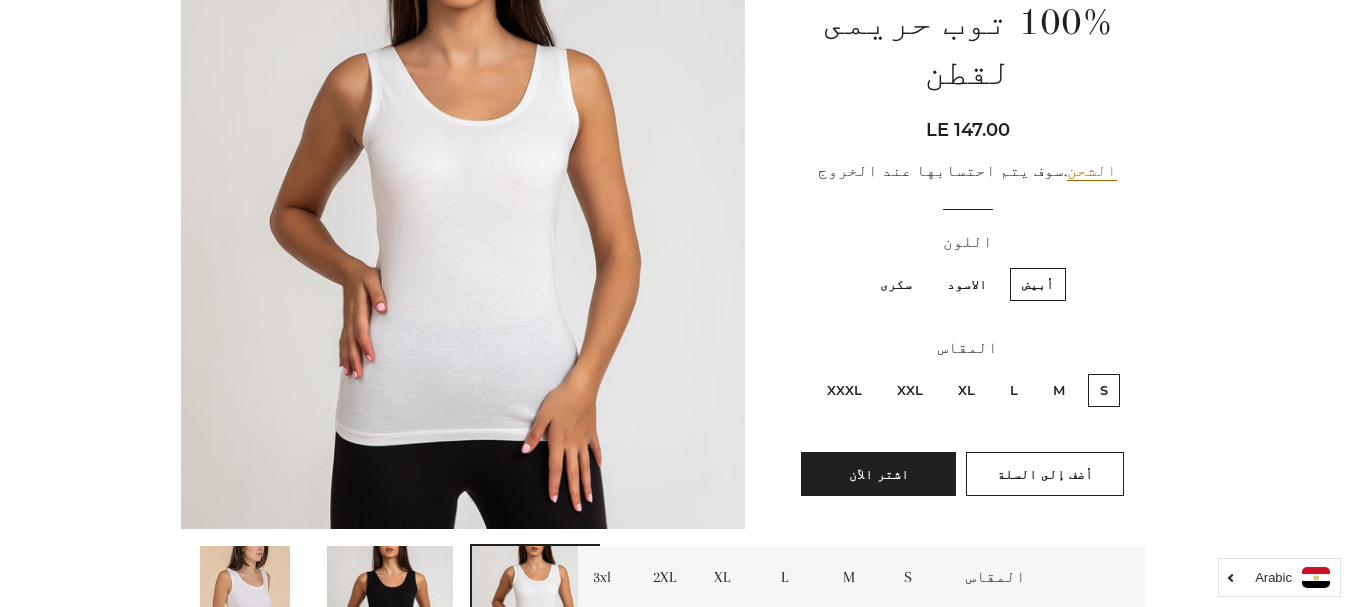 click on "الاسود" at bounding box center (967, 284) 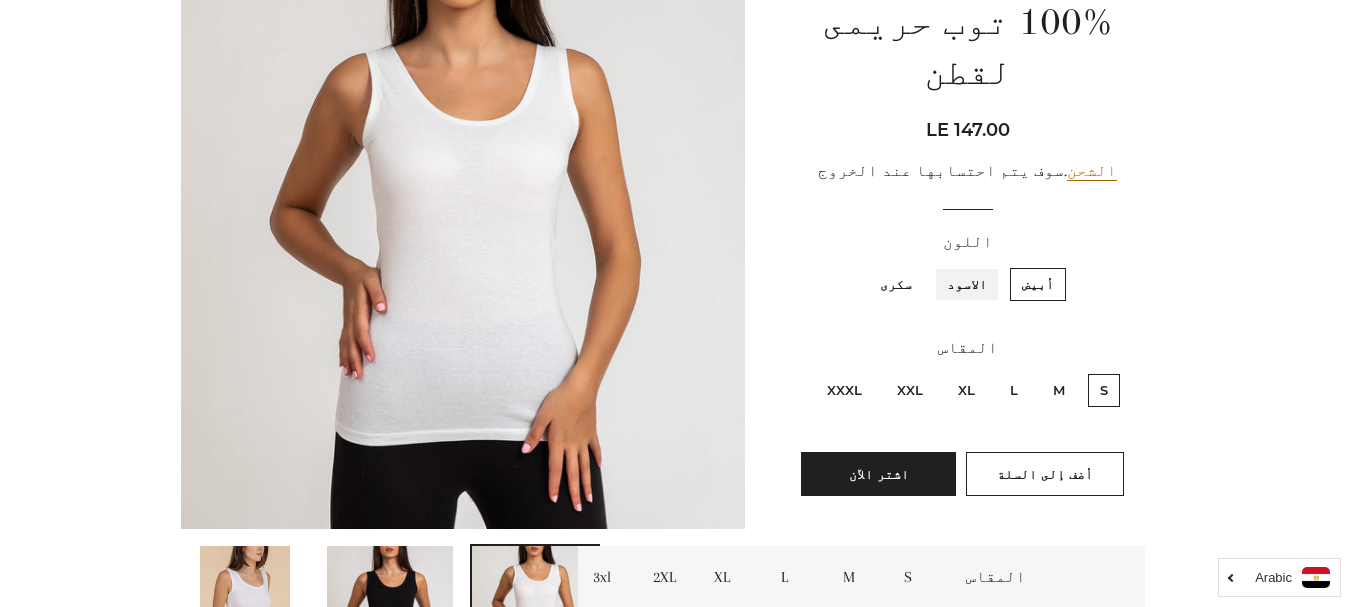 click on "الاسود" at bounding box center (992, 265) 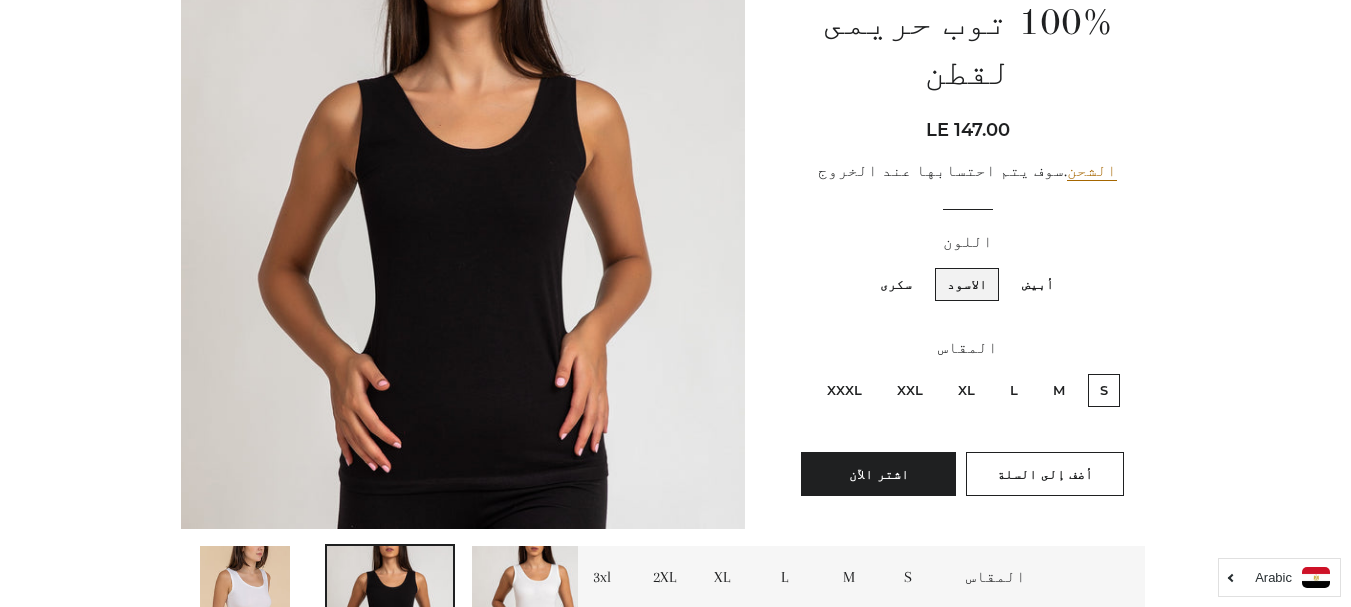 scroll, scrollTop: 816, scrollLeft: 0, axis: vertical 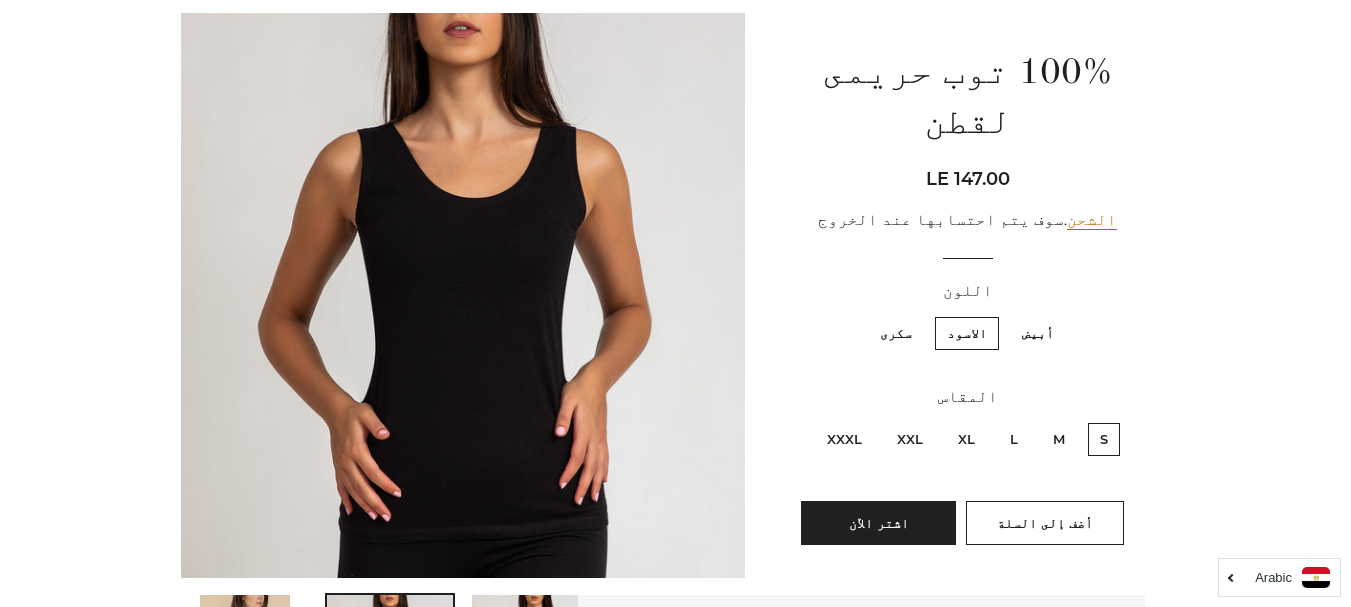 click on "L" at bounding box center (1014, 439) 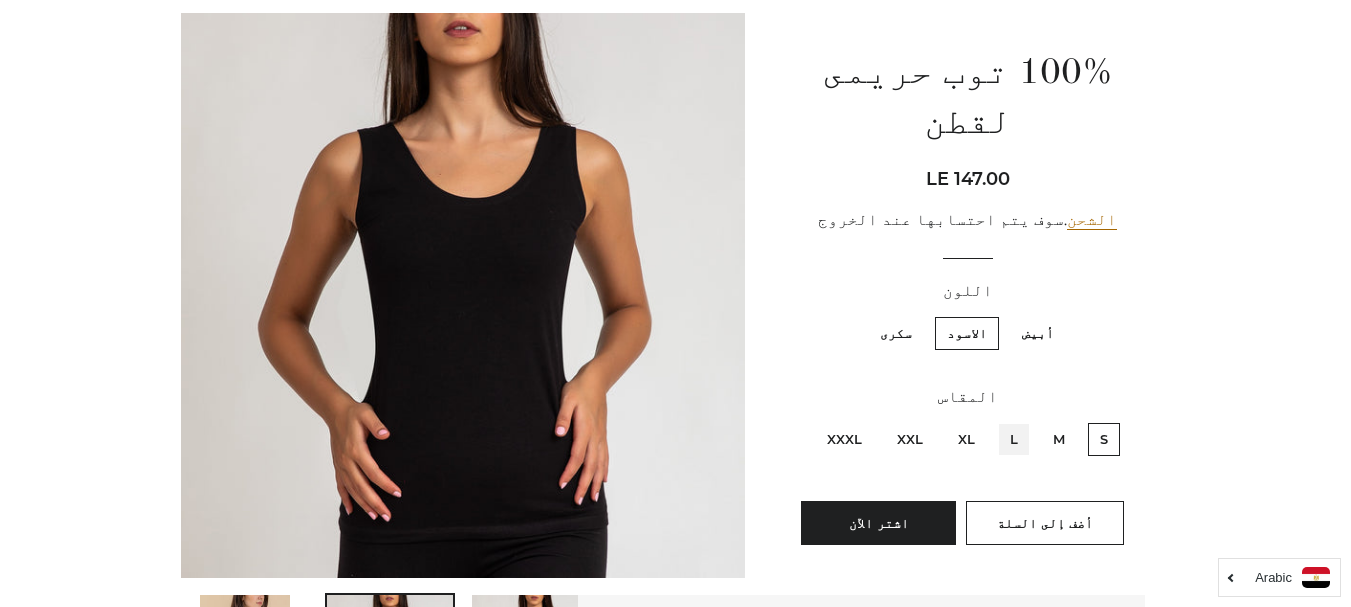 click on "L" at bounding box center [1023, 420] 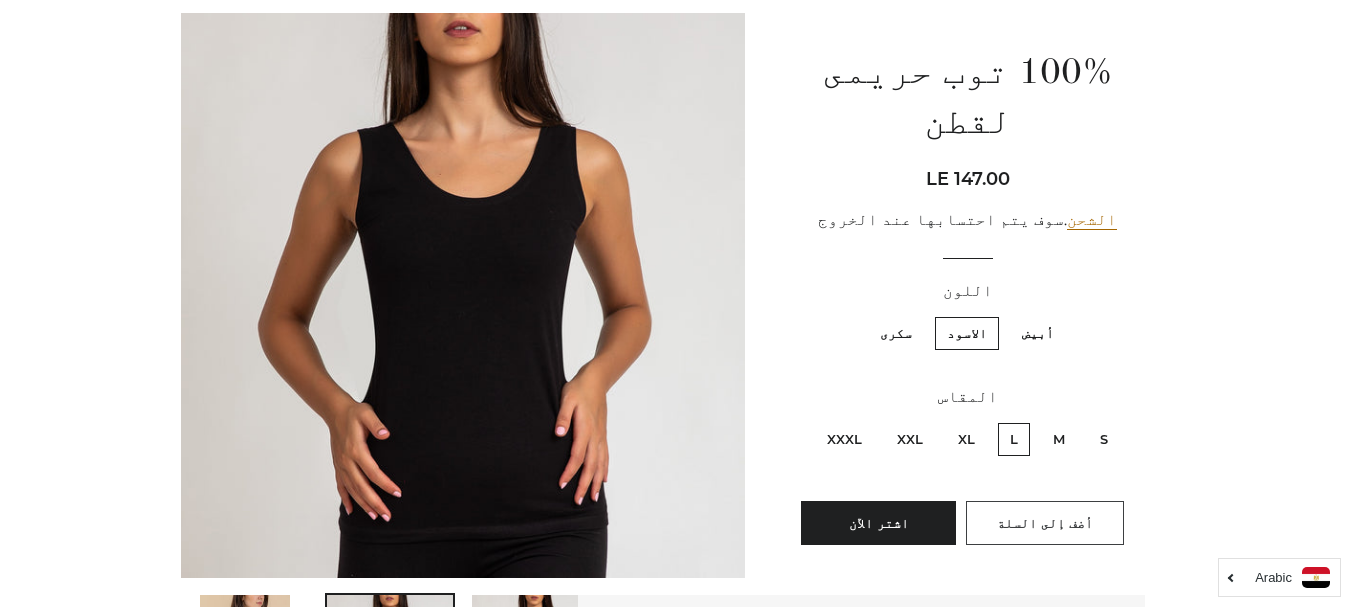 click on "أضف إلى السلة" at bounding box center (1045, 523) 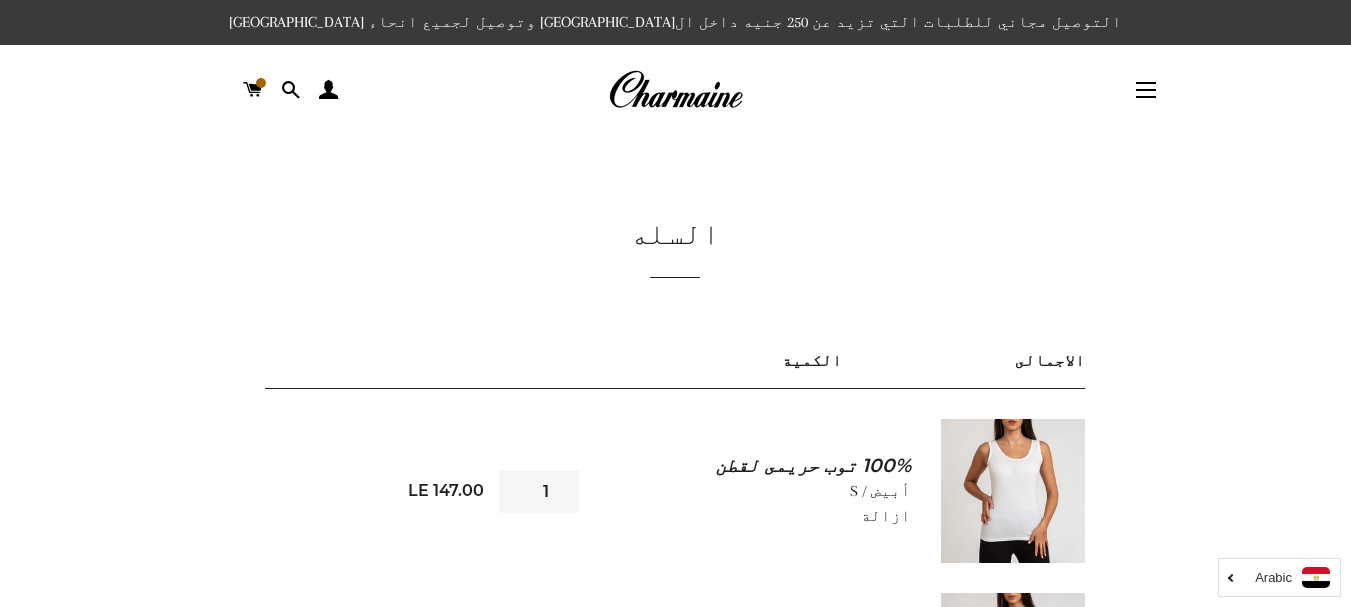scroll, scrollTop: 0, scrollLeft: 0, axis: both 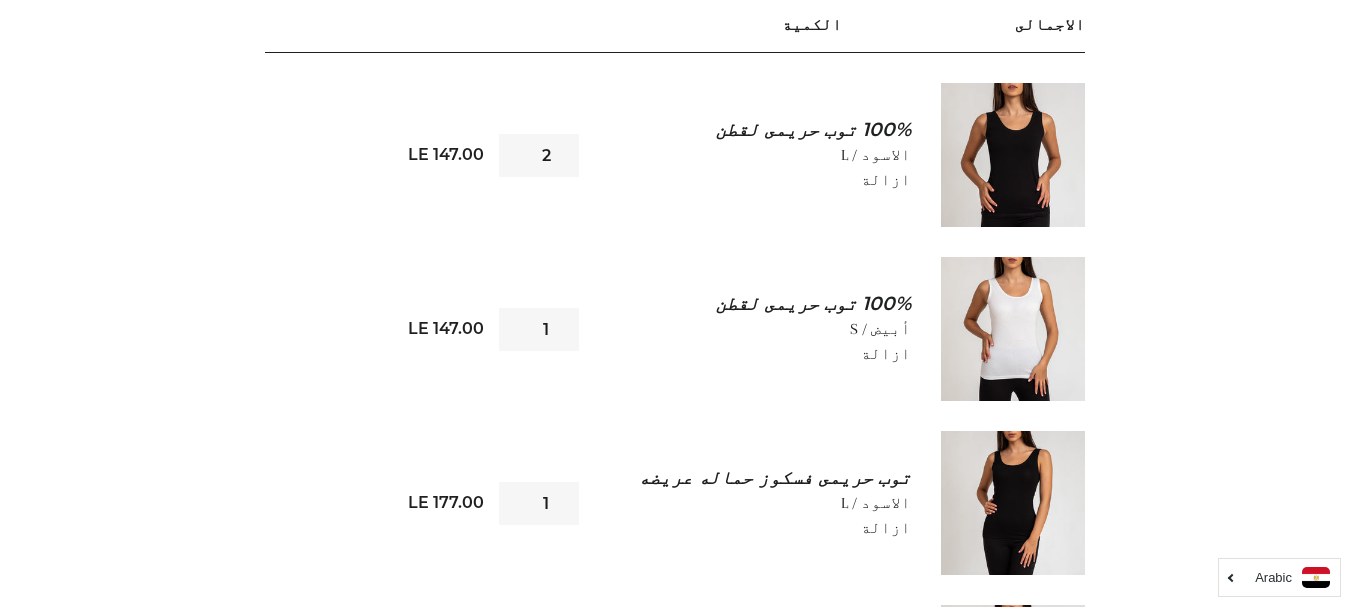type on "2" 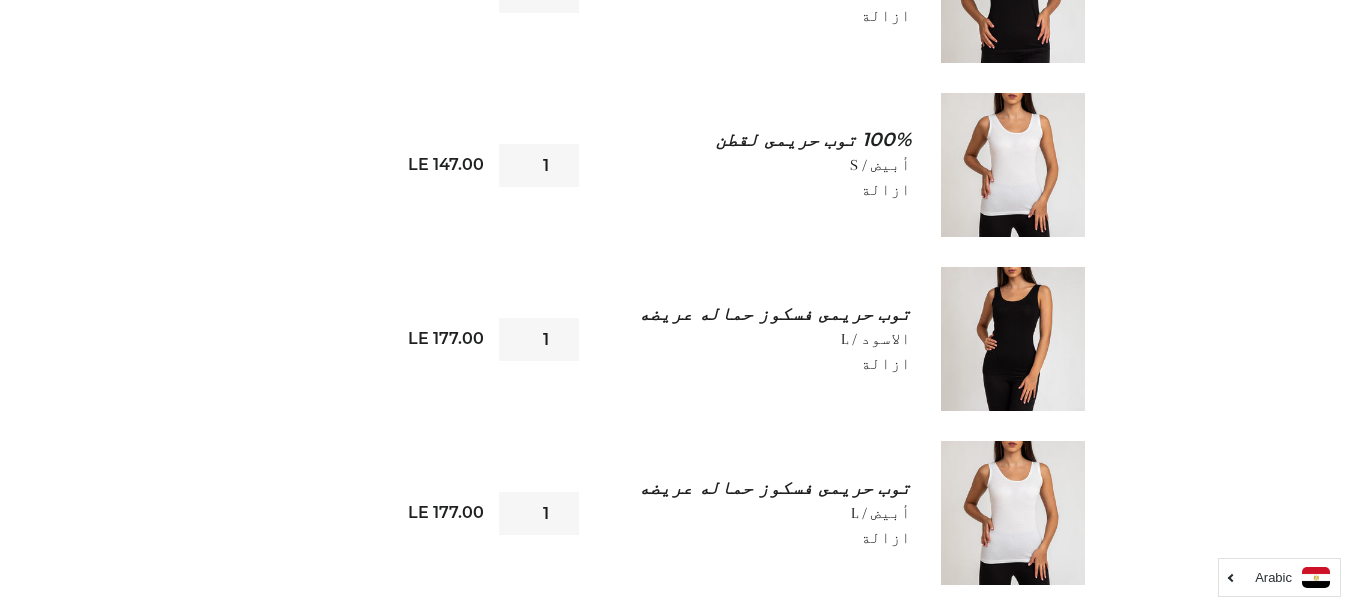 scroll, scrollTop: 504, scrollLeft: 0, axis: vertical 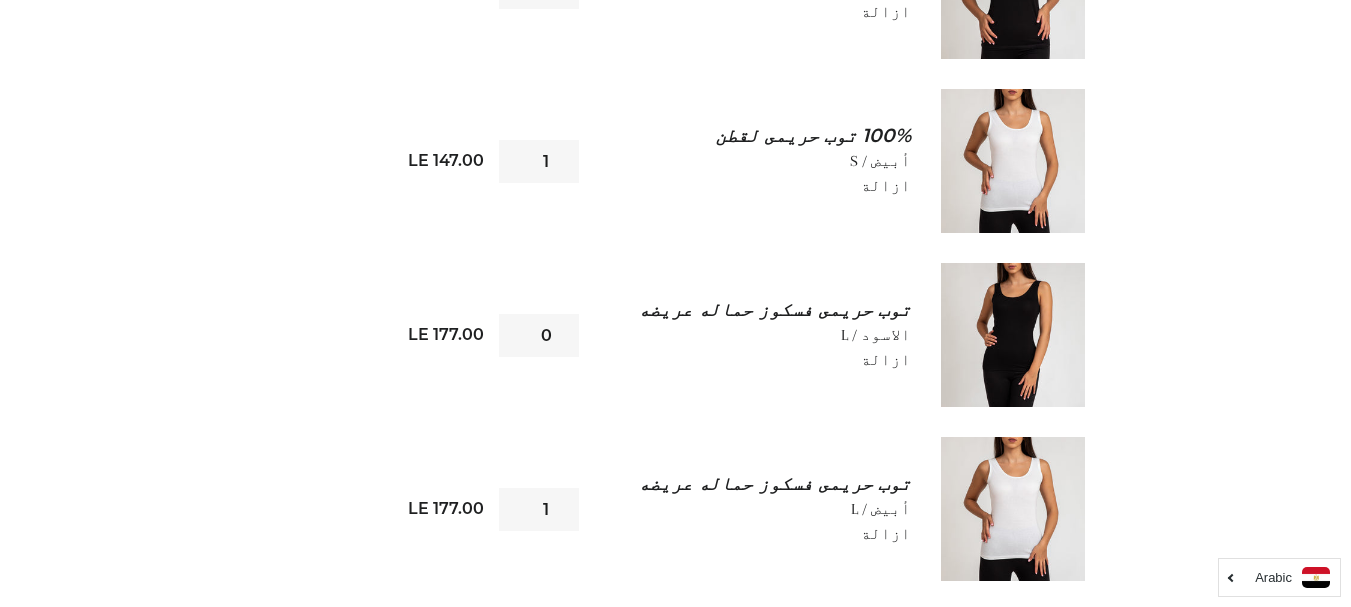 type on "0" 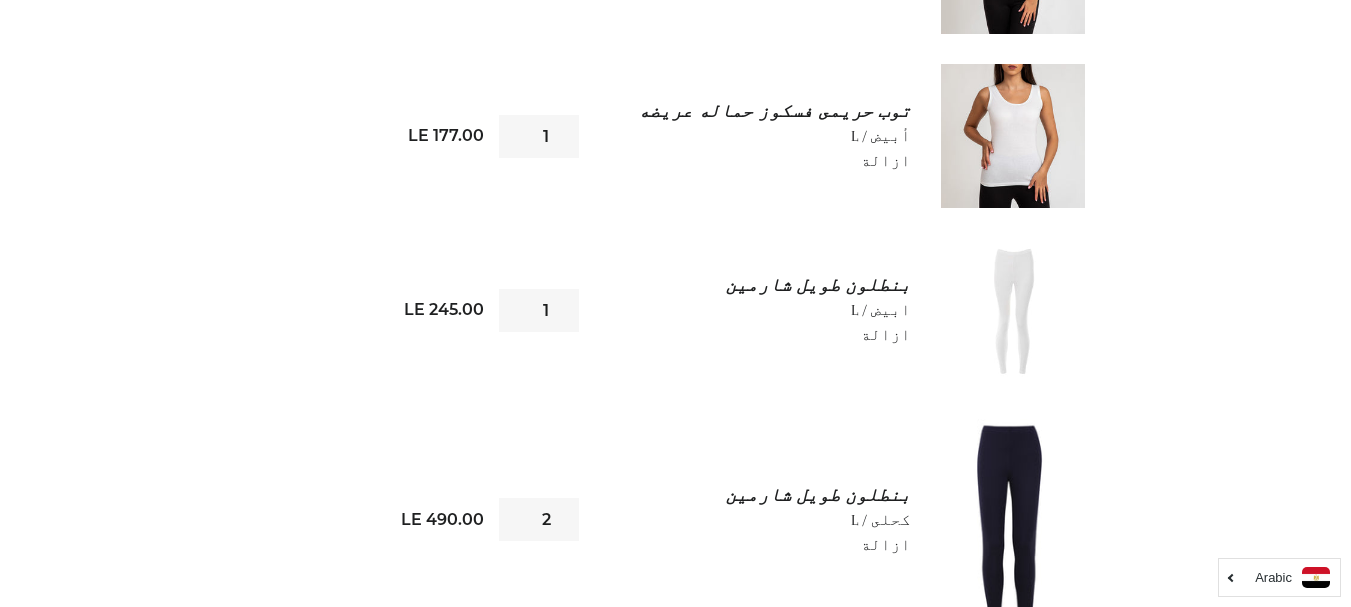 scroll, scrollTop: 873, scrollLeft: 0, axis: vertical 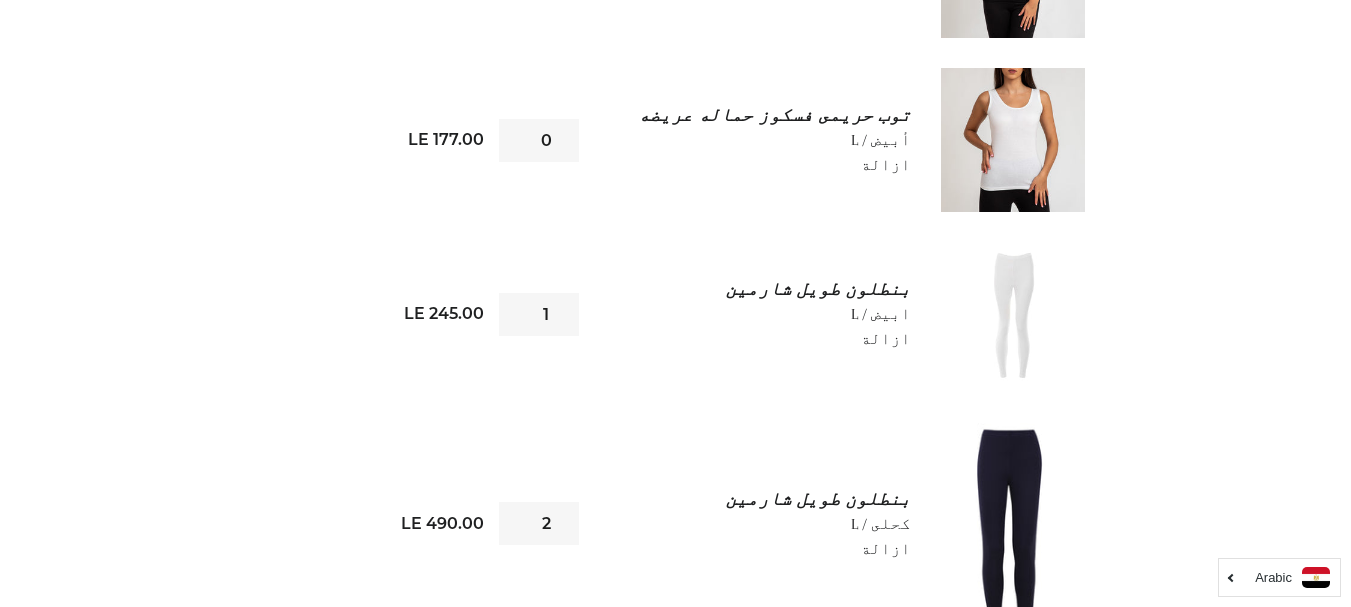 type on "0" 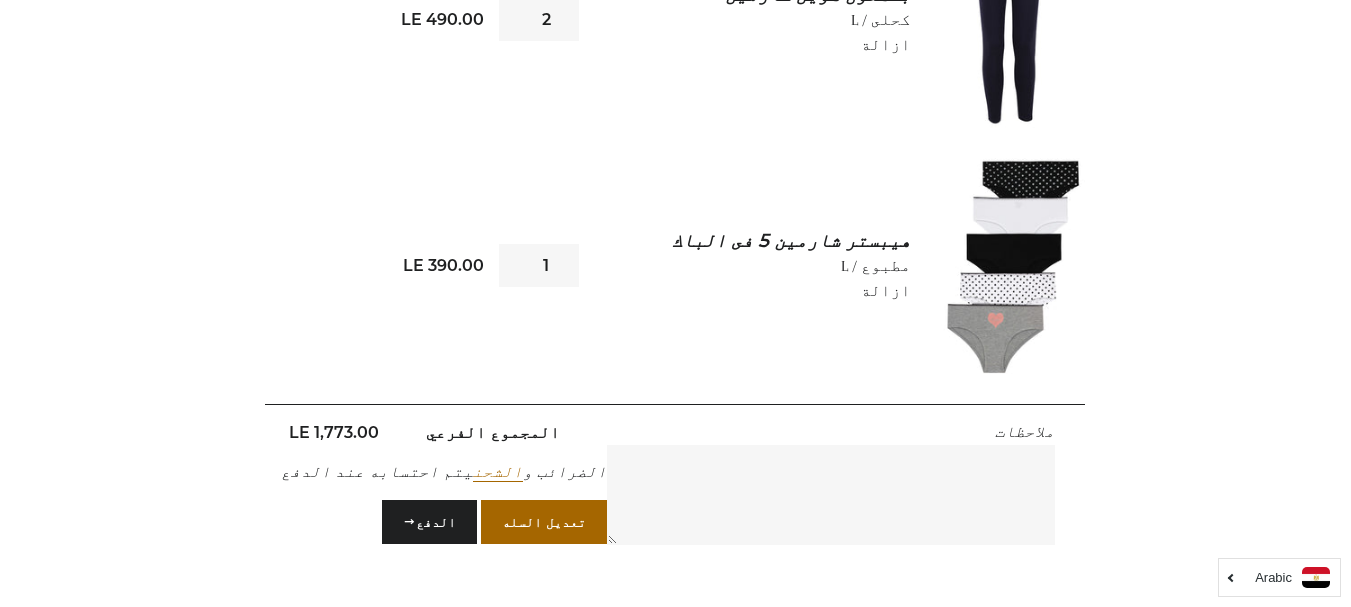 scroll, scrollTop: 1373, scrollLeft: 0, axis: vertical 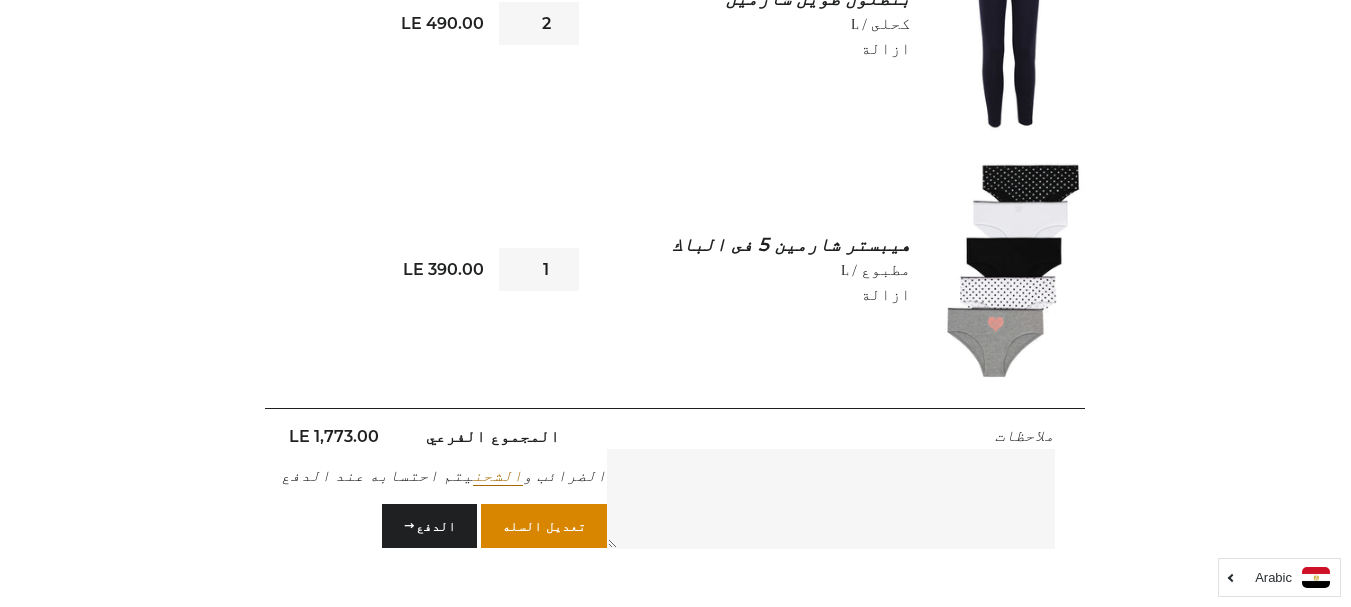 click on "تعديل السله" at bounding box center (544, 526) 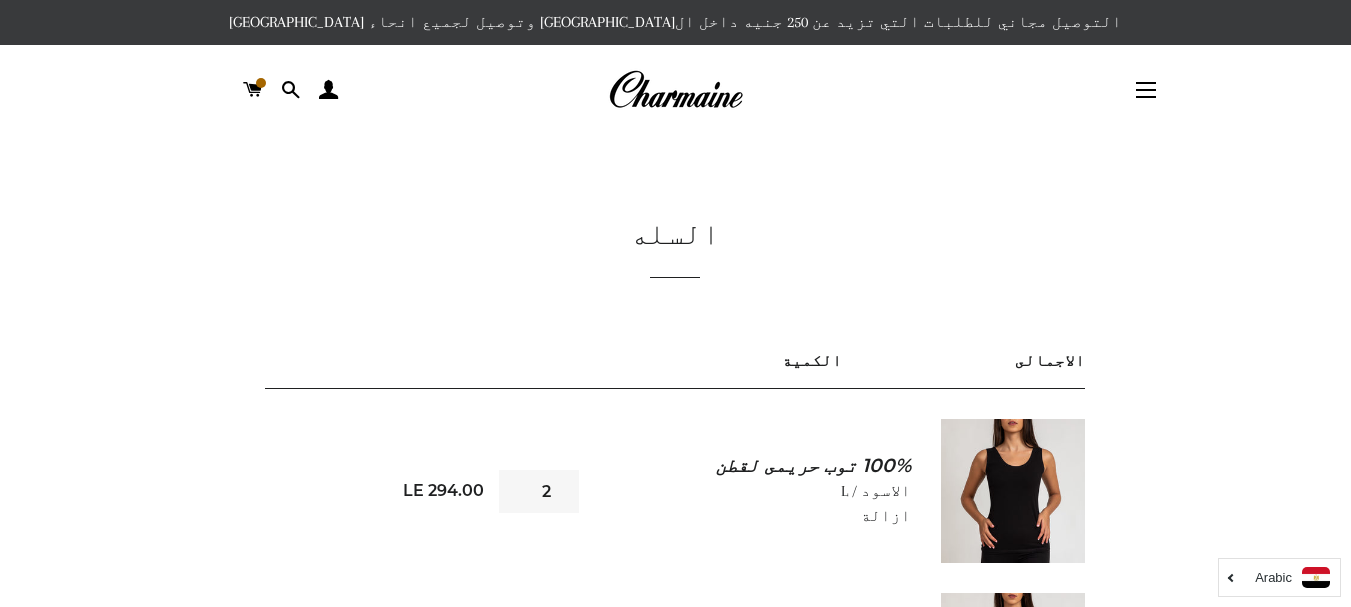 scroll, scrollTop: 0, scrollLeft: 0, axis: both 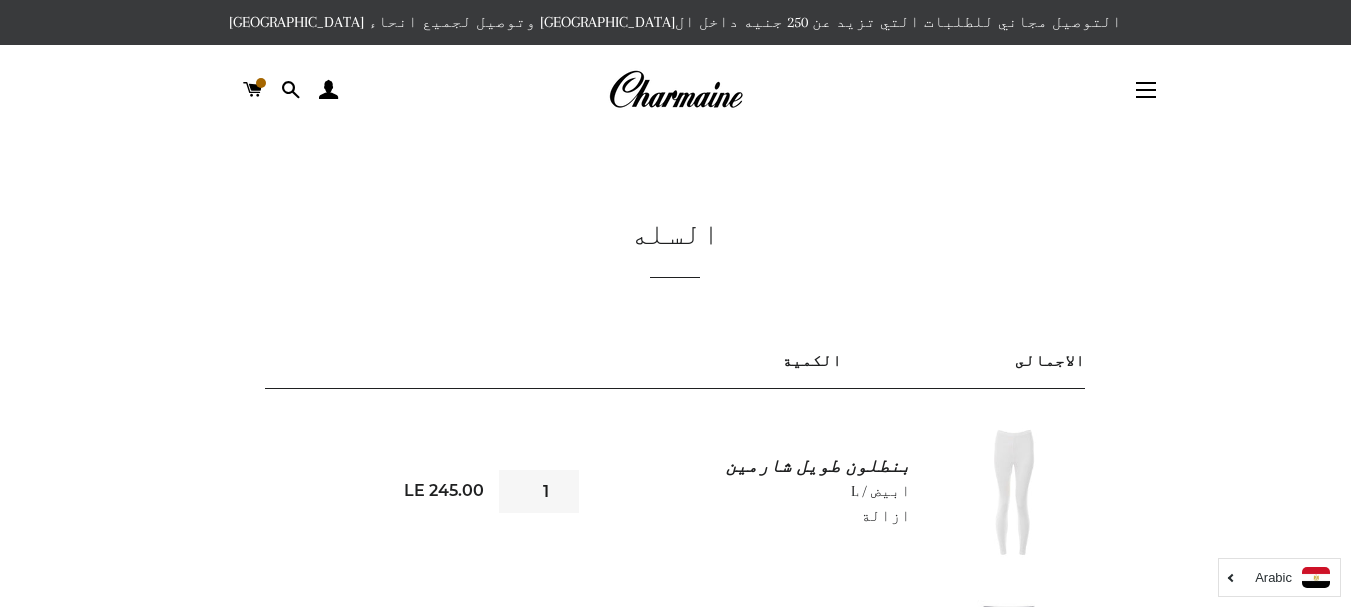 click on "ازالة" at bounding box center (886, 516) 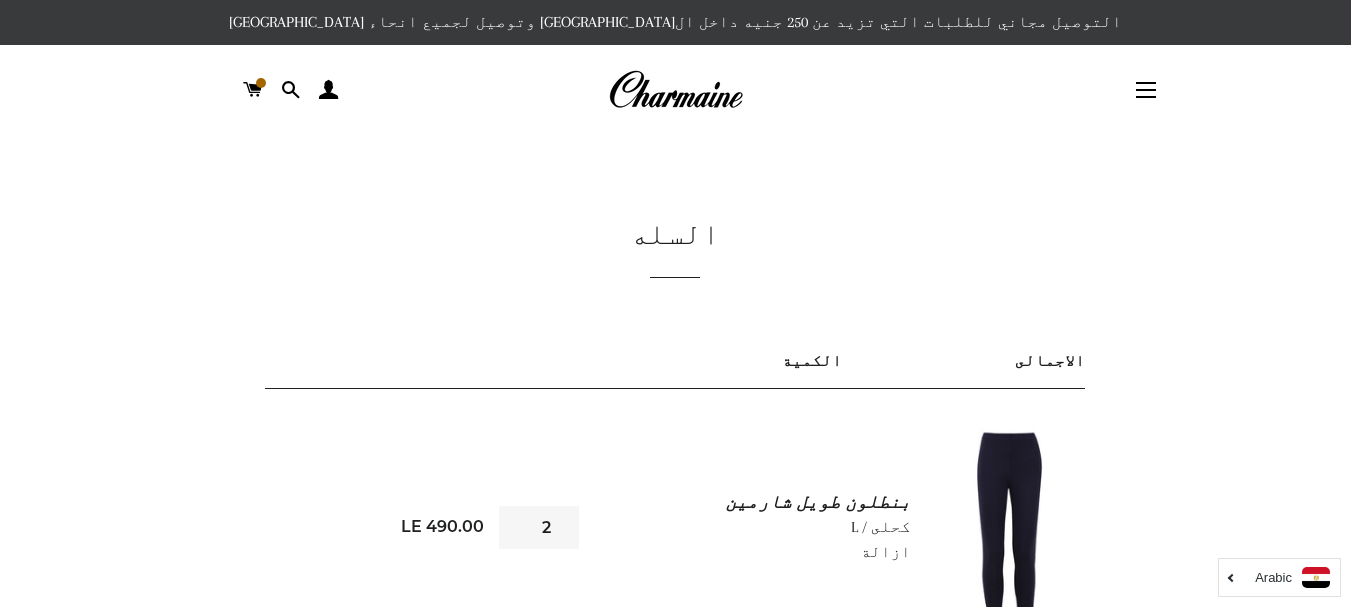 scroll, scrollTop: 0, scrollLeft: 0, axis: both 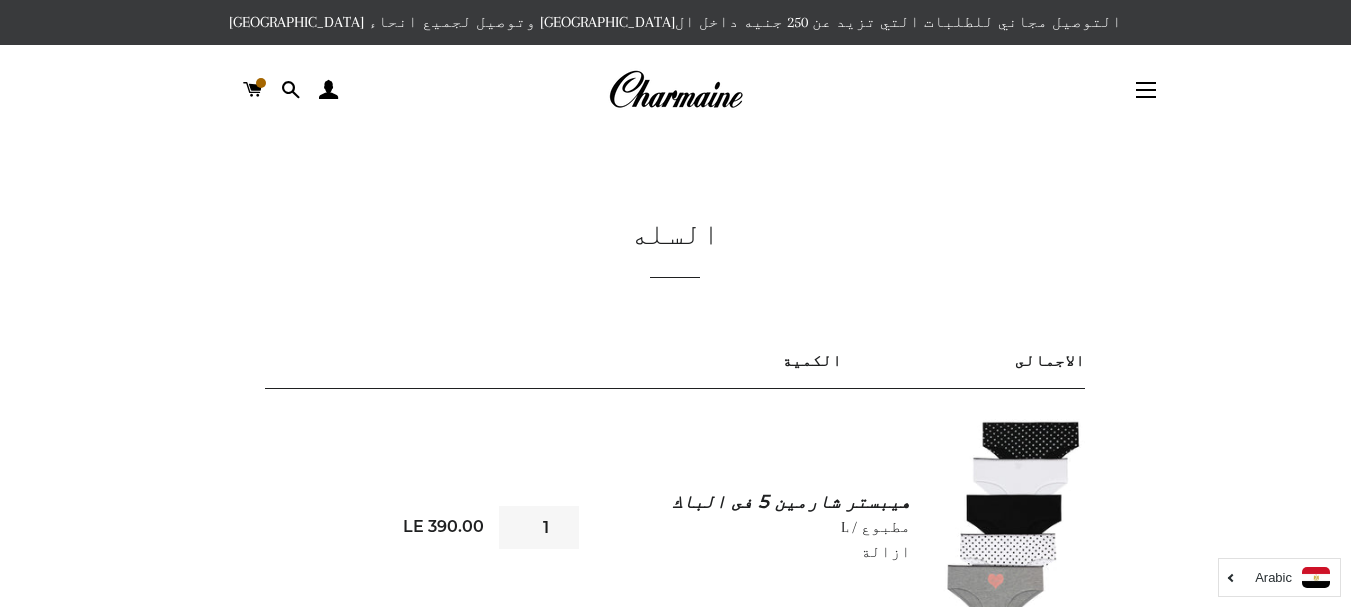 click on "ازالة" at bounding box center (886, 552) 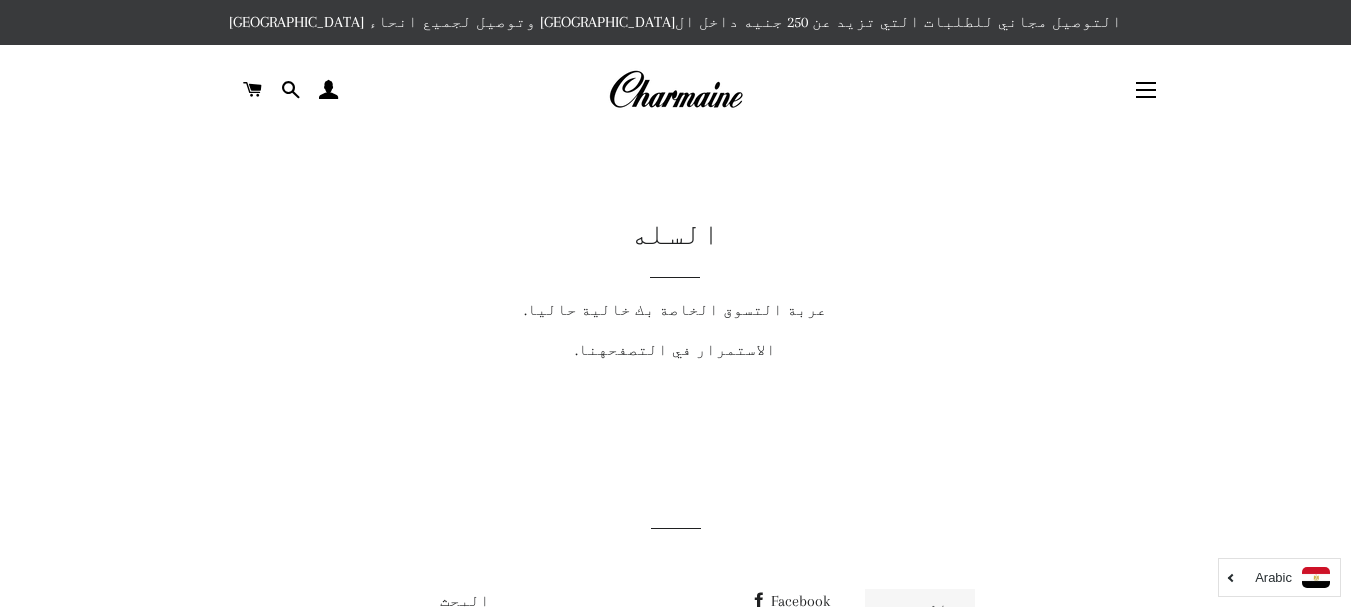 scroll, scrollTop: 0, scrollLeft: 0, axis: both 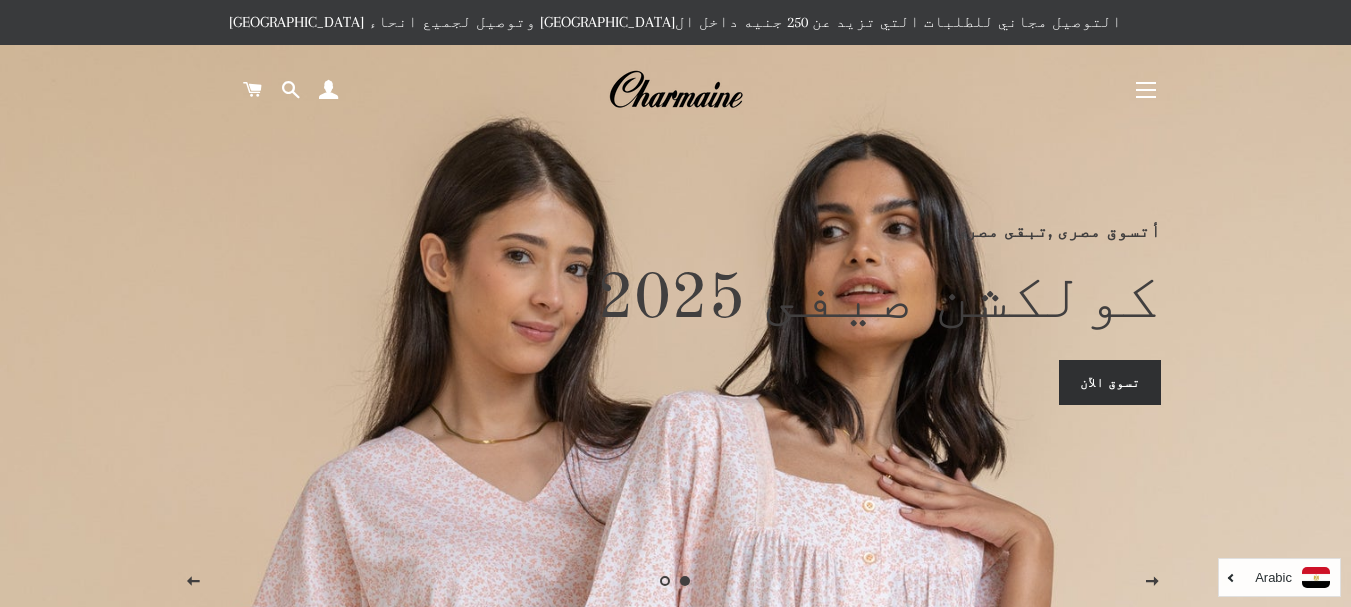 click at bounding box center (1146, 90) 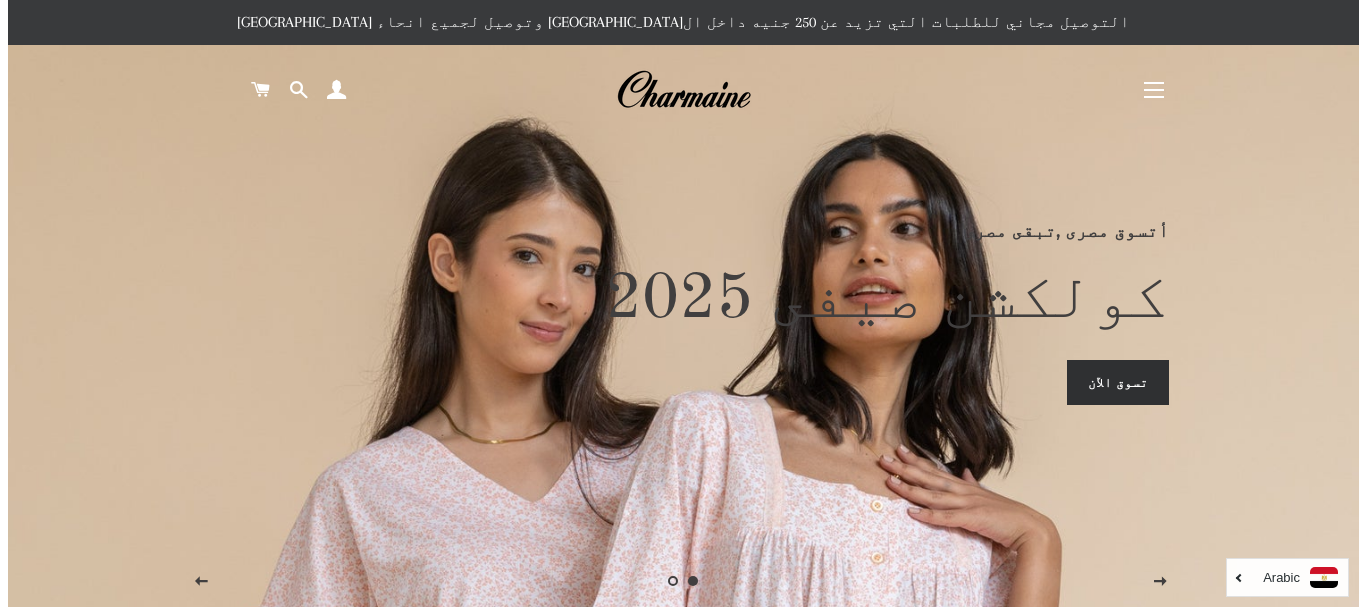 scroll, scrollTop: 0, scrollLeft: 0, axis: both 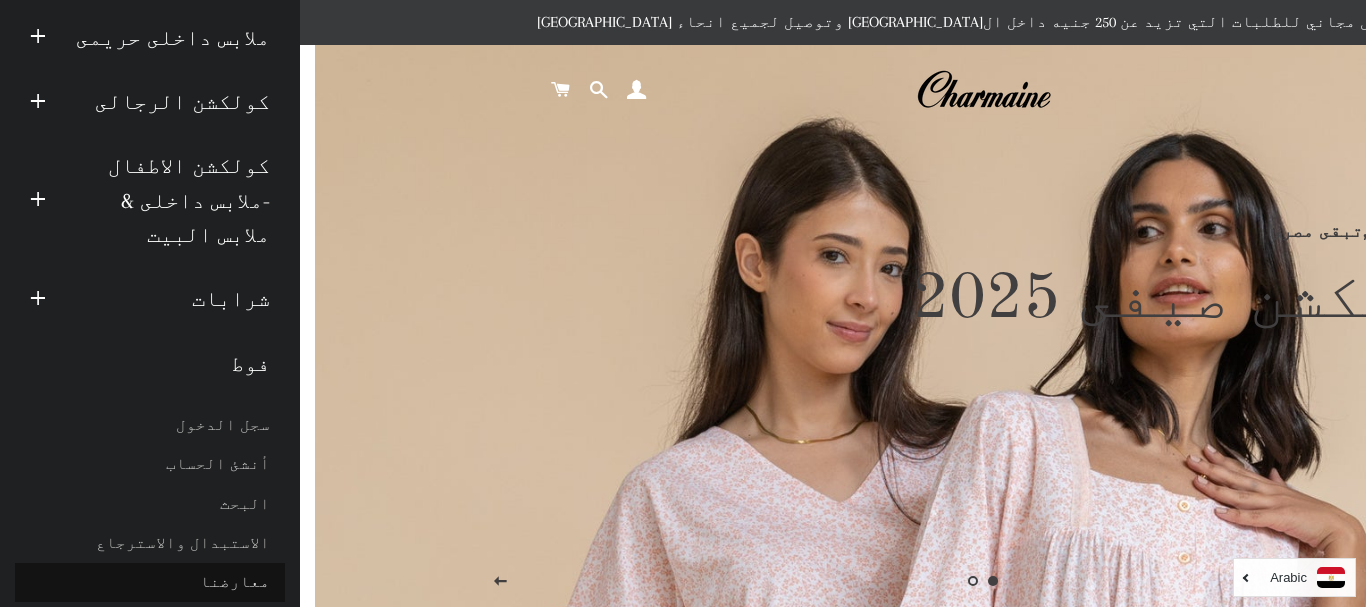 click on "معارضنا" at bounding box center (150, 582) 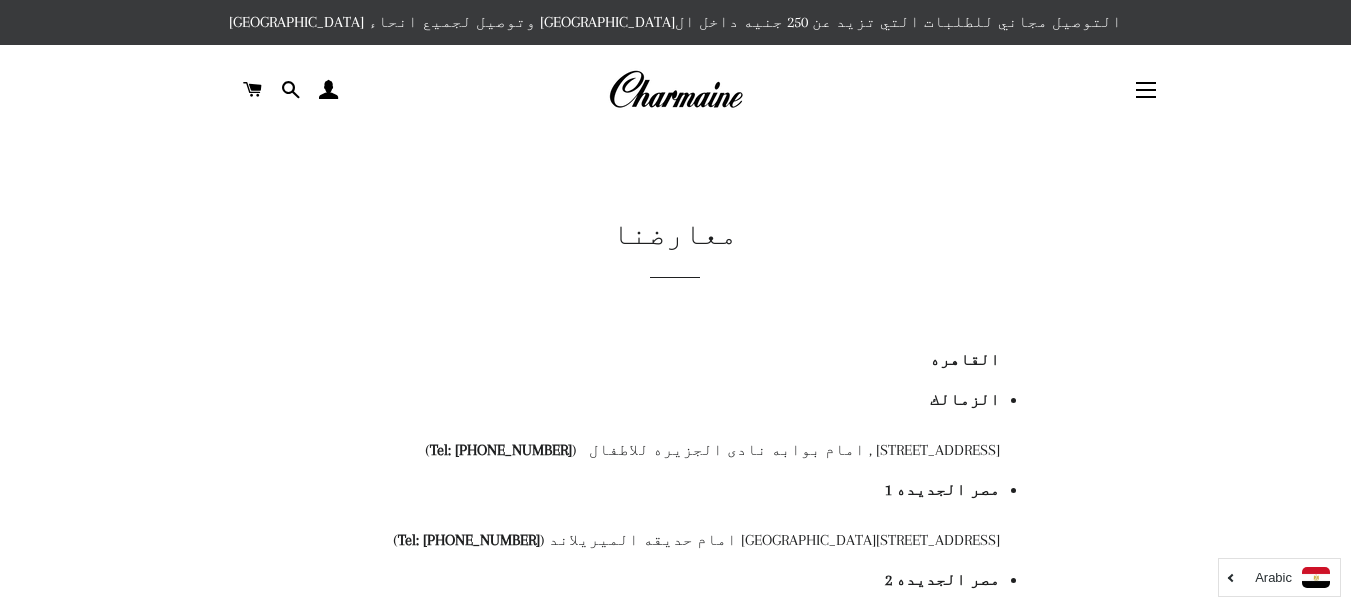 scroll, scrollTop: 0, scrollLeft: 0, axis: both 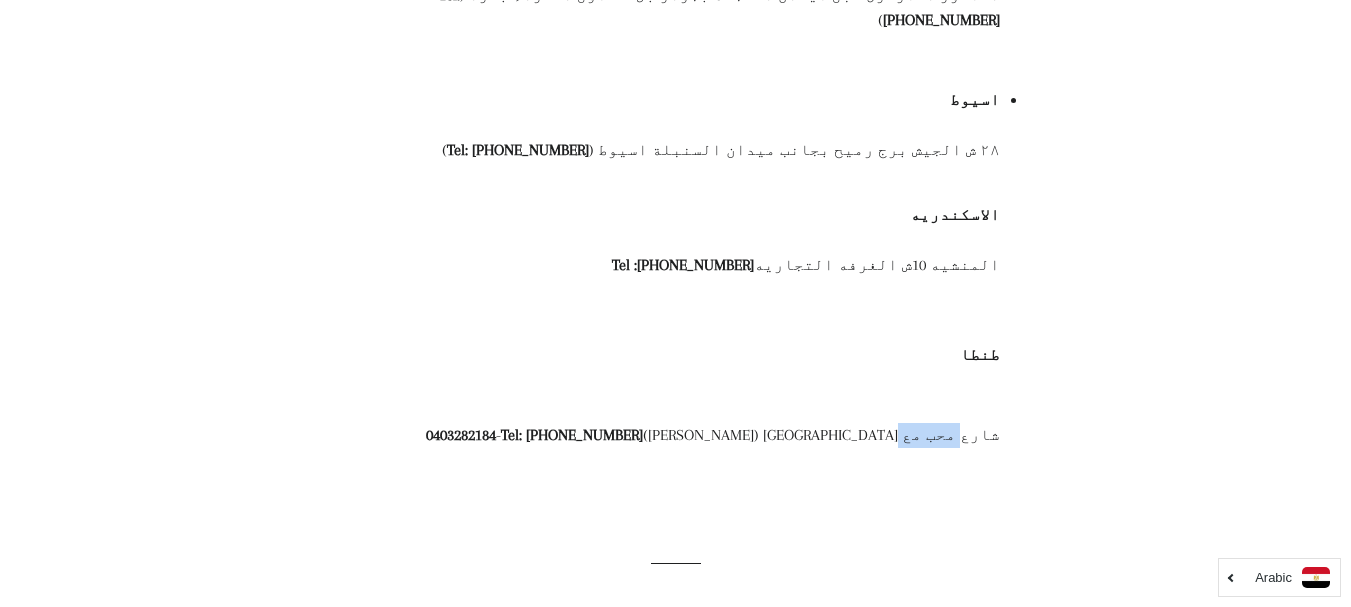 drag, startPoint x: 986, startPoint y: 387, endPoint x: 927, endPoint y: 385, distance: 59.03389 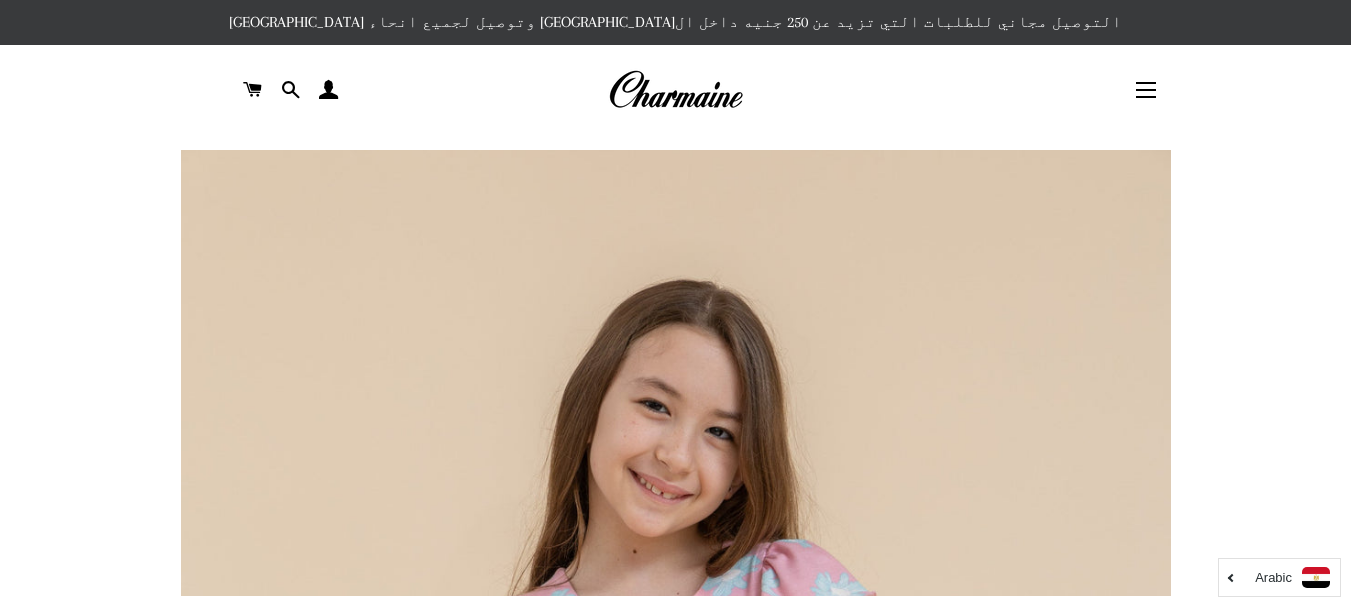 scroll, scrollTop: 0, scrollLeft: 0, axis: both 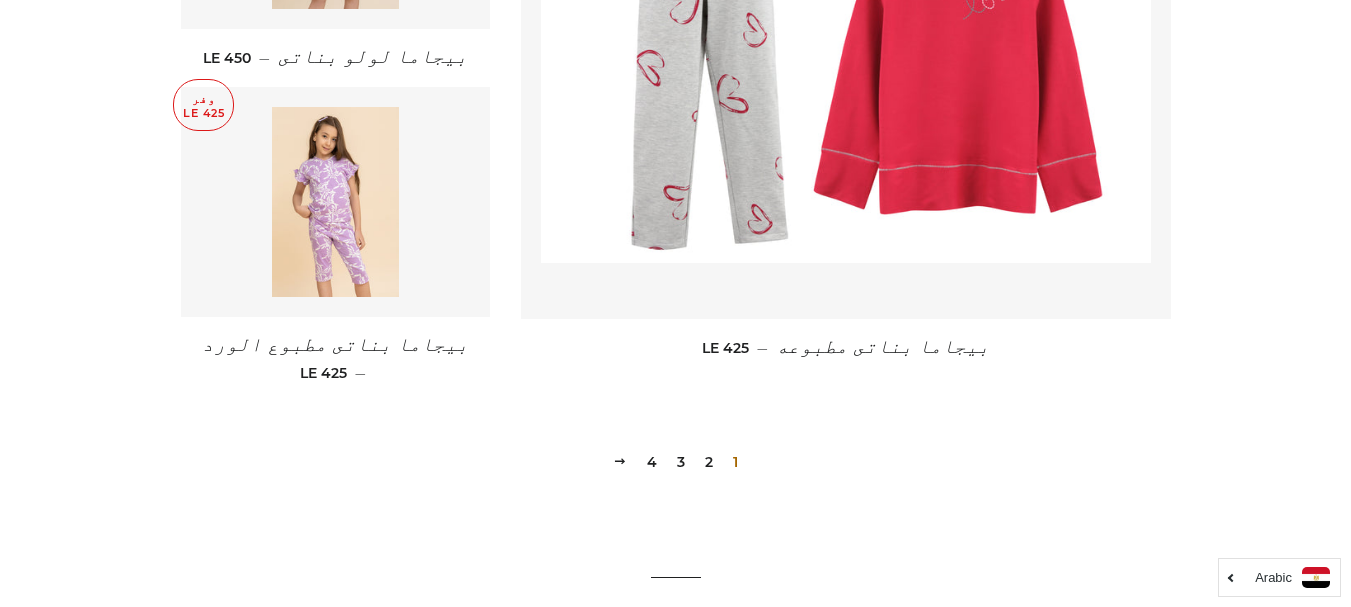 click on "2" at bounding box center [709, 462] 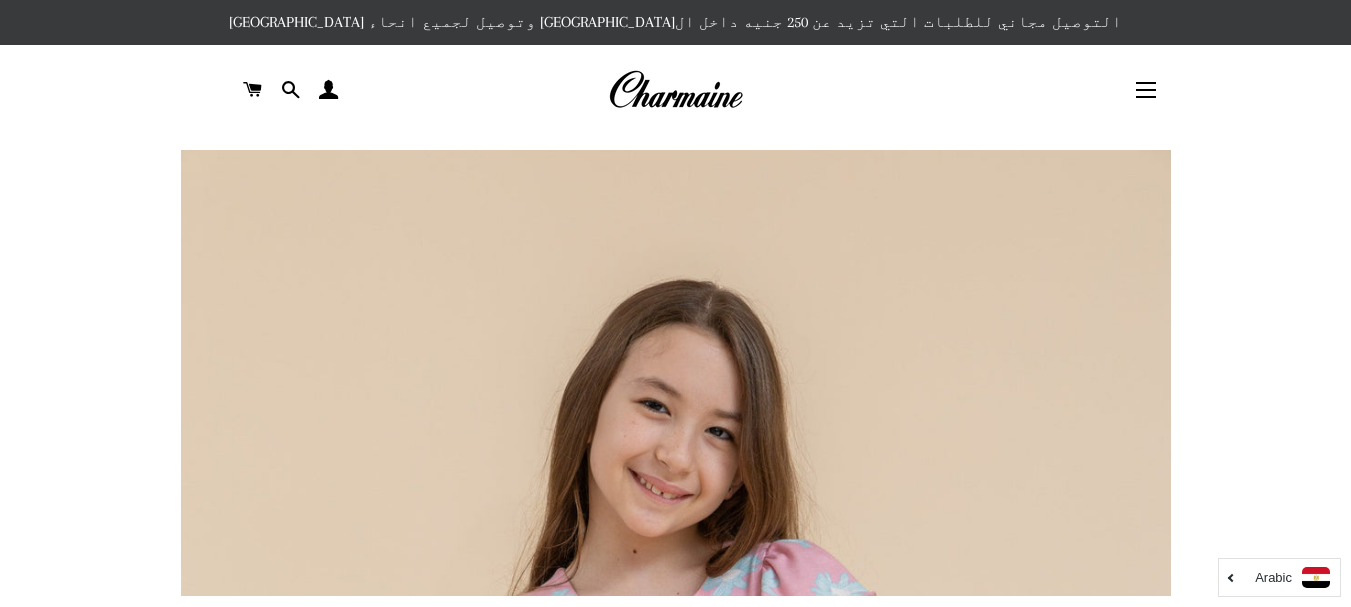 scroll, scrollTop: 0, scrollLeft: 0, axis: both 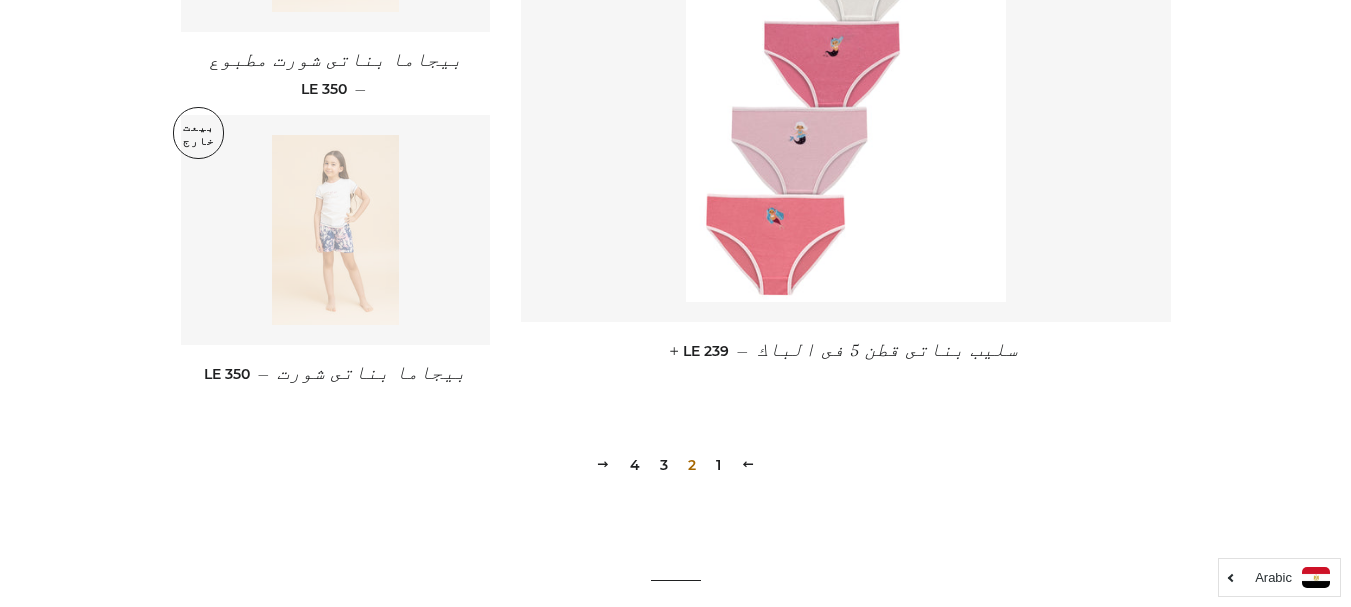 click on "3" at bounding box center (664, 465) 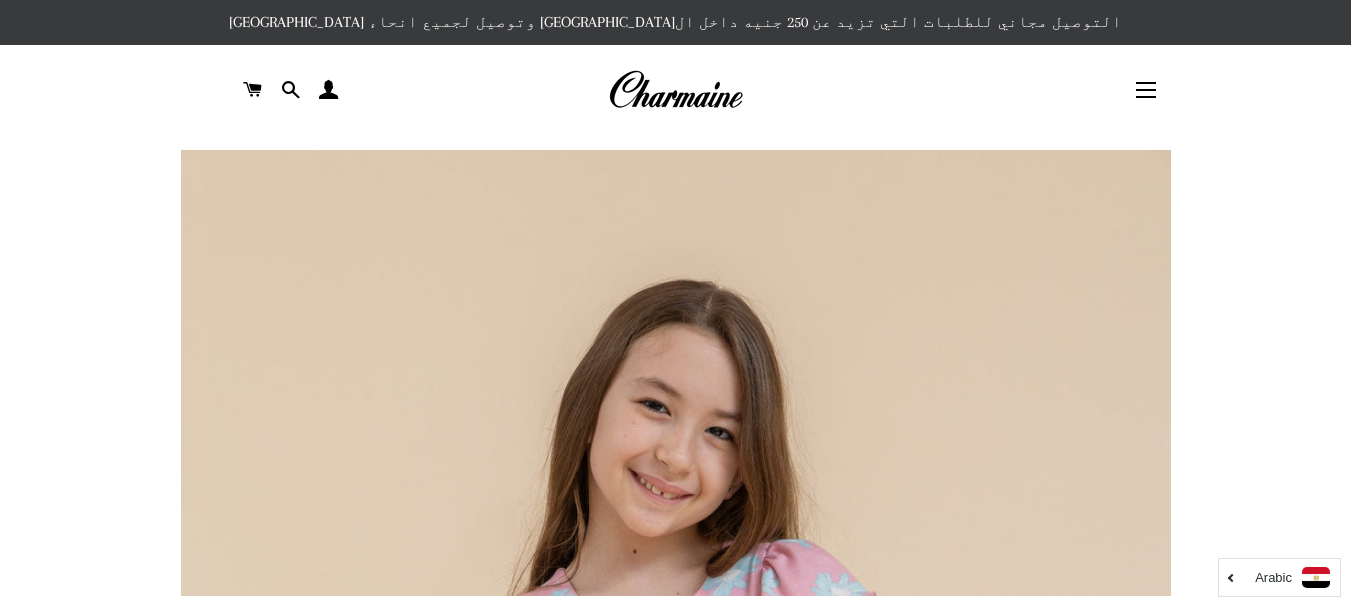 scroll, scrollTop: 0, scrollLeft: 0, axis: both 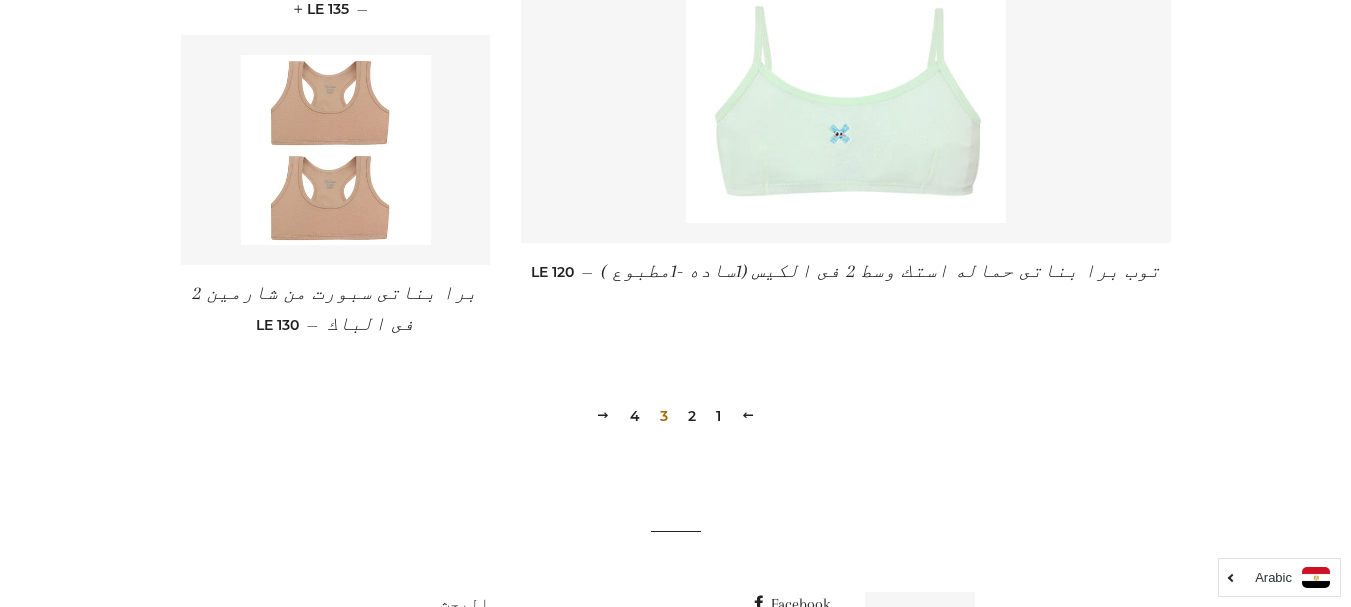 click on "4" at bounding box center (635, 416) 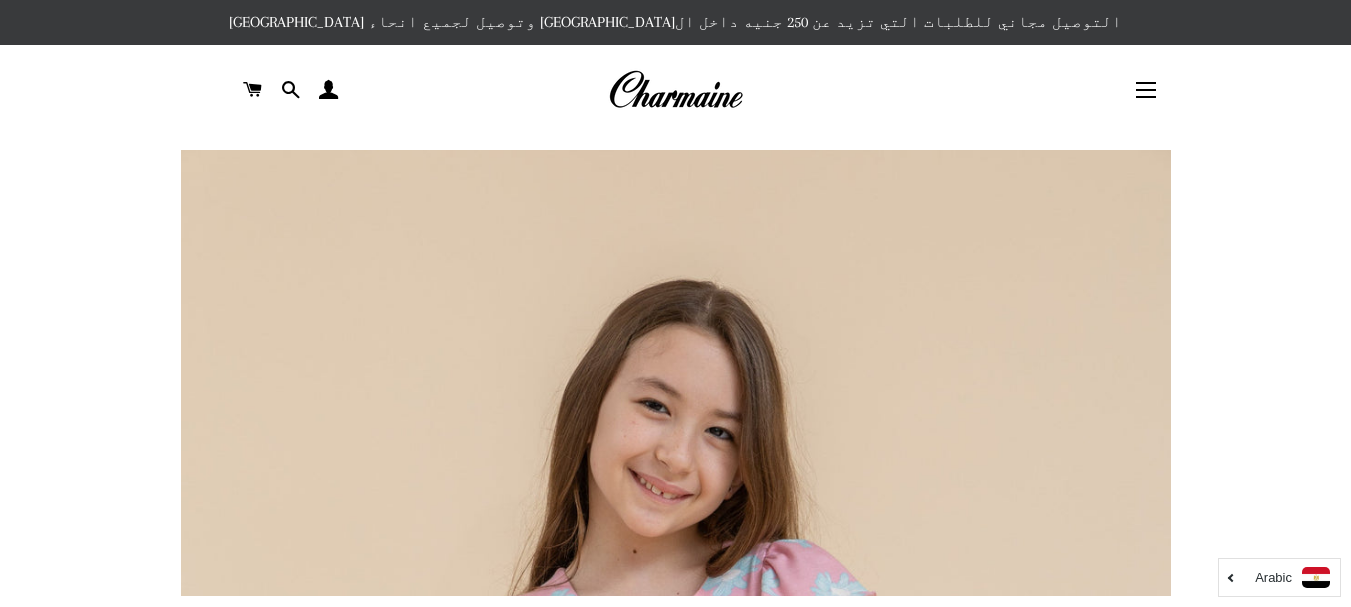 scroll, scrollTop: 0, scrollLeft: 0, axis: both 